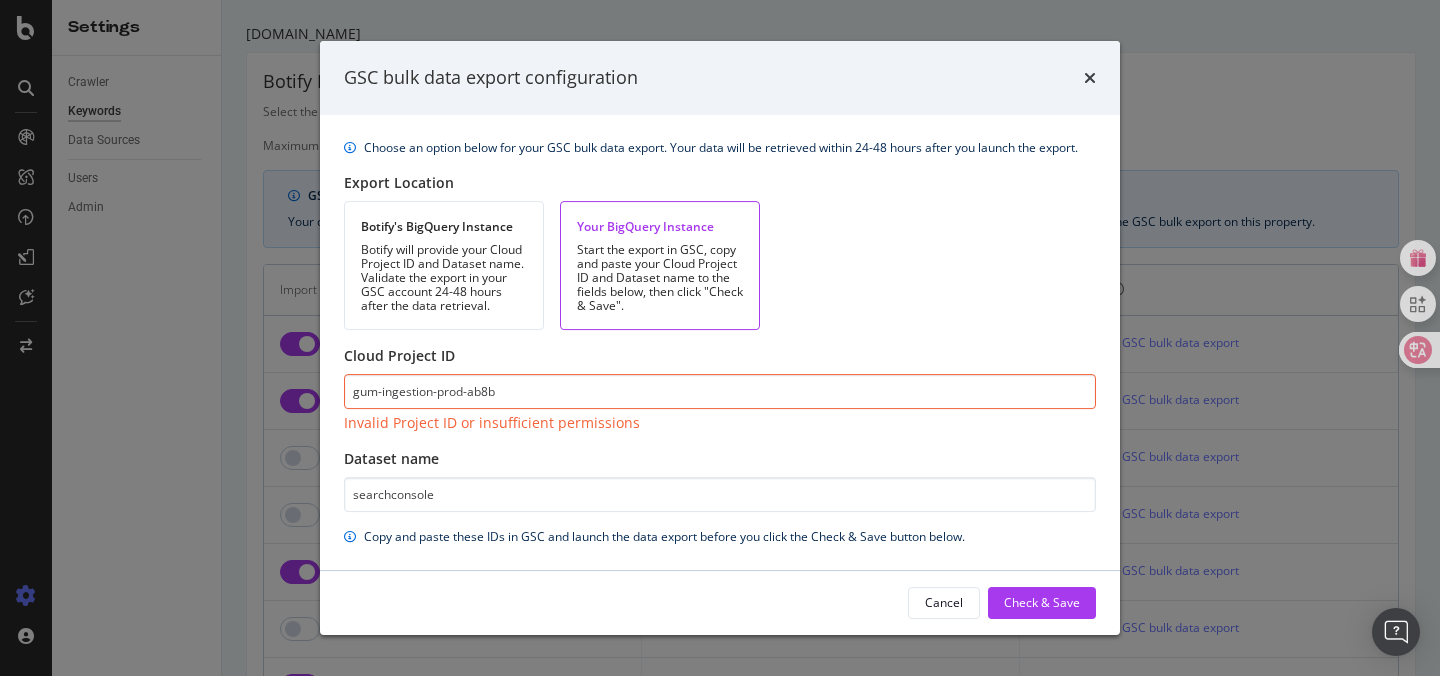 scroll, scrollTop: 0, scrollLeft: 0, axis: both 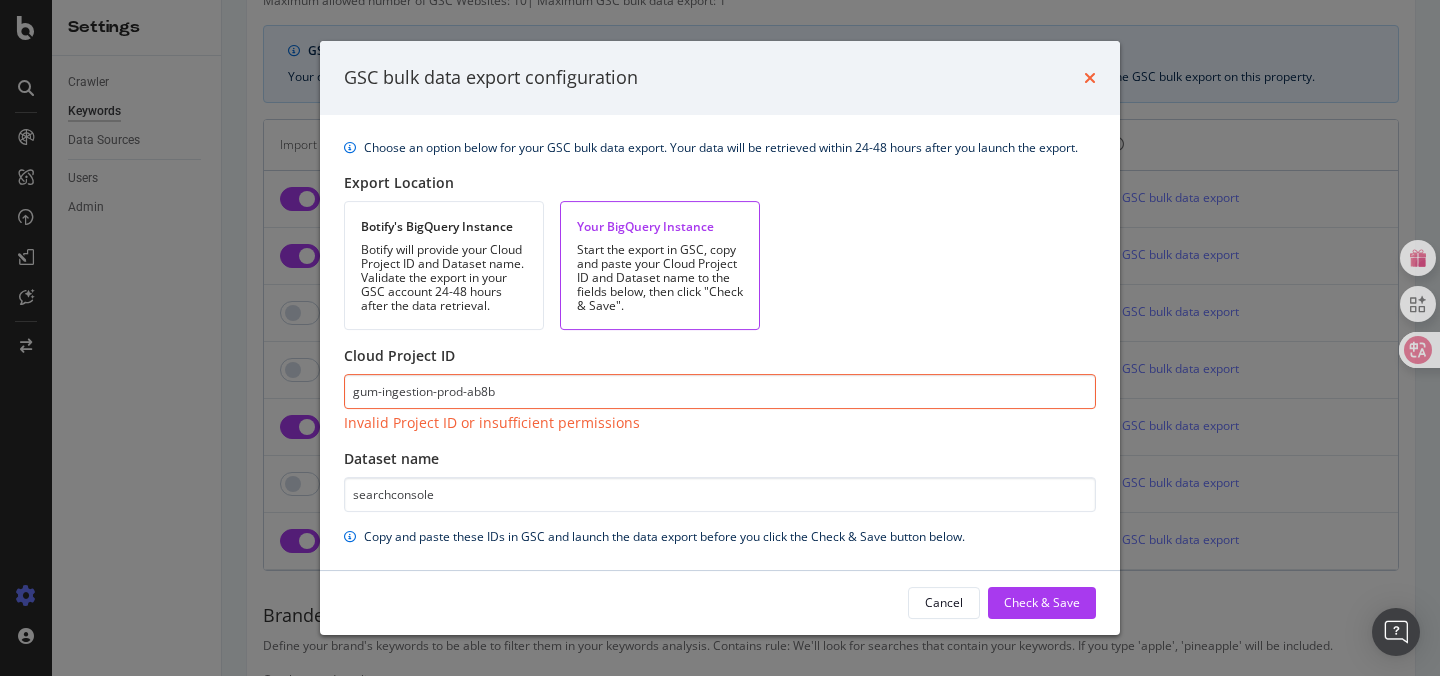 click at bounding box center (1090, 78) 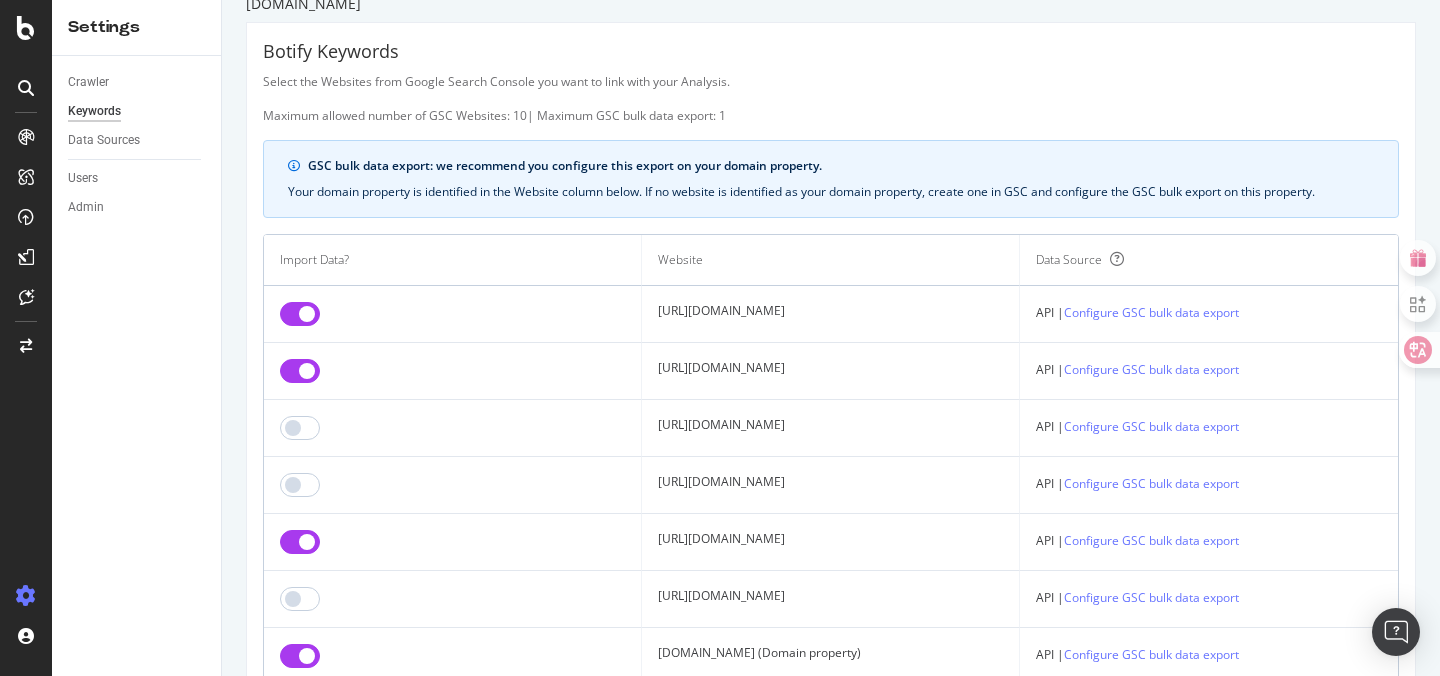 scroll, scrollTop: 0, scrollLeft: 0, axis: both 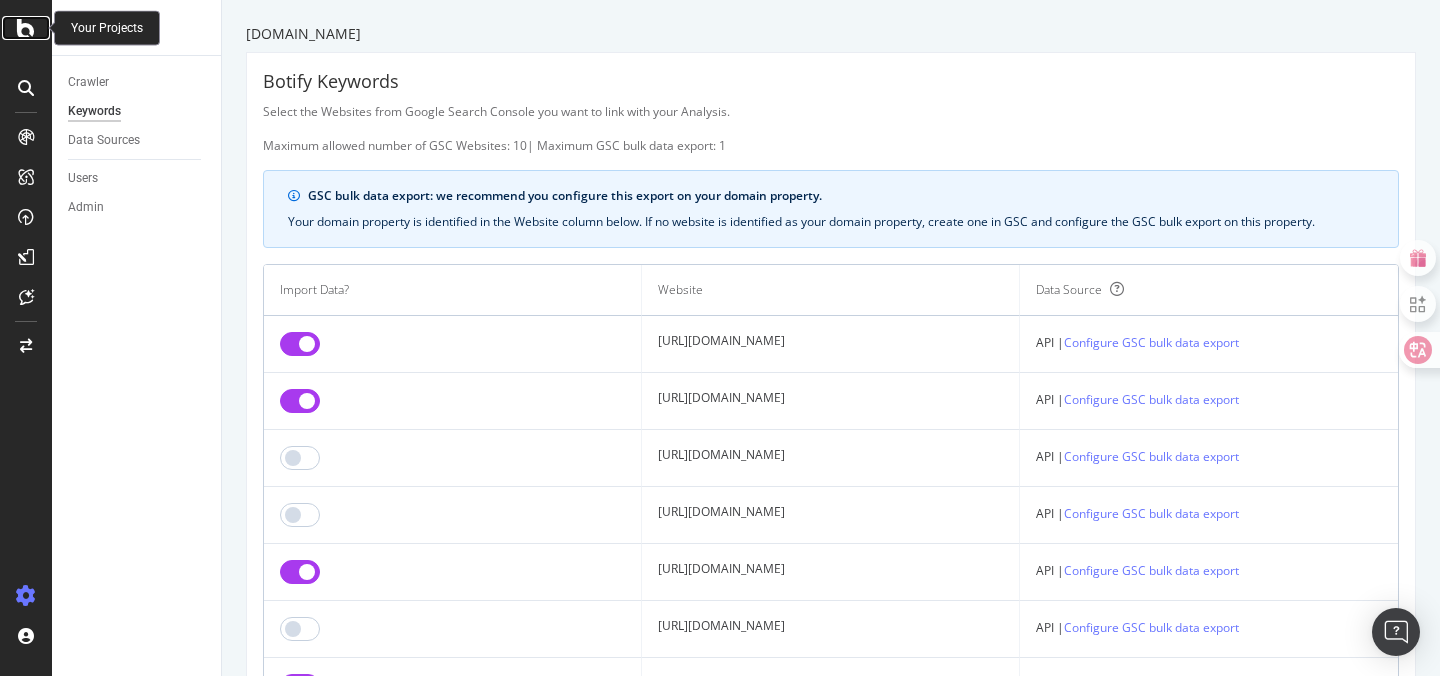 click at bounding box center [26, 28] 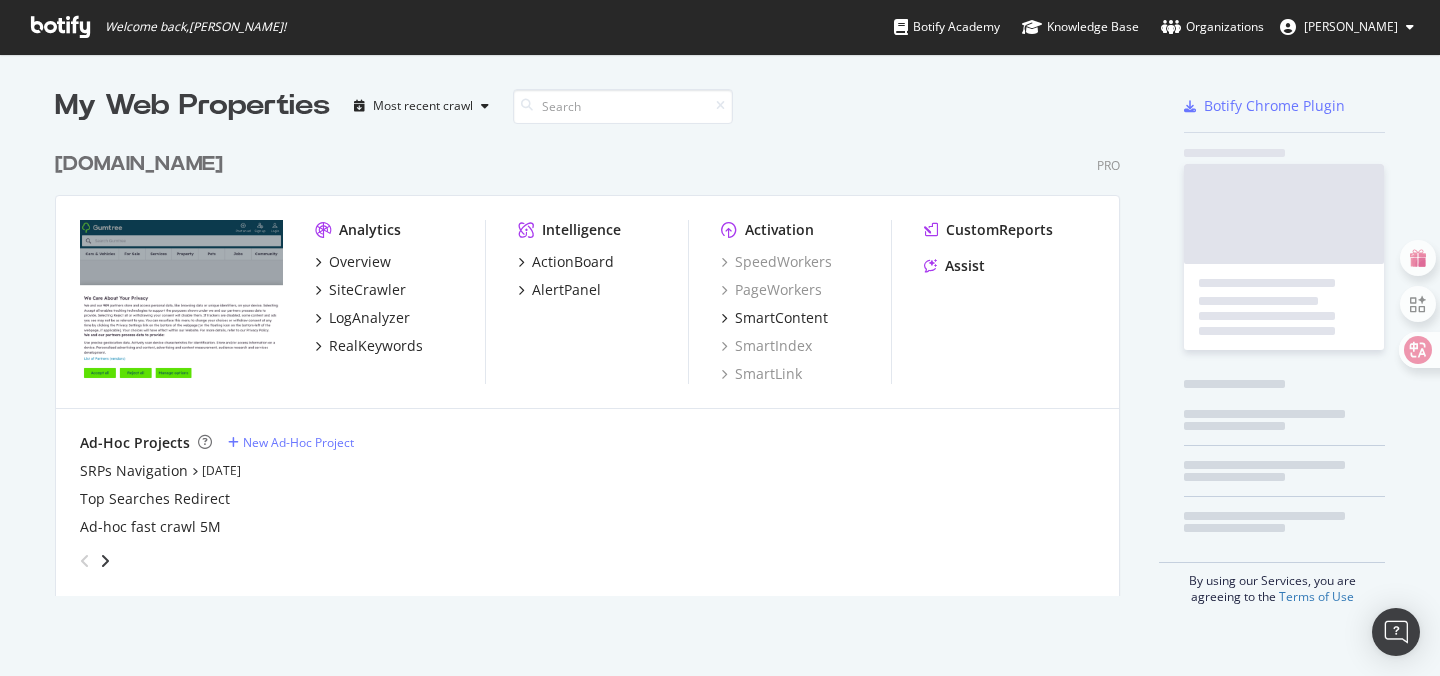 scroll, scrollTop: 1, scrollLeft: 1, axis: both 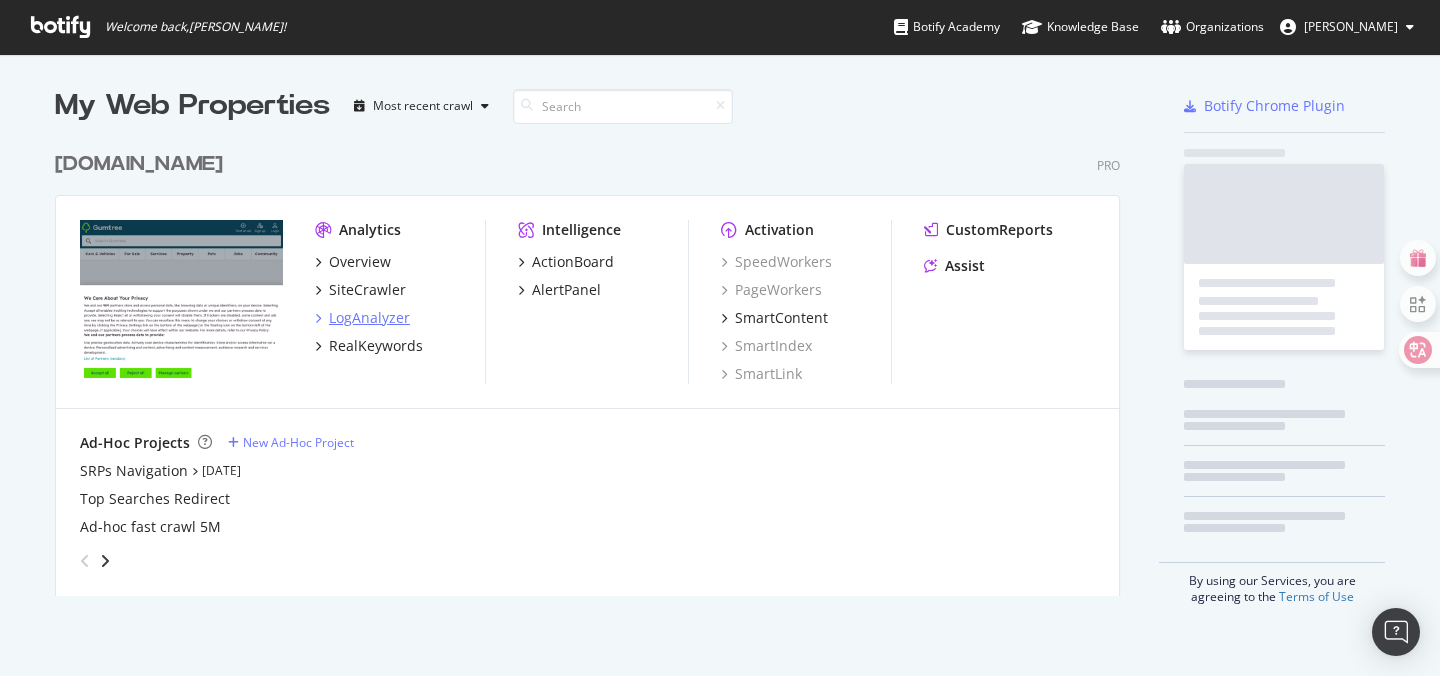 click on "LogAnalyzer" at bounding box center [369, 318] 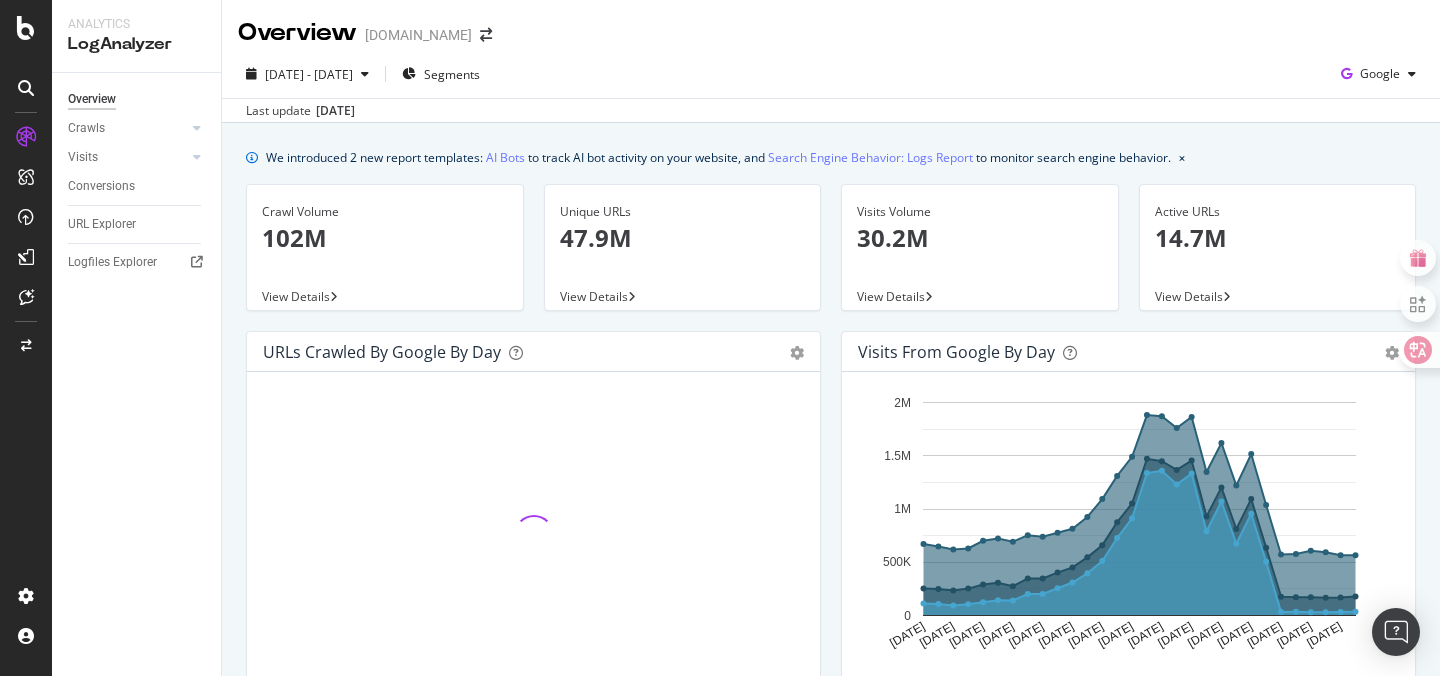 click on "We introduced 2 new report templates:   AI Bots   to track AI bot activity on your website, and   Search Engine Behavior: Logs Report   to monitor search engine behavior." at bounding box center (718, 157) 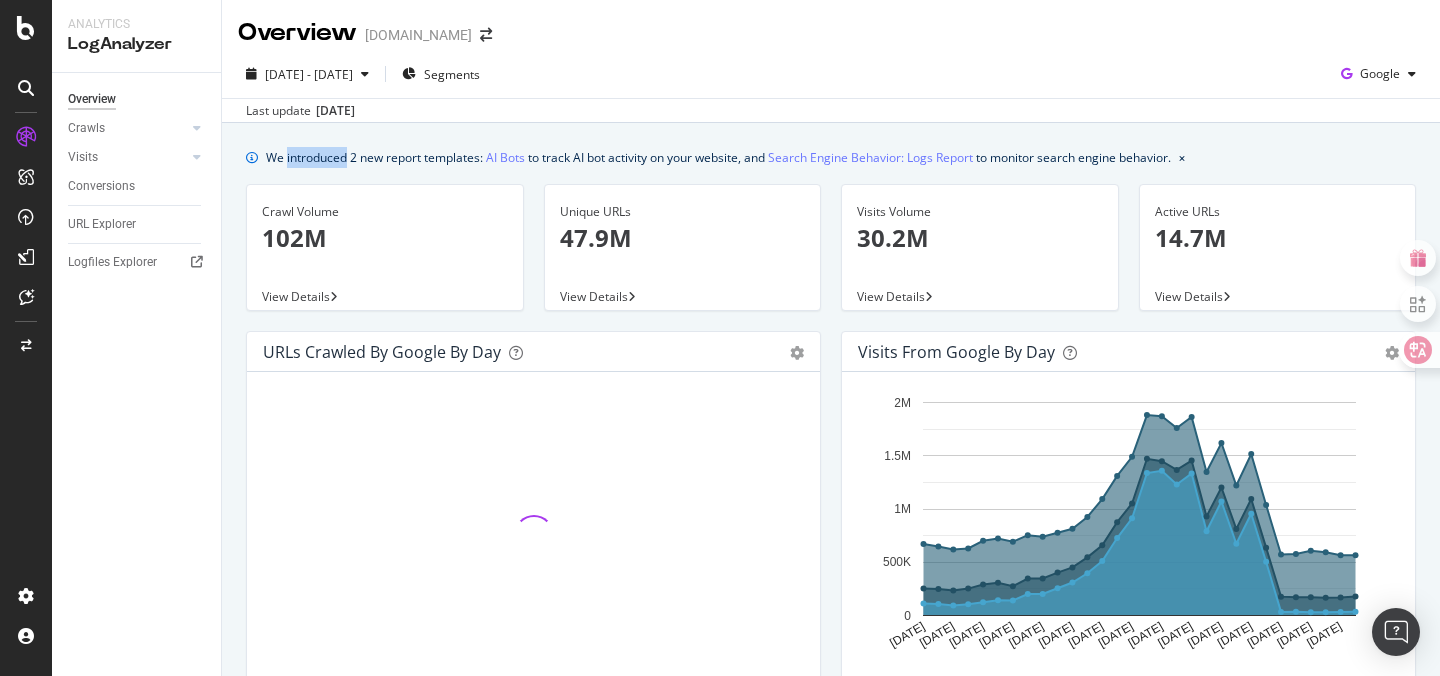 click on "We introduced 2 new report templates:   AI Bots   to track AI bot activity on your website, and   Search Engine Behavior: Logs Report   to monitor search engine behavior." at bounding box center (718, 157) 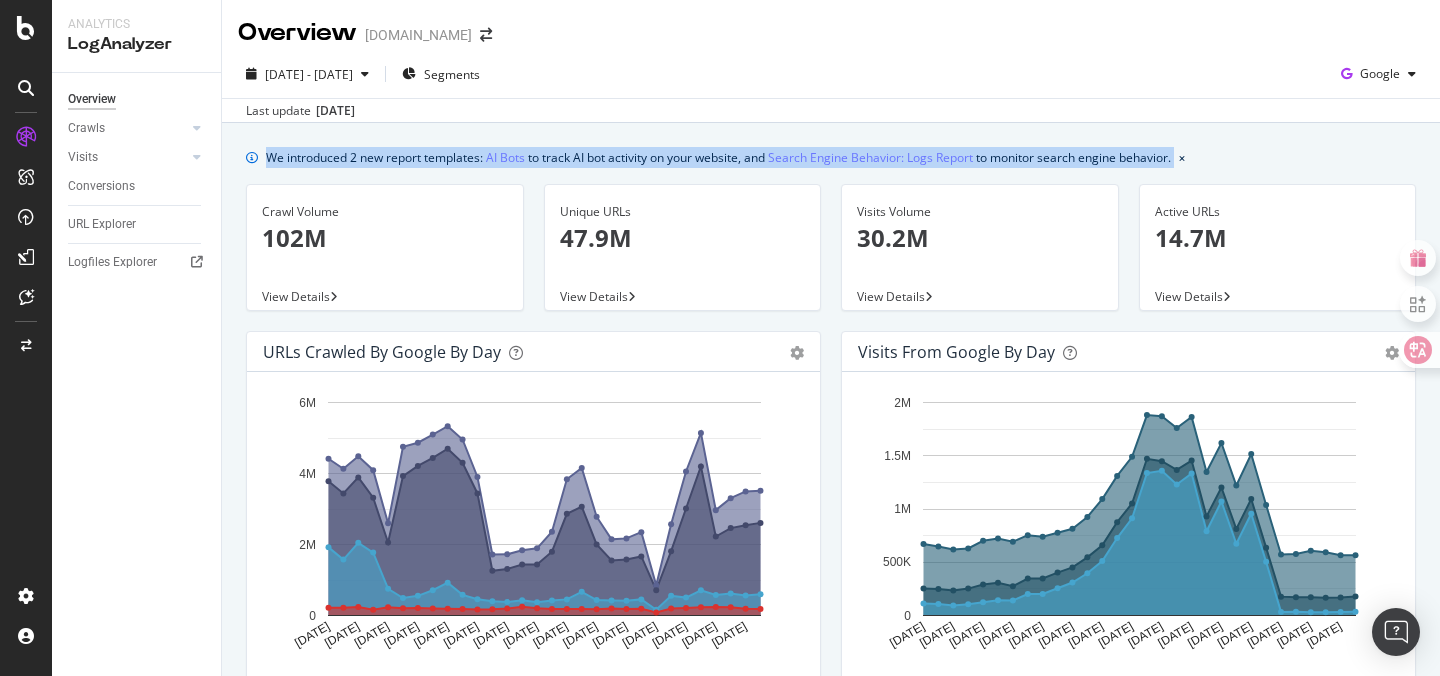 click on "We introduced 2 new report templates:   AI Bots   to track AI bot activity on your website, and   Search Engine Behavior: Logs Report   to monitor search engine behavior." at bounding box center (718, 157) 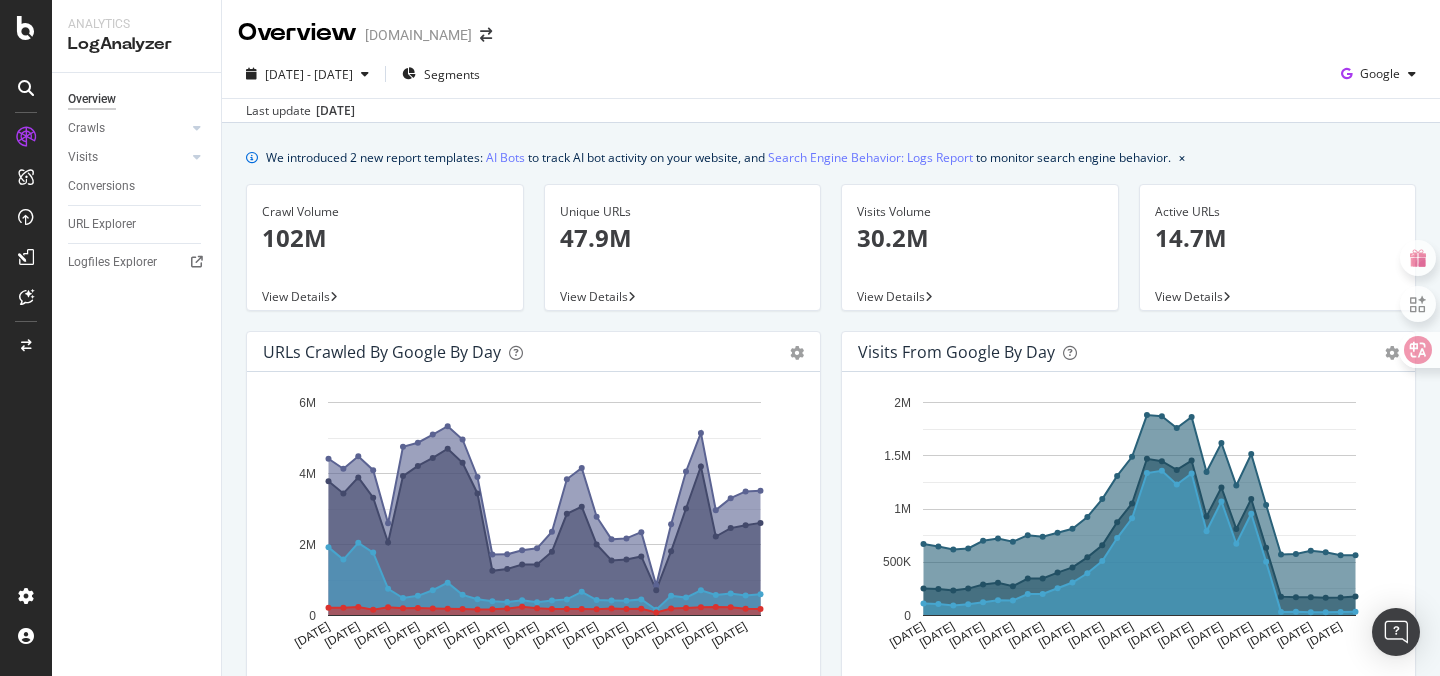 click on "We introduced 2 new report templates:   AI Bots   to track AI bot activity on your website, and   Search Engine Behavior: Logs Report   to monitor search engine behavior. Crawl Volume 102M  View Details  Unique URLs 47.9M  View Details  Visits Volume 30.2M  View Details  Active URLs 14.7M  View Details  URLs Crawled by Google by day Area Table Hold CMD (⌘) while clicking to filter the report. Jun 10 2025 Jun 12 2025 Jun 14 2025 Jun 16 2025 Jun 18 2025 Jun 20 2025 Jun 22 2025 Jun 24 2025 Jun 26 2025 Jun 28 2025 Jun 30 2025 Jul 02 2025 Jul 04 2025 Jul 06 2025 Jul 08 2025 0 2M 4M 6M Date Crawl Volume Unique URLs New URLs Warning Crawl Jun 10 2025 4,415,403 3,781,176 1,919,313 221,436 Jun 11 2025 4,131,551 3,437,199 1,575,619 218,064 Jun 12 2025 4,482,943 3,890,801 2,046,357 237,747 Jun 13 2025 4,094,200 3,316,219 1,772,301 160,500 Jun 14 2025 2,596,669 2,053,771 753,648 232,301 Jun 15 2025 4,752,000 3,926,974 491,782 205,779 Jun 16 2025 4,867,564 4,214,487 553,468 208,496 Jun 17 2025 5,097,948 4,438,884 84,504" at bounding box center [831, 895] 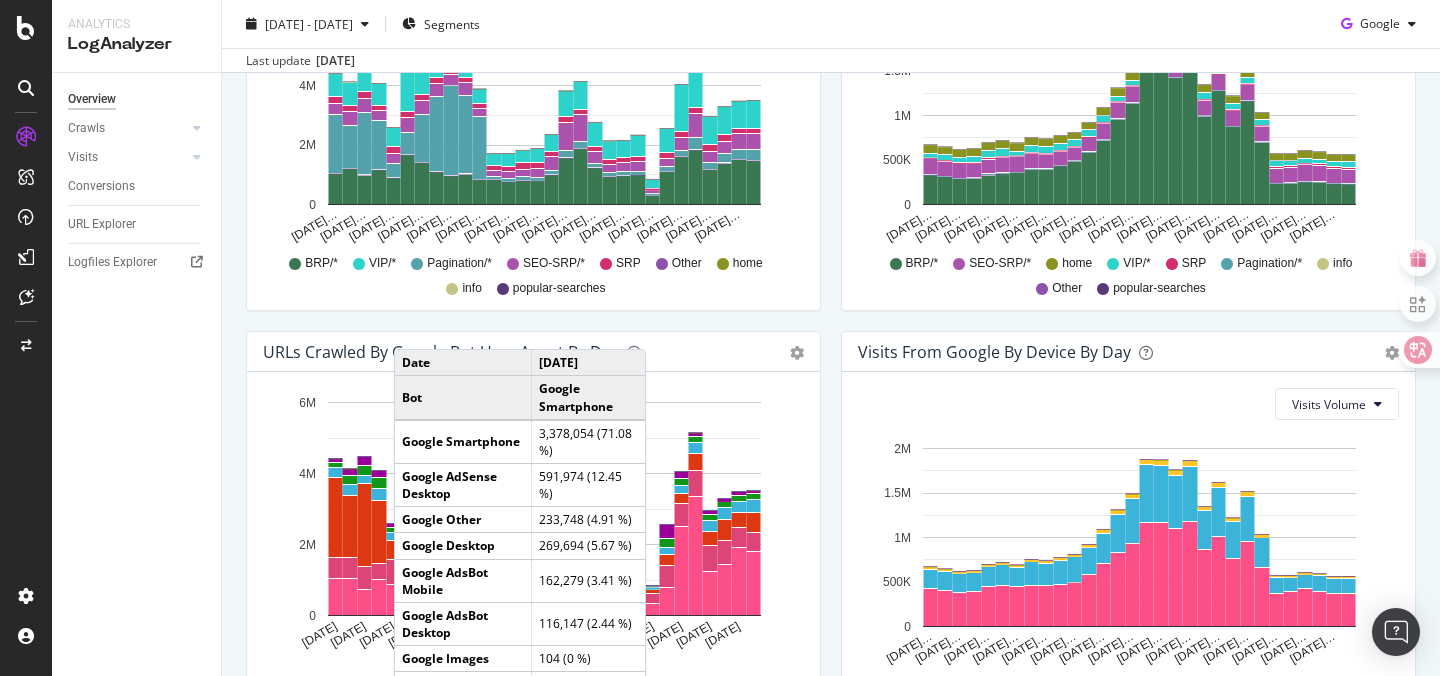scroll, scrollTop: 671, scrollLeft: 0, axis: vertical 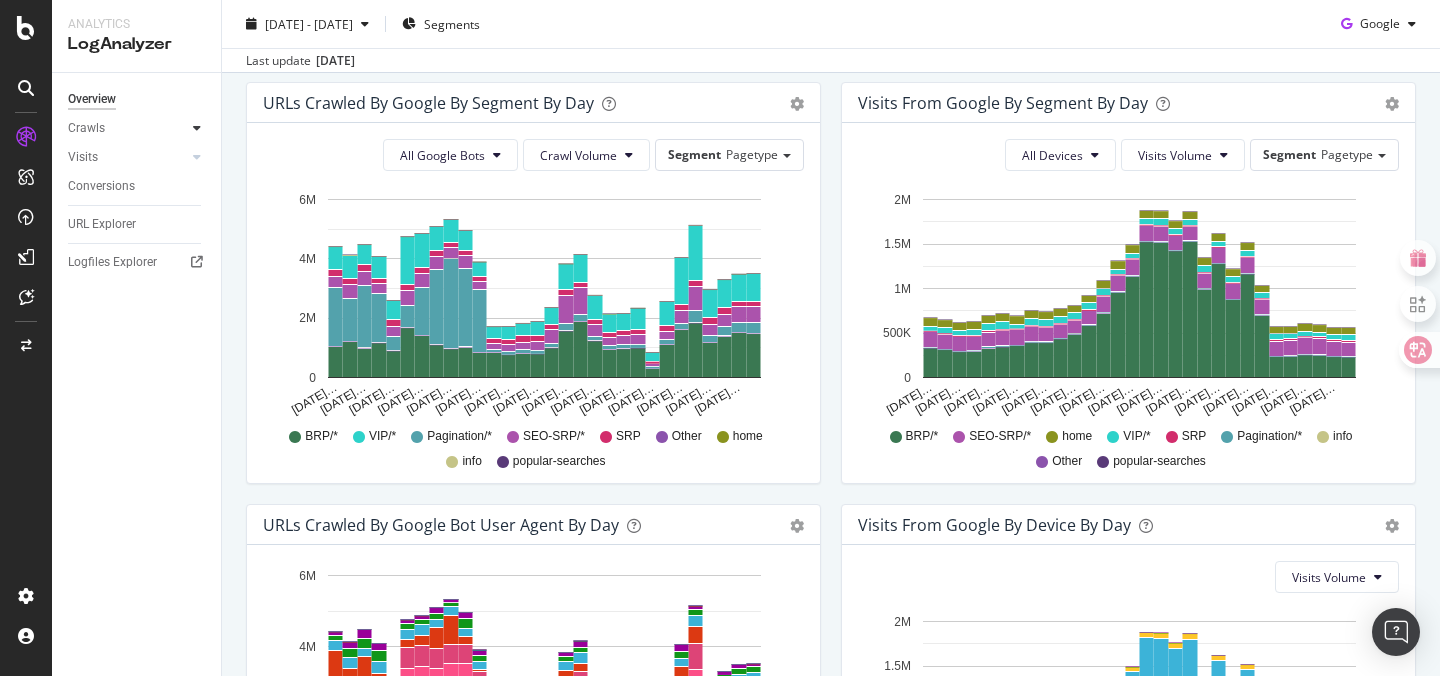 click at bounding box center (197, 128) 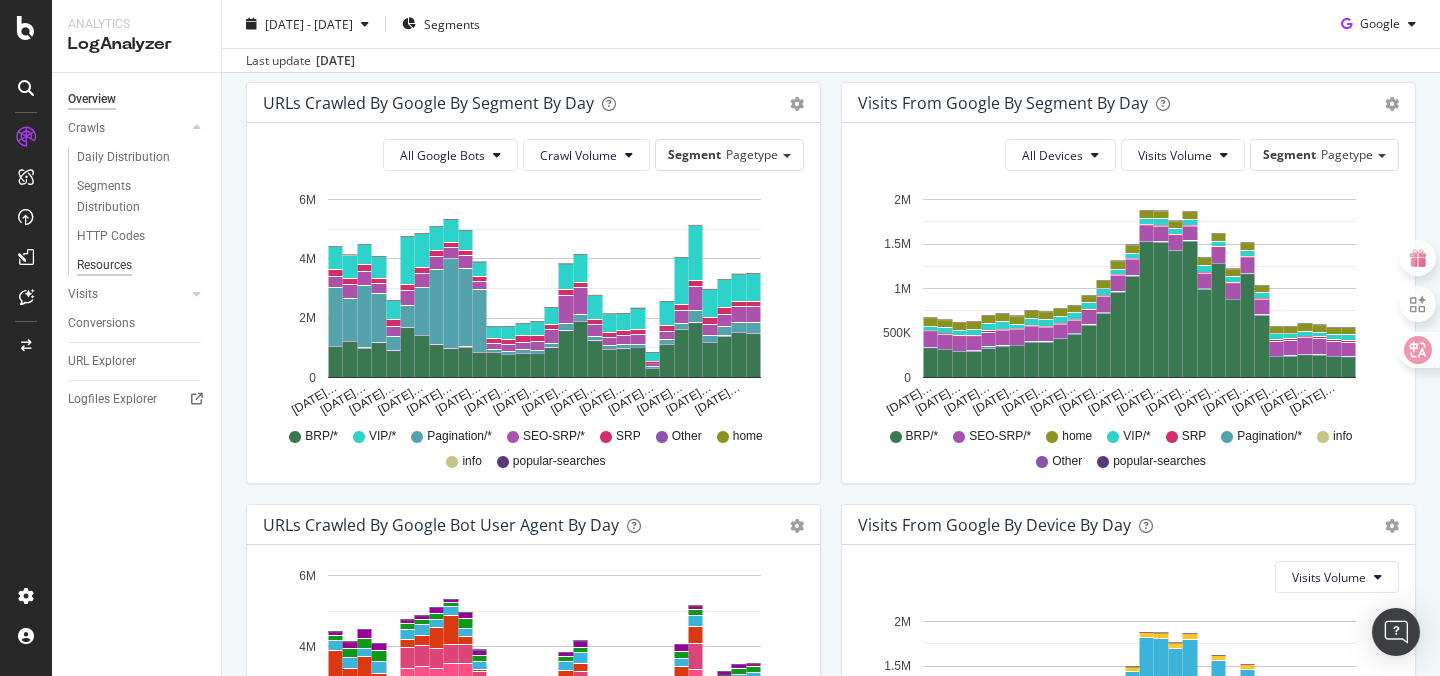 click on "Resources" at bounding box center [104, 265] 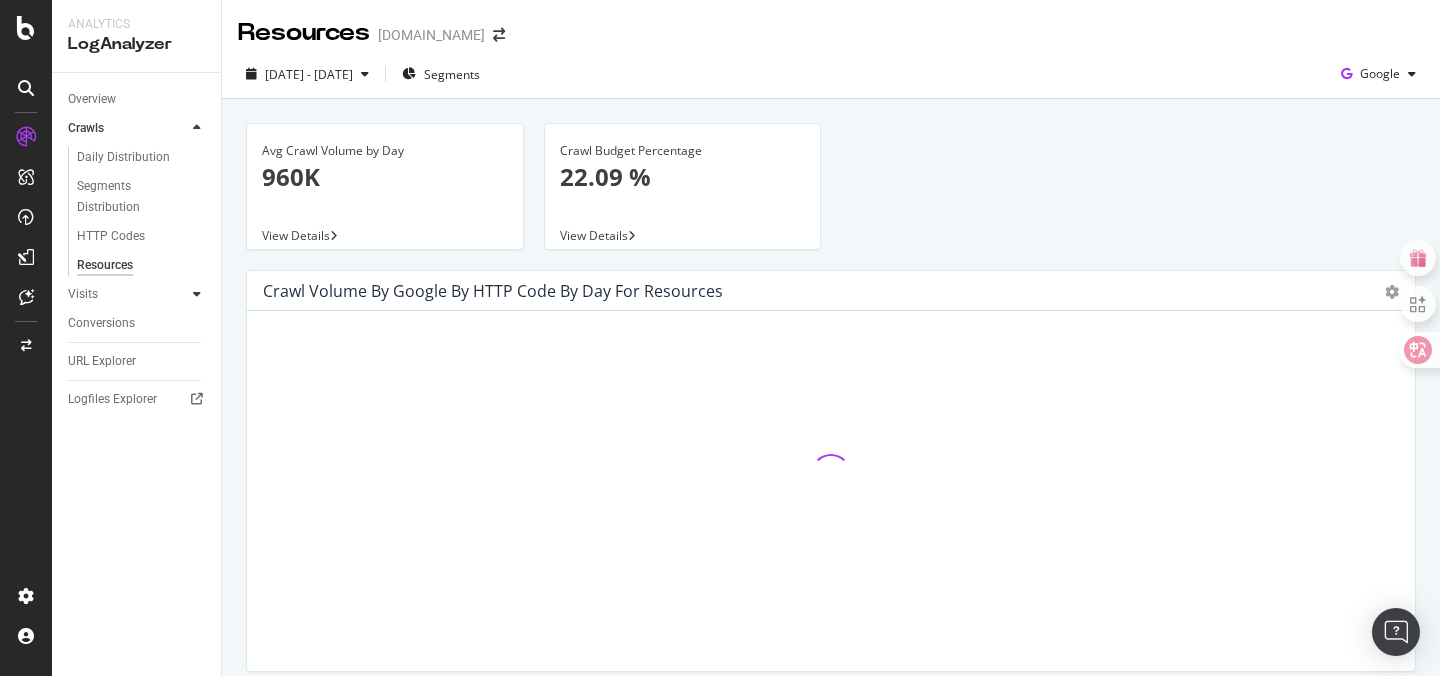 click at bounding box center (197, 294) 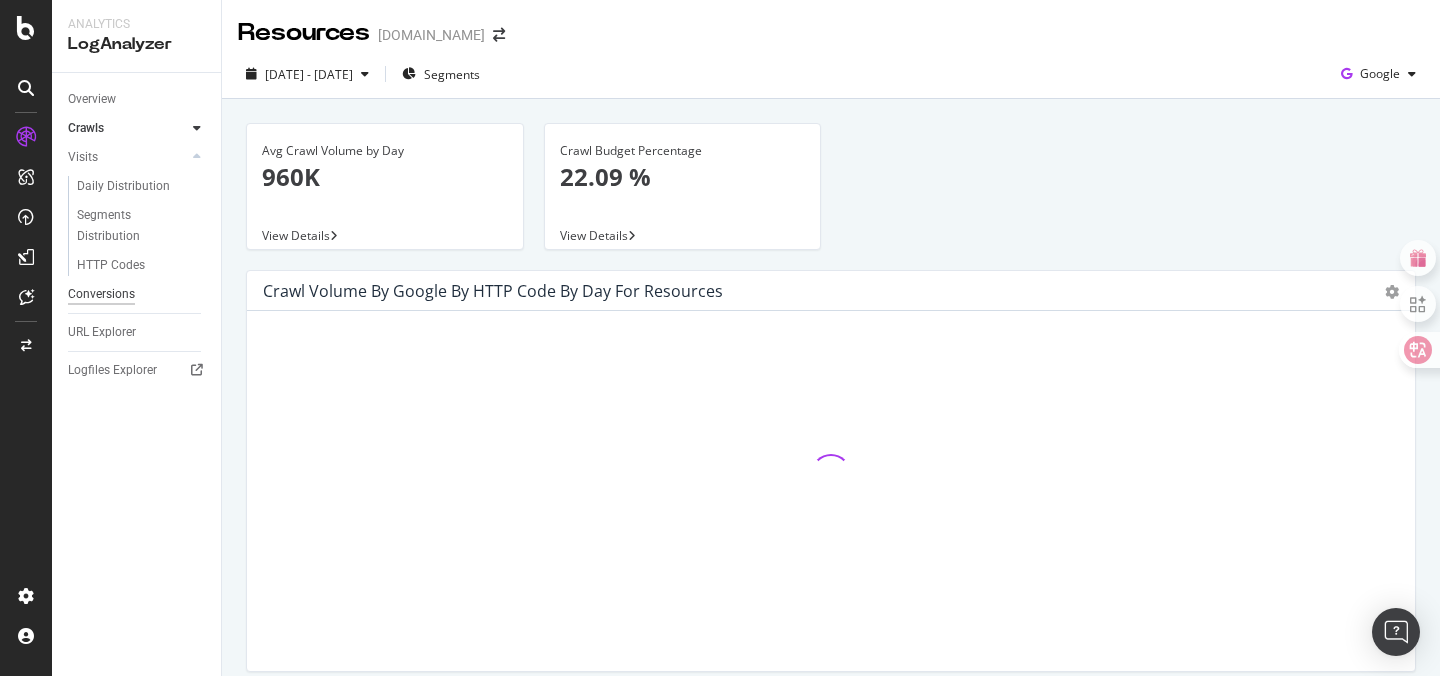 click on "Conversions" at bounding box center (101, 294) 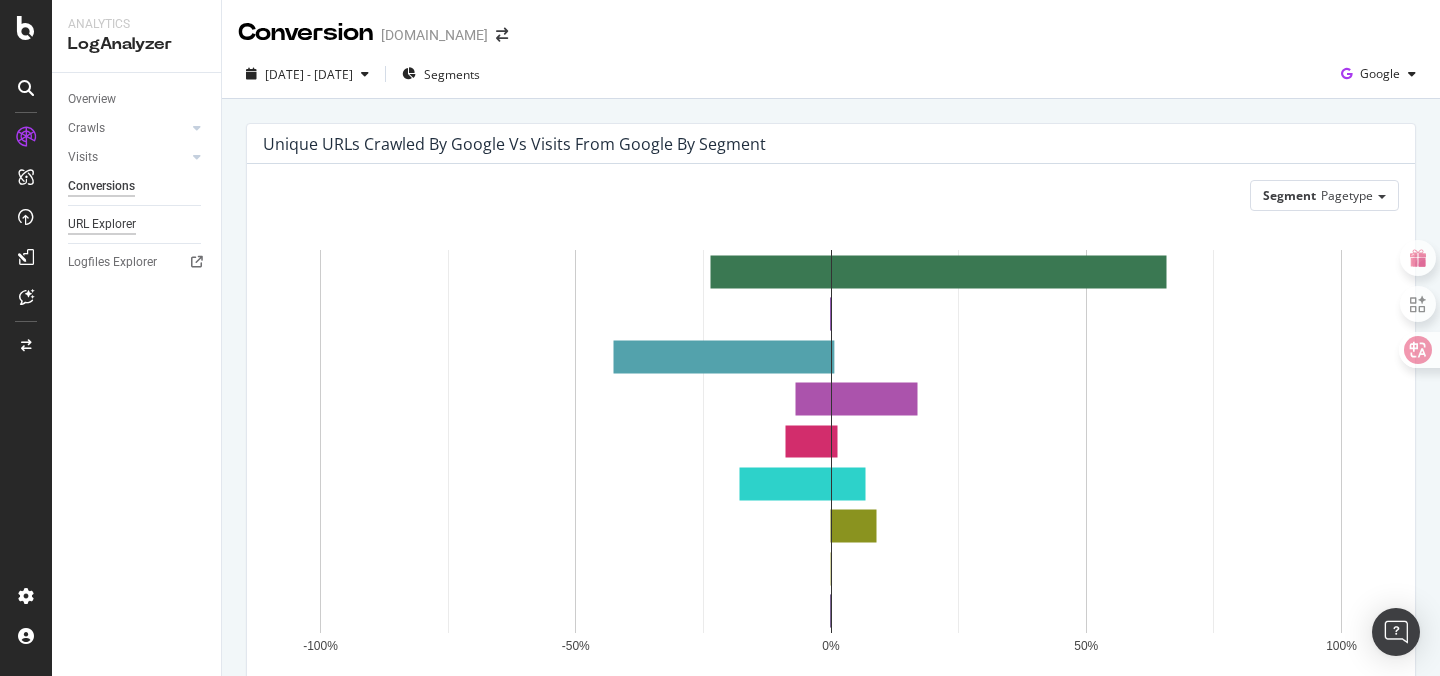 click on "URL Explorer" at bounding box center (102, 224) 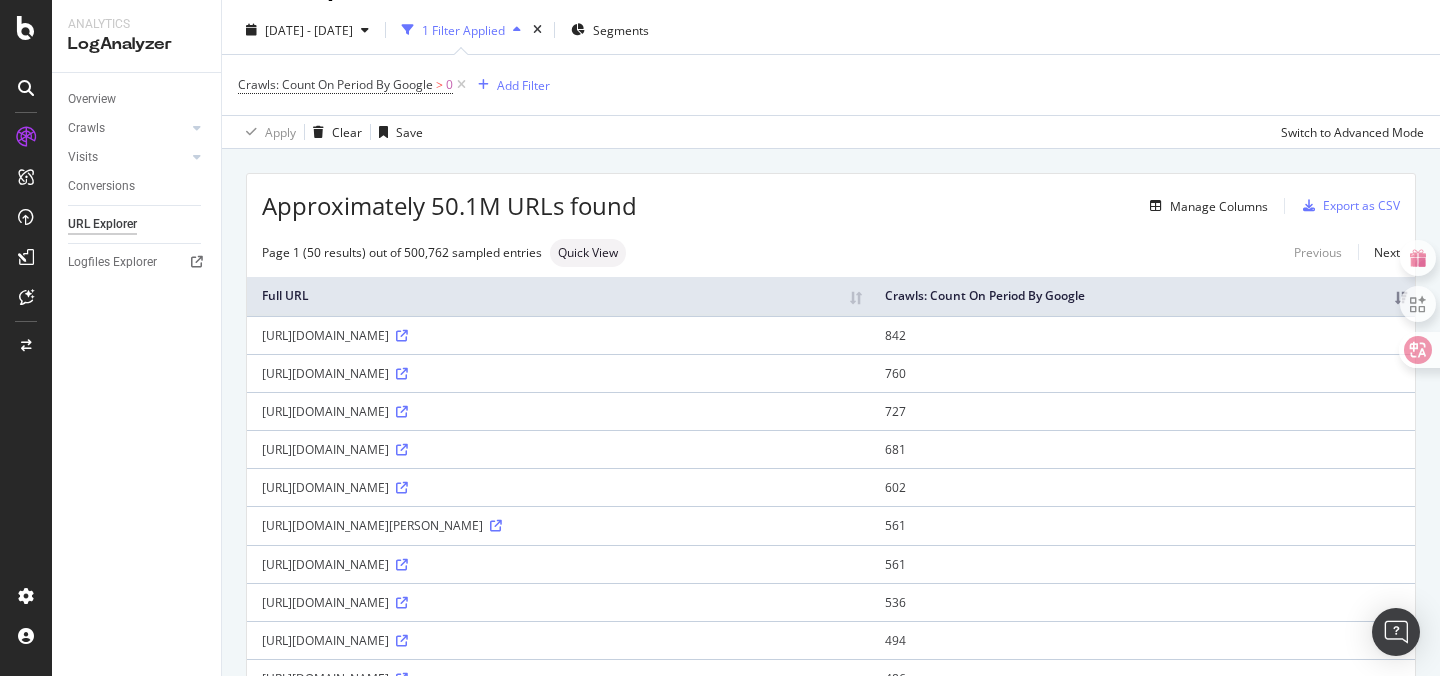 scroll, scrollTop: 47, scrollLeft: 0, axis: vertical 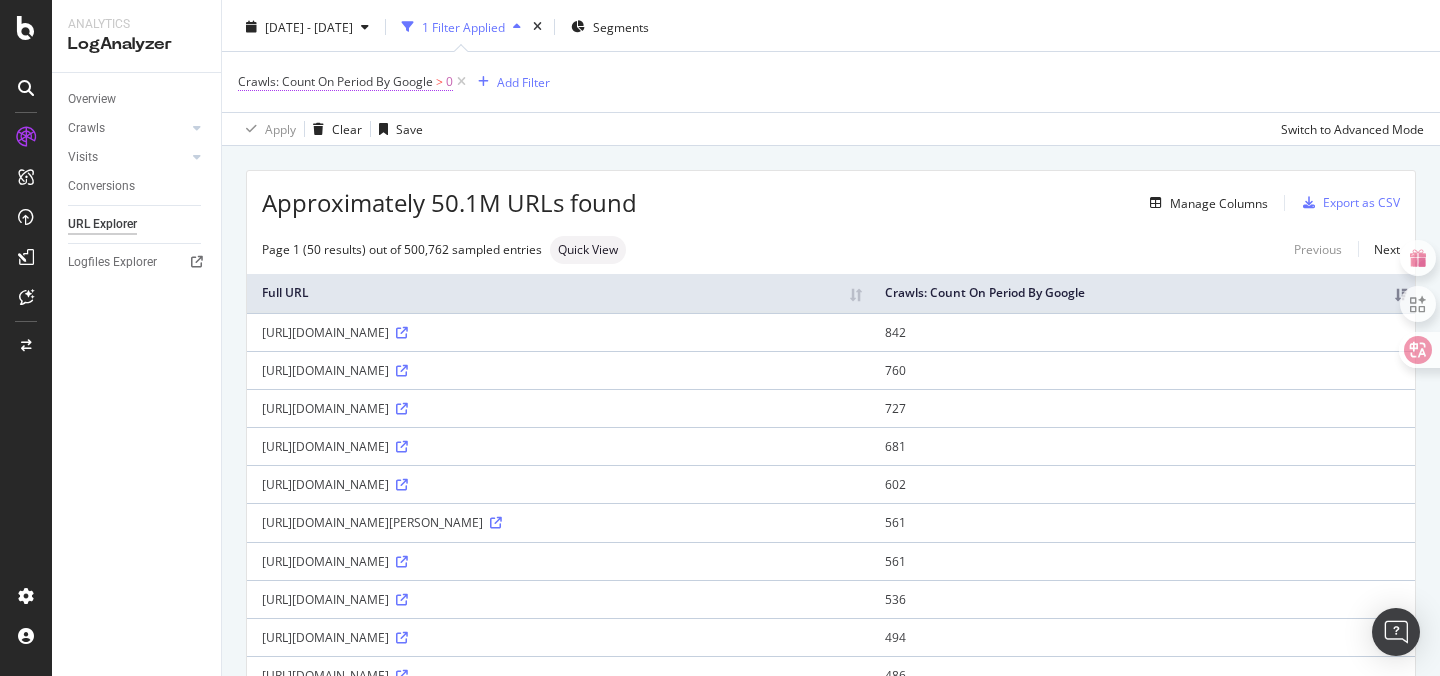 click on "Crawls: Count On Period By Google" at bounding box center (335, 81) 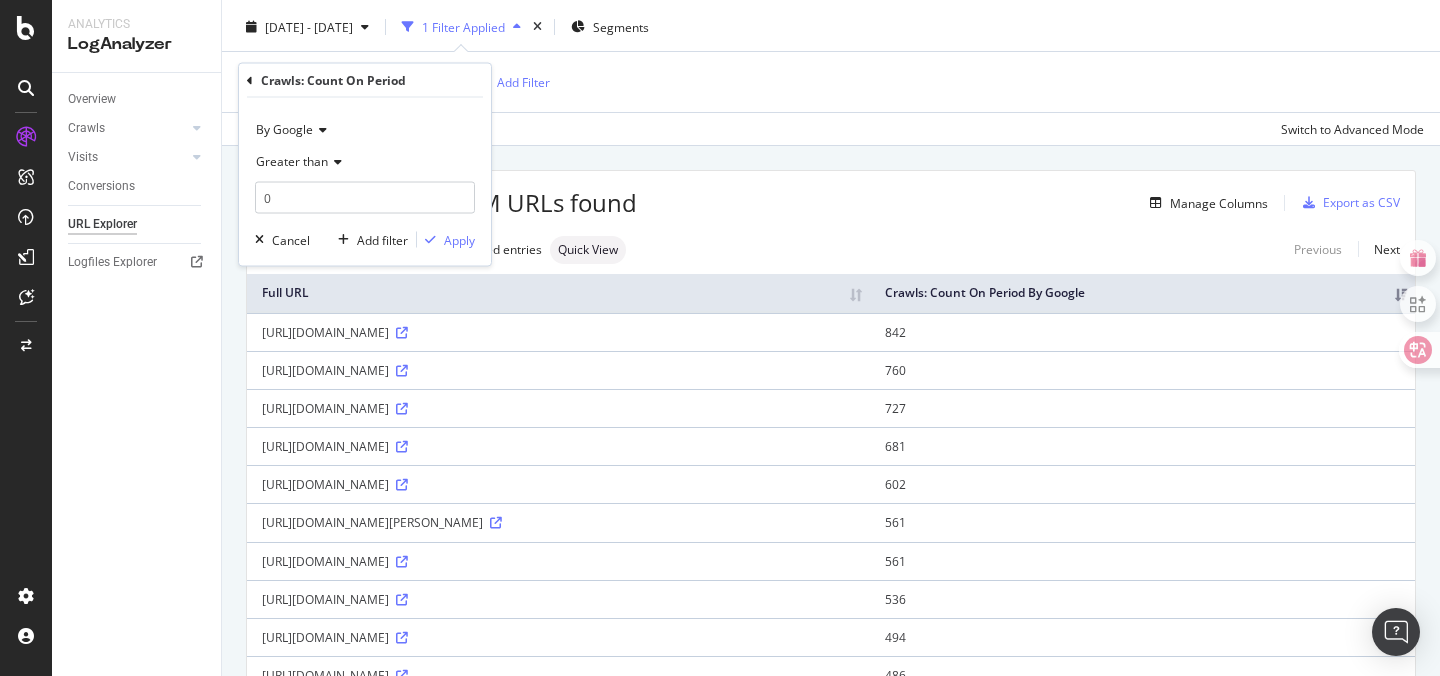 click on "Crawls: Count On Period By Google   >     0 Add Filter" at bounding box center [831, 82] 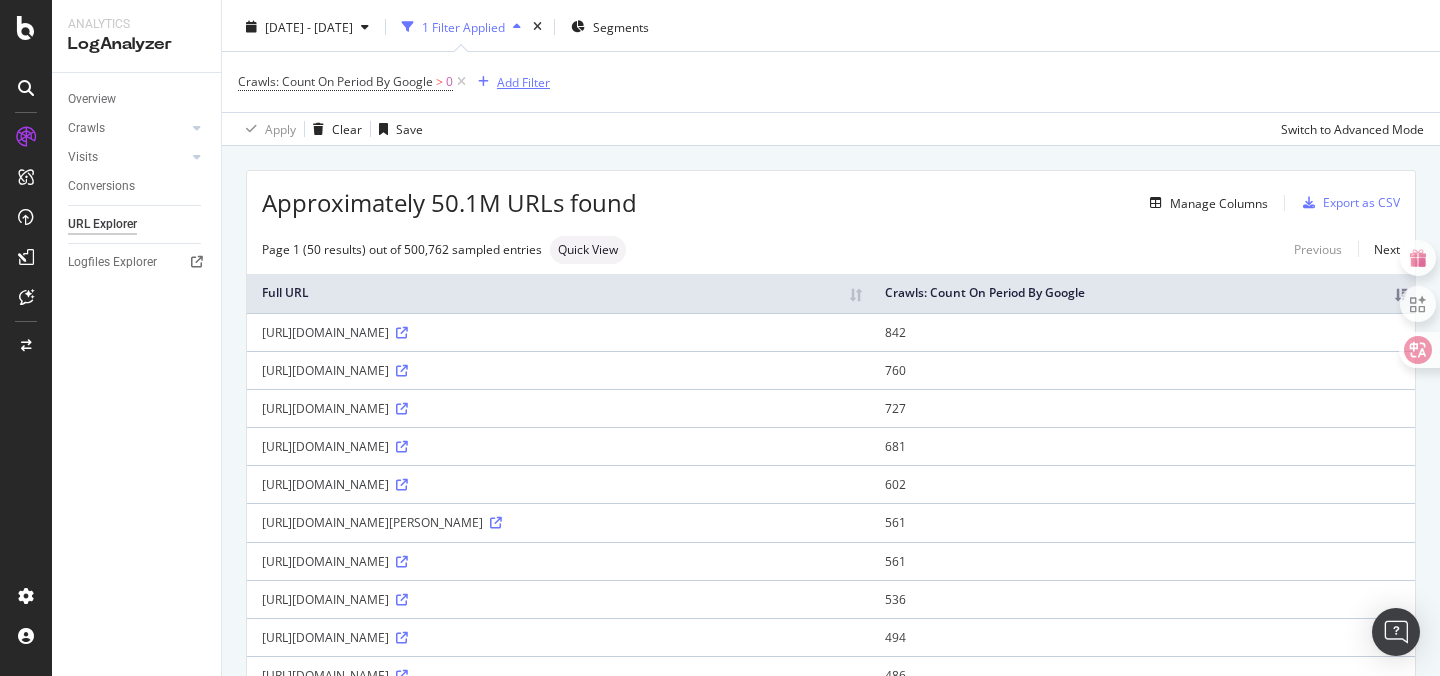 click on "Add Filter" at bounding box center [523, 82] 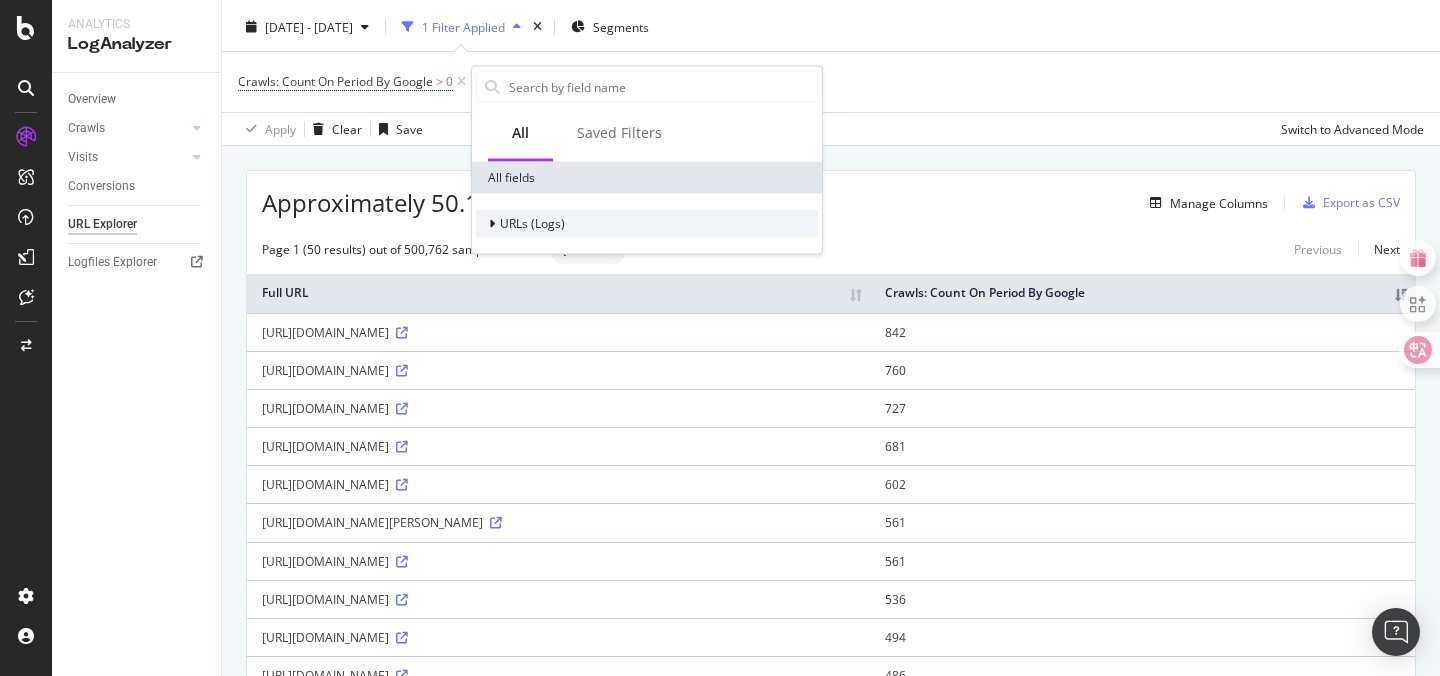 click at bounding box center [494, 224] 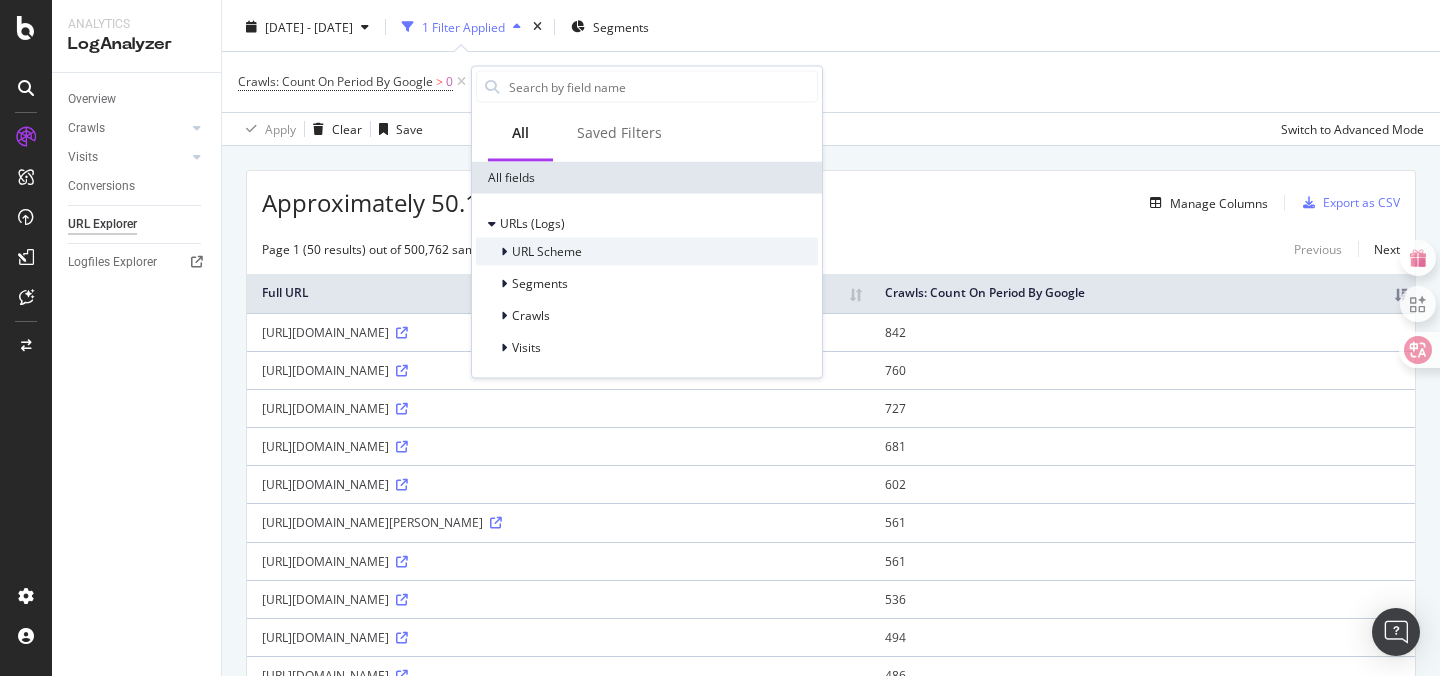 click at bounding box center [504, 252] 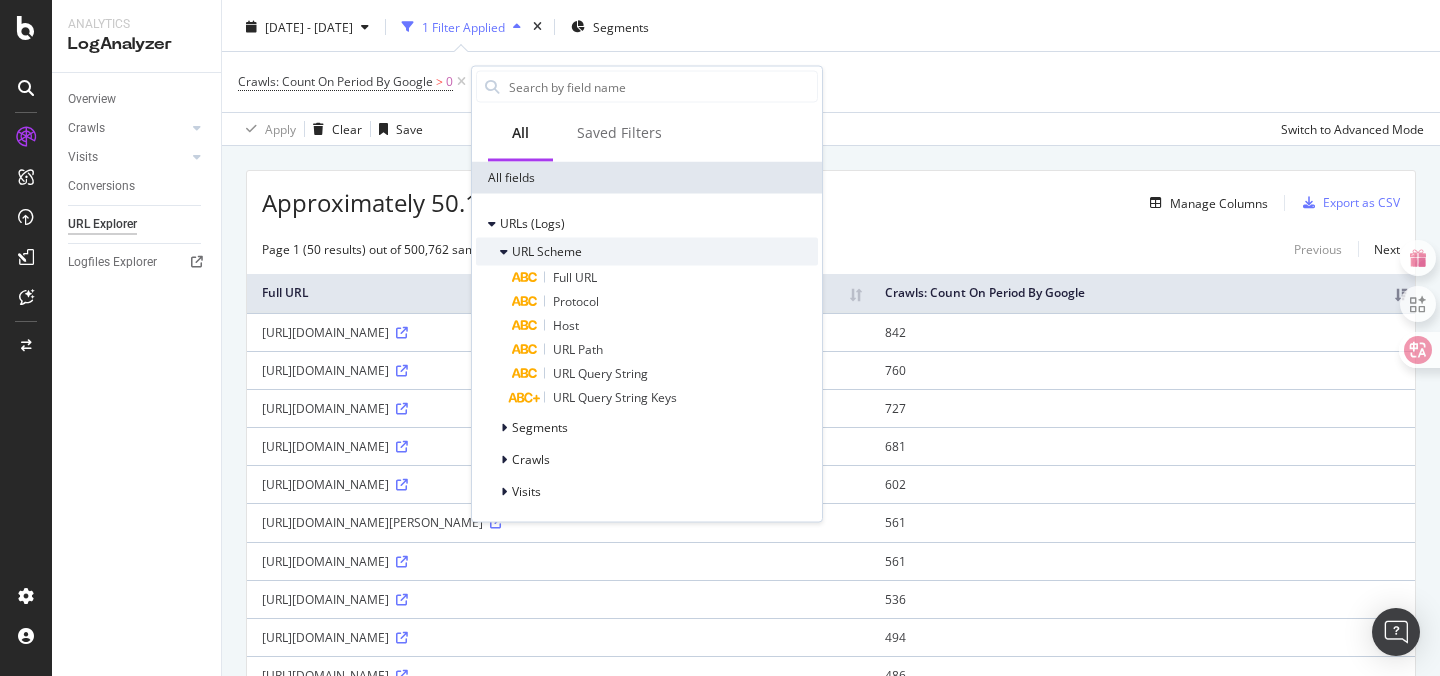 click at bounding box center [504, 252] 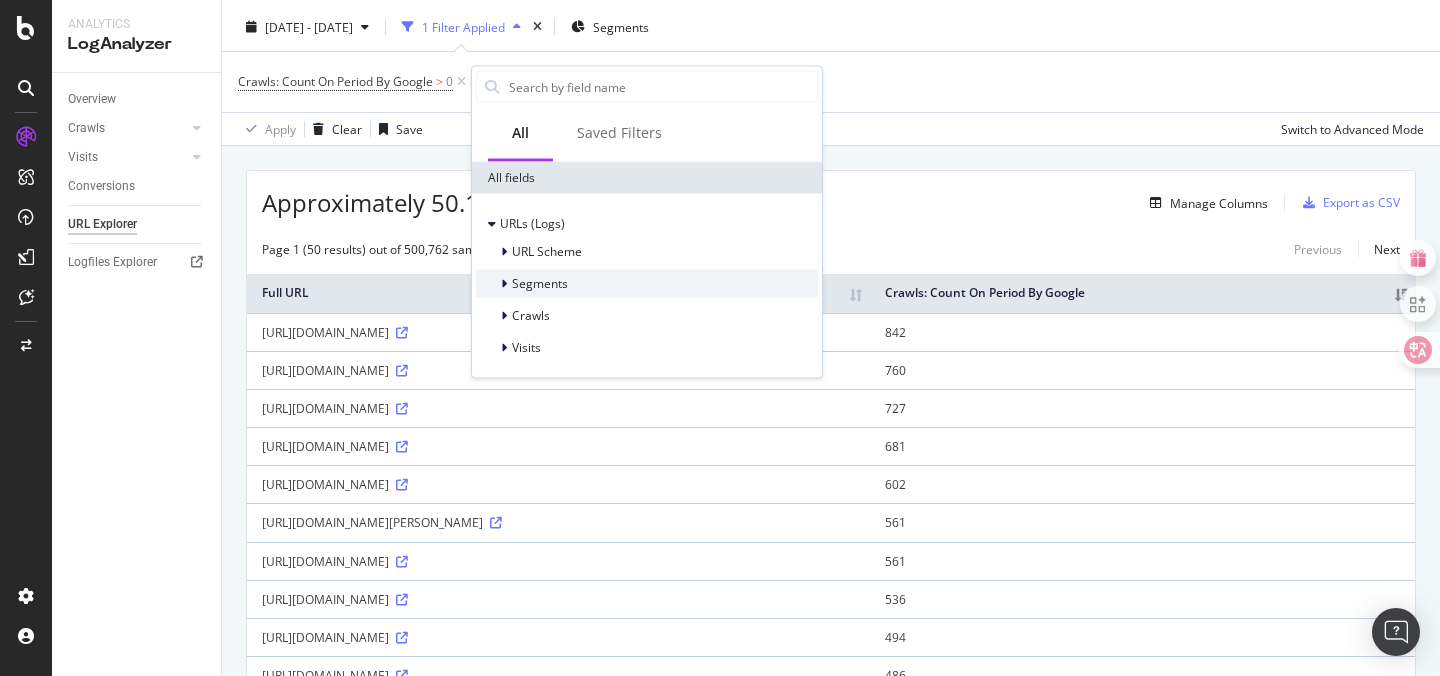 click at bounding box center (504, 284) 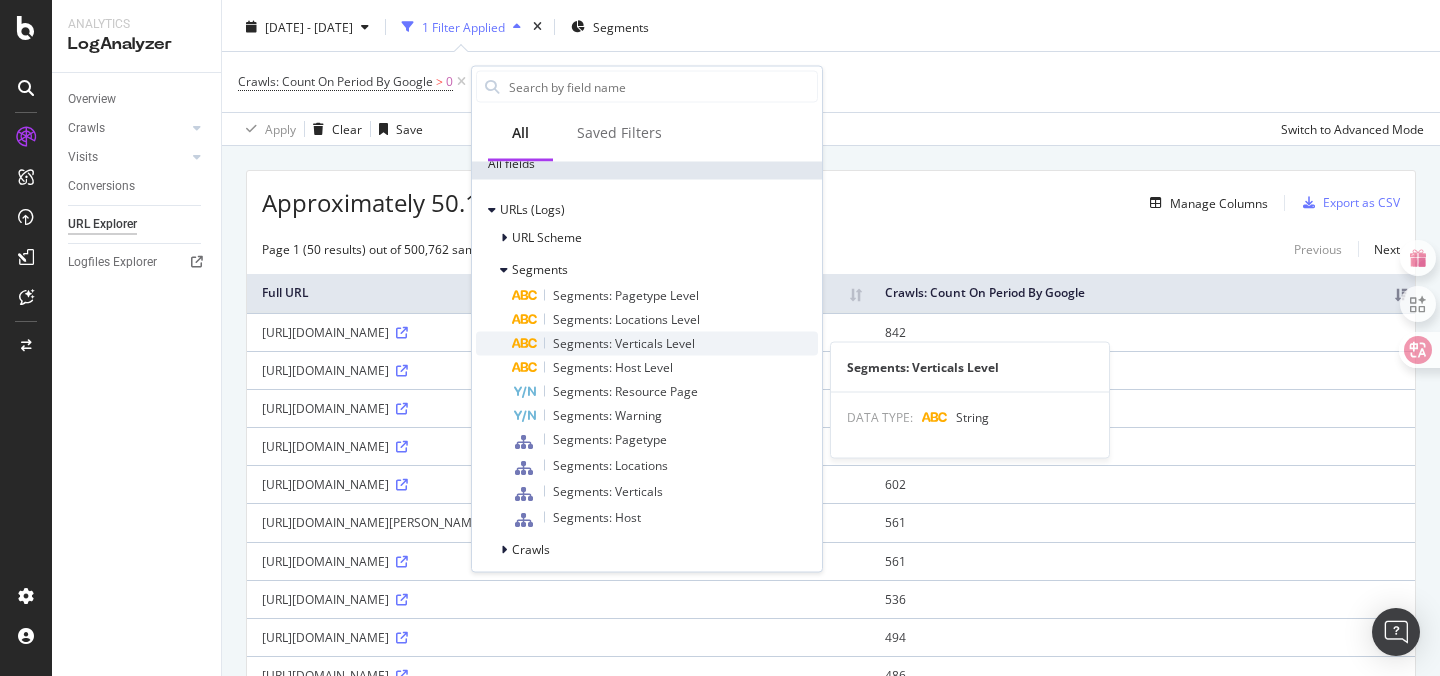 scroll, scrollTop: 0, scrollLeft: 0, axis: both 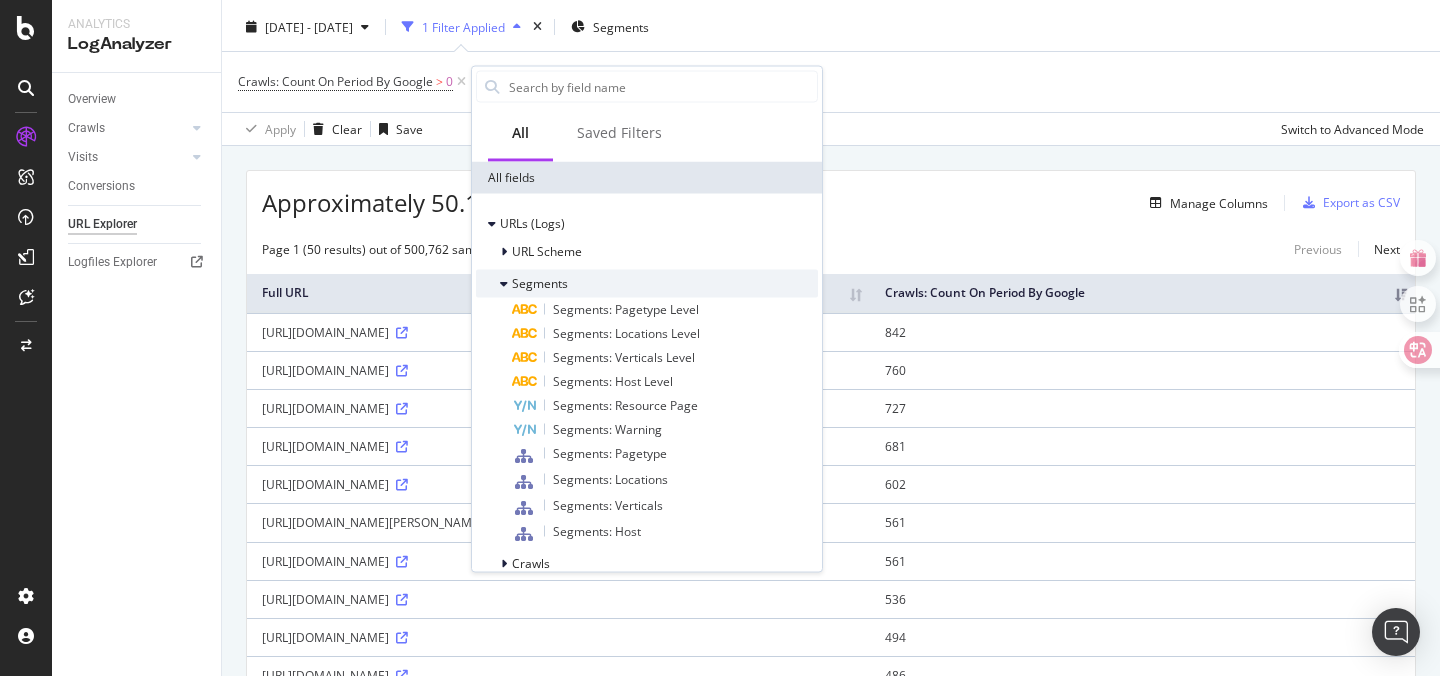 click at bounding box center [504, 284] 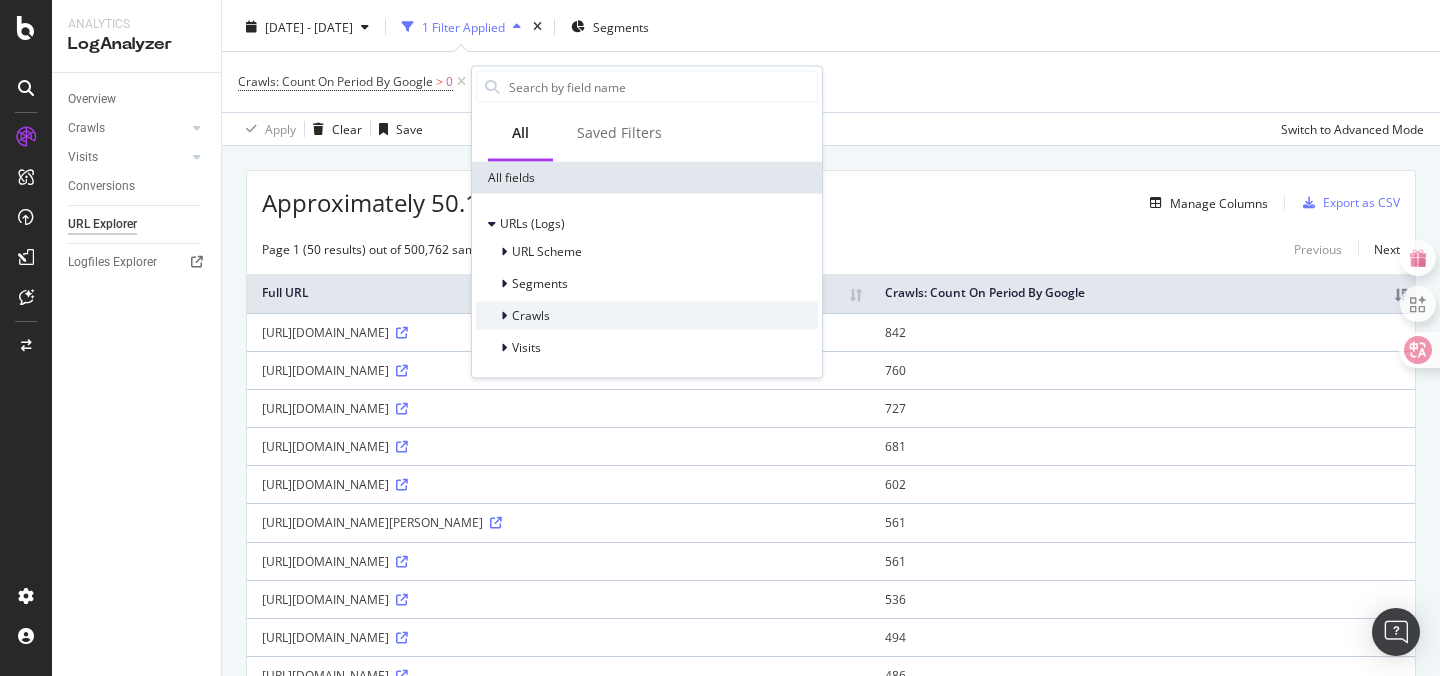 click at bounding box center [504, 316] 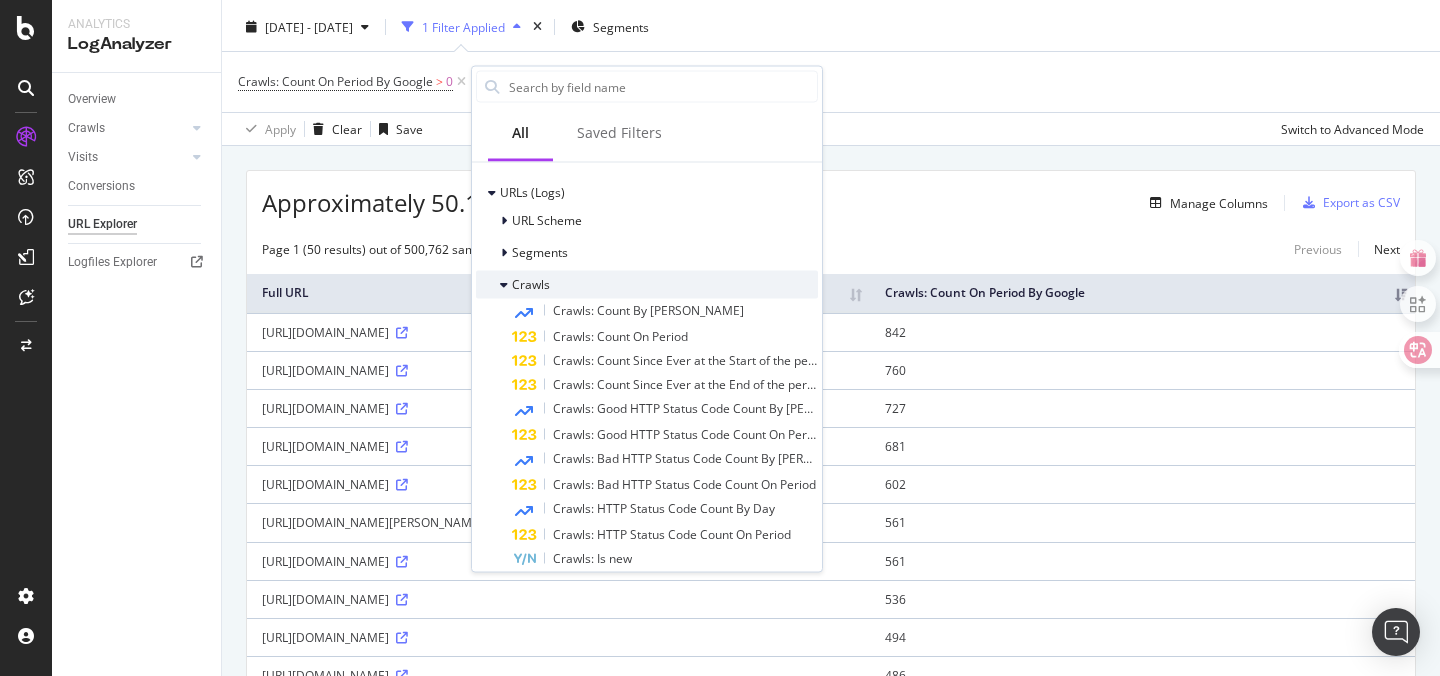 scroll, scrollTop: 0, scrollLeft: 0, axis: both 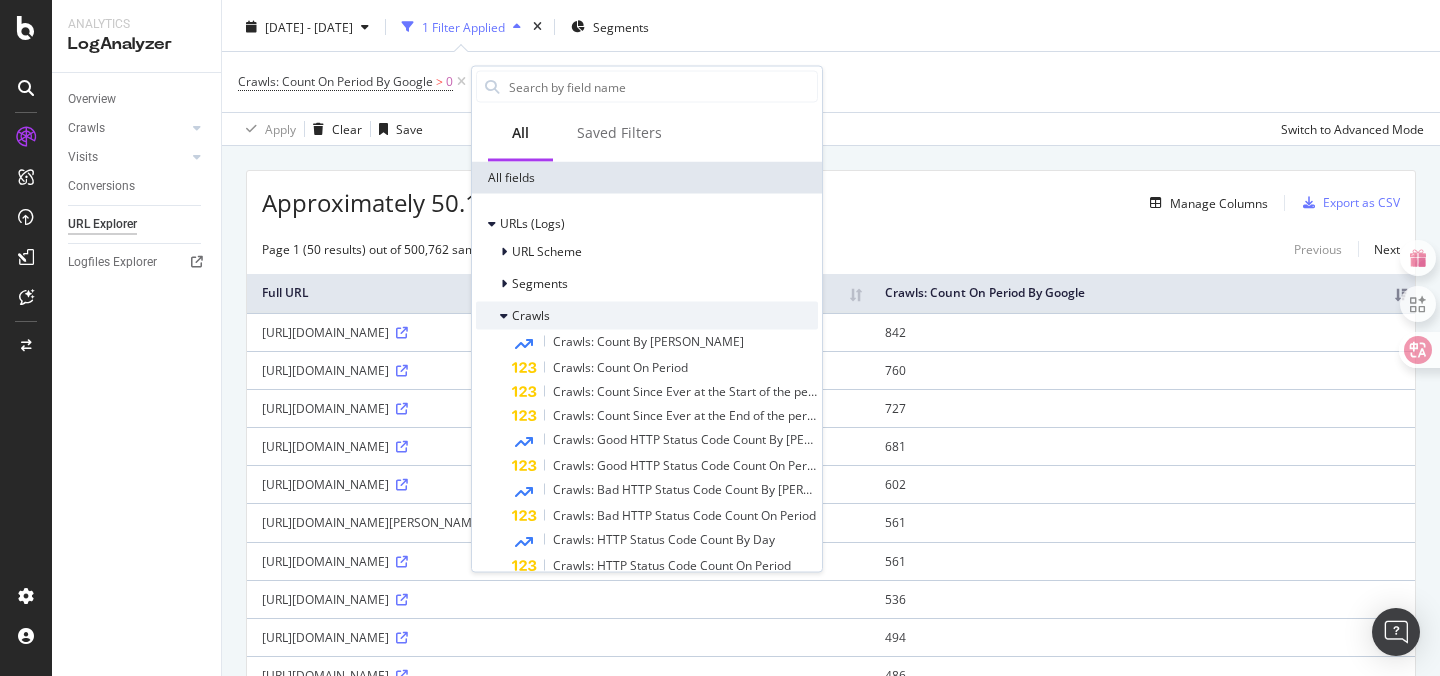 click at bounding box center [504, 316] 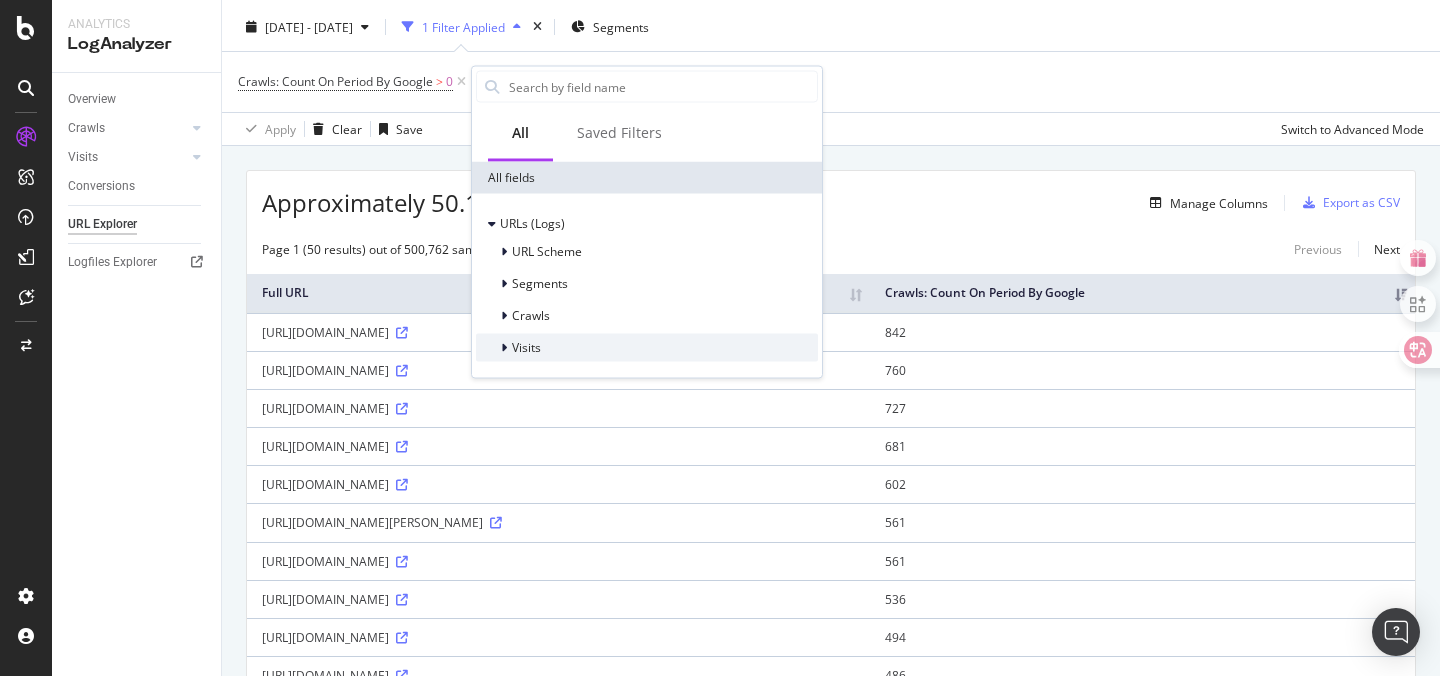 click at bounding box center (504, 348) 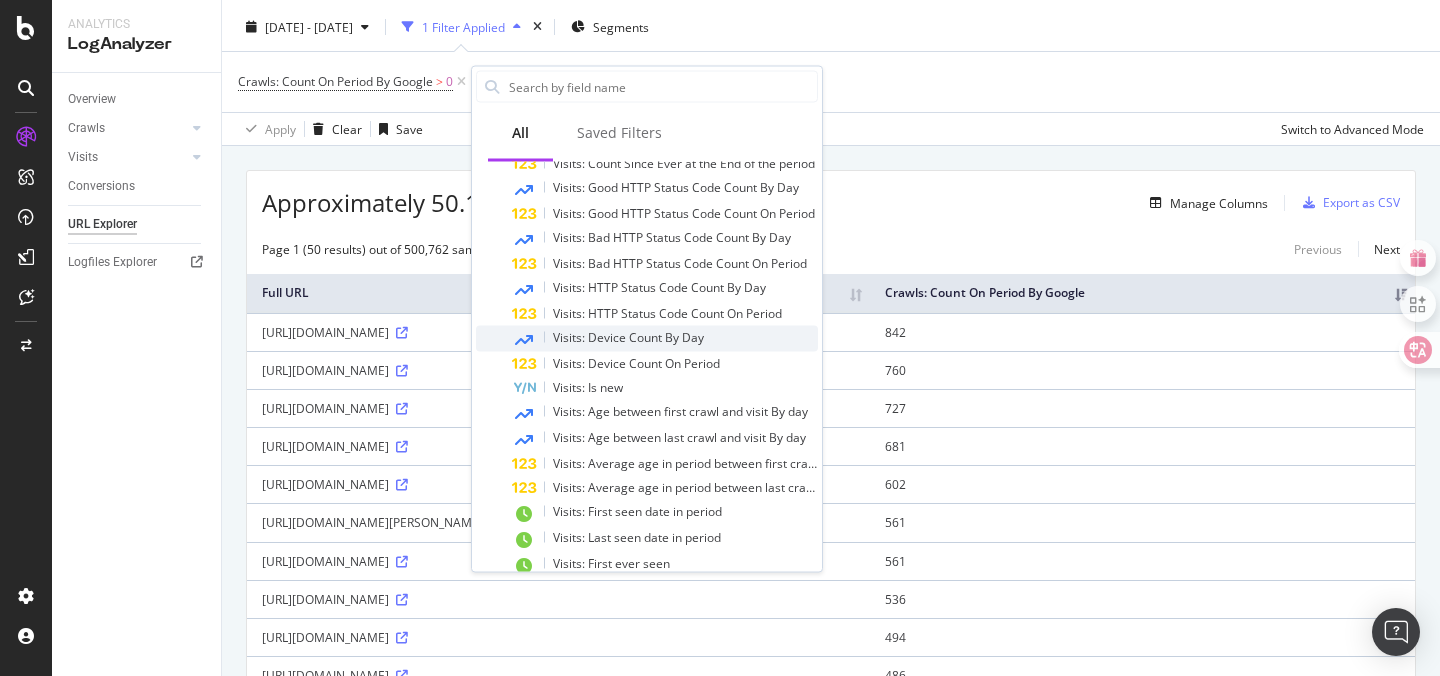scroll, scrollTop: 332, scrollLeft: 0, axis: vertical 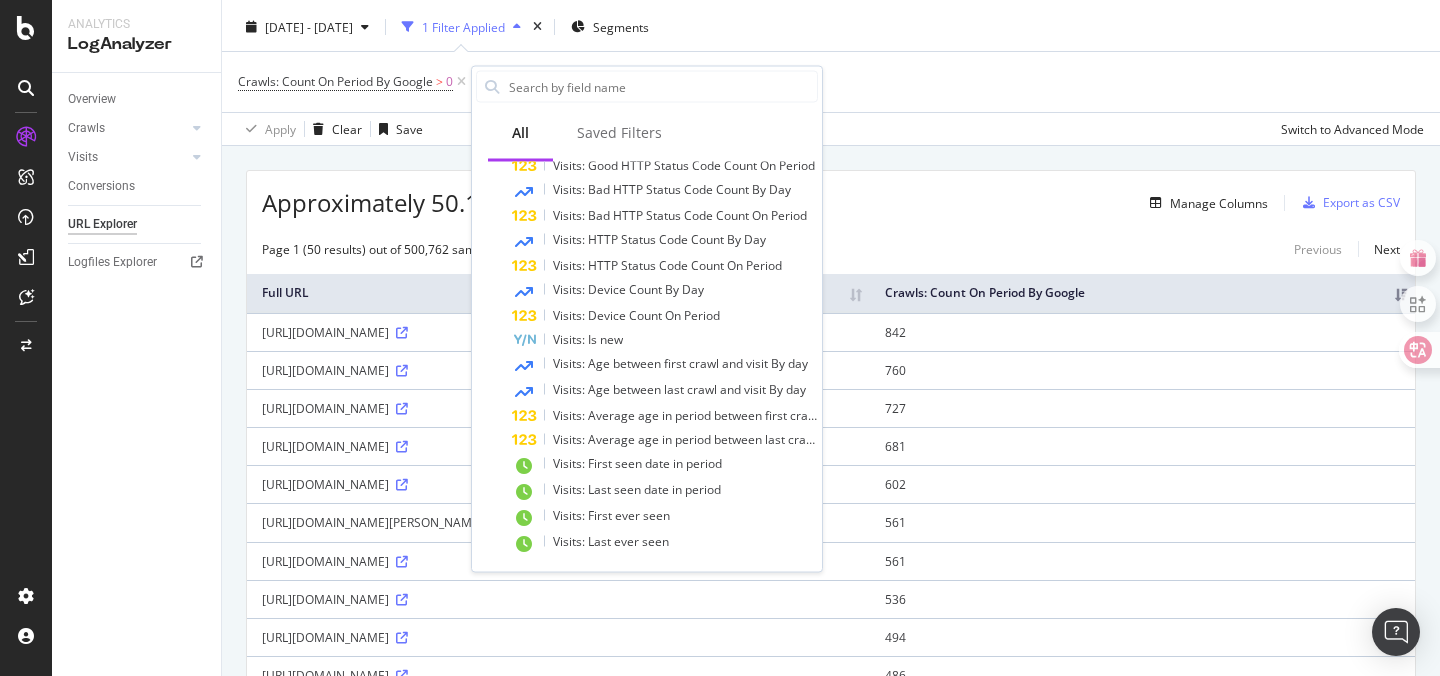 click on "Overview Crawls Daily Distribution Segments Distribution HTTP Codes Resources Visits Daily Distribution Segments Distribution HTTP Codes Conversions URL Explorer Logfiles Explorer" at bounding box center [136, 374] 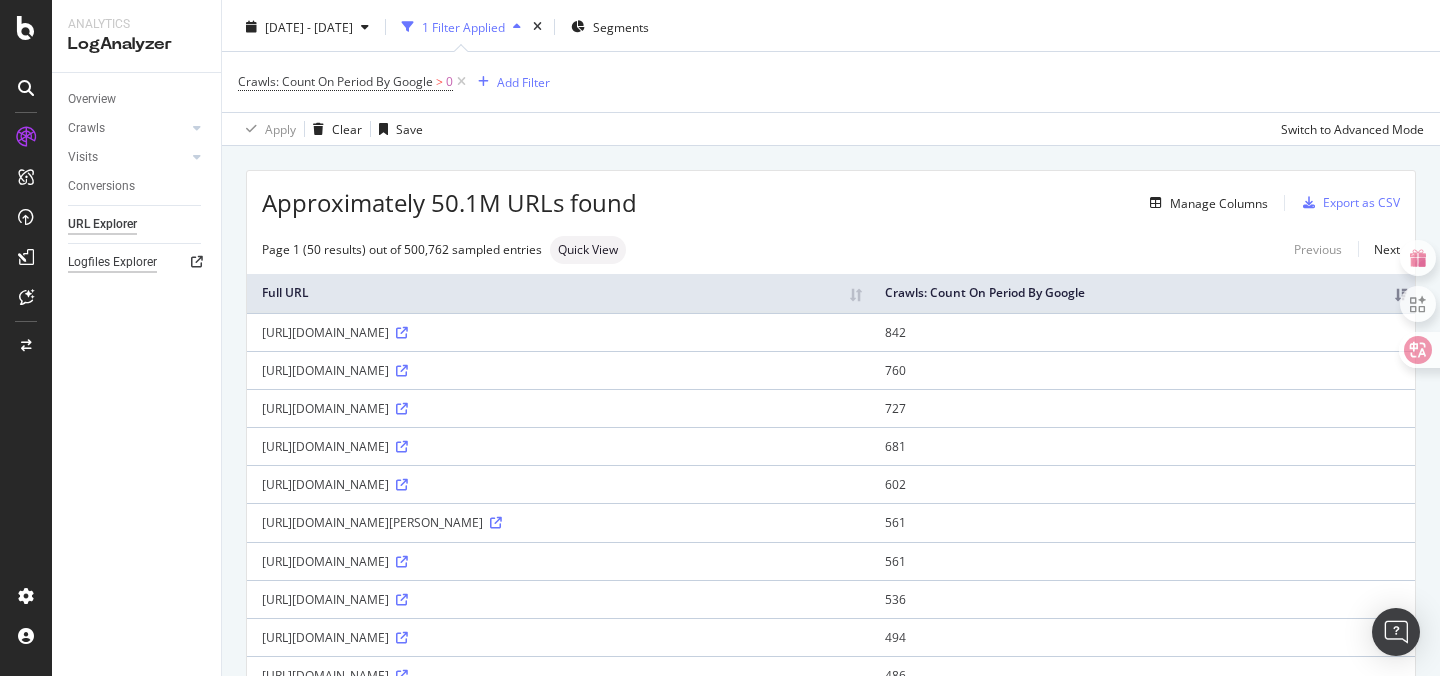 click on "Logfiles Explorer" at bounding box center [112, 262] 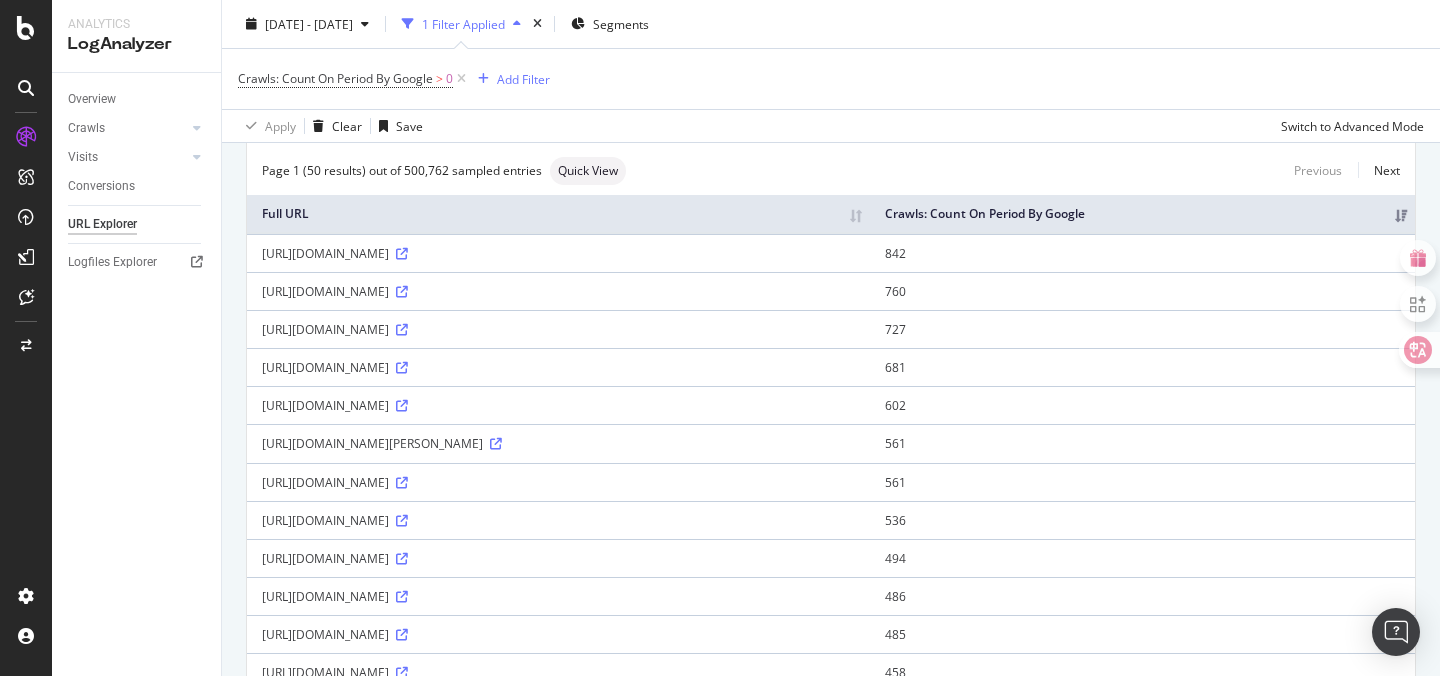scroll, scrollTop: 0, scrollLeft: 0, axis: both 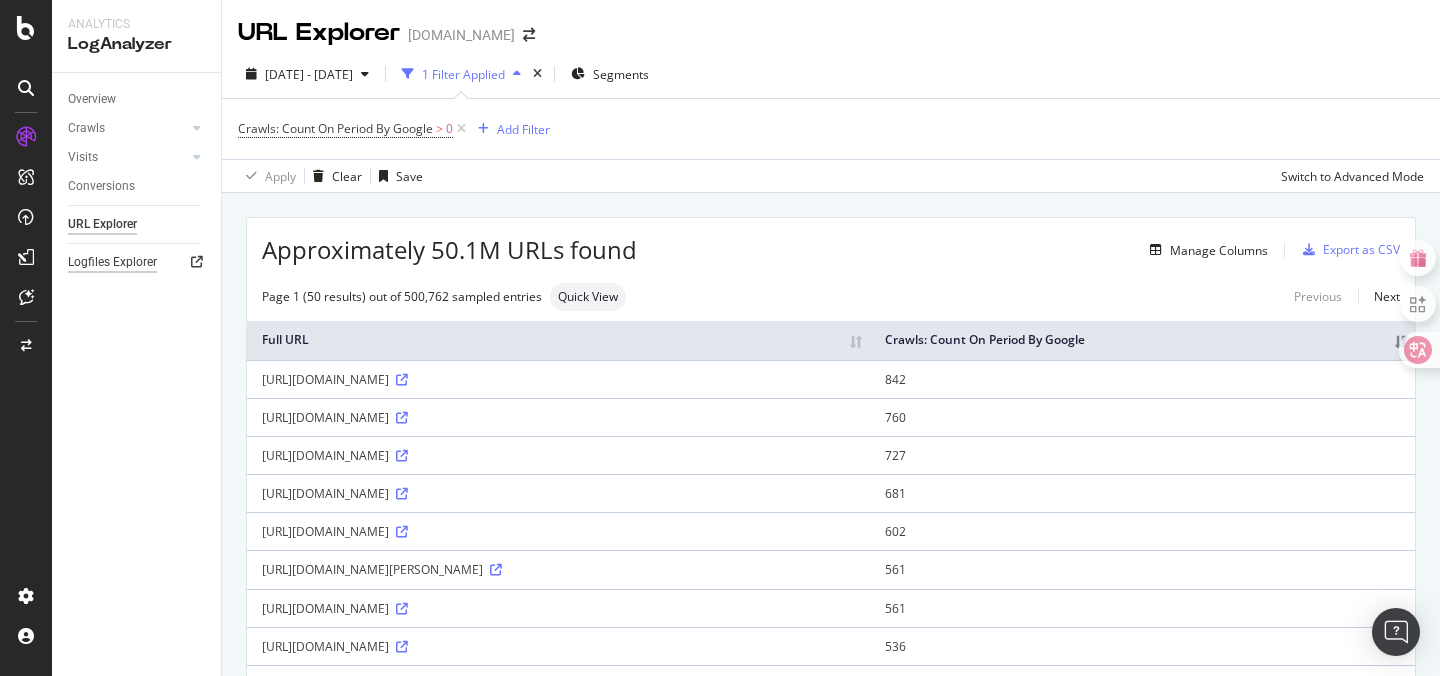 click on "Logfiles Explorer" at bounding box center [112, 262] 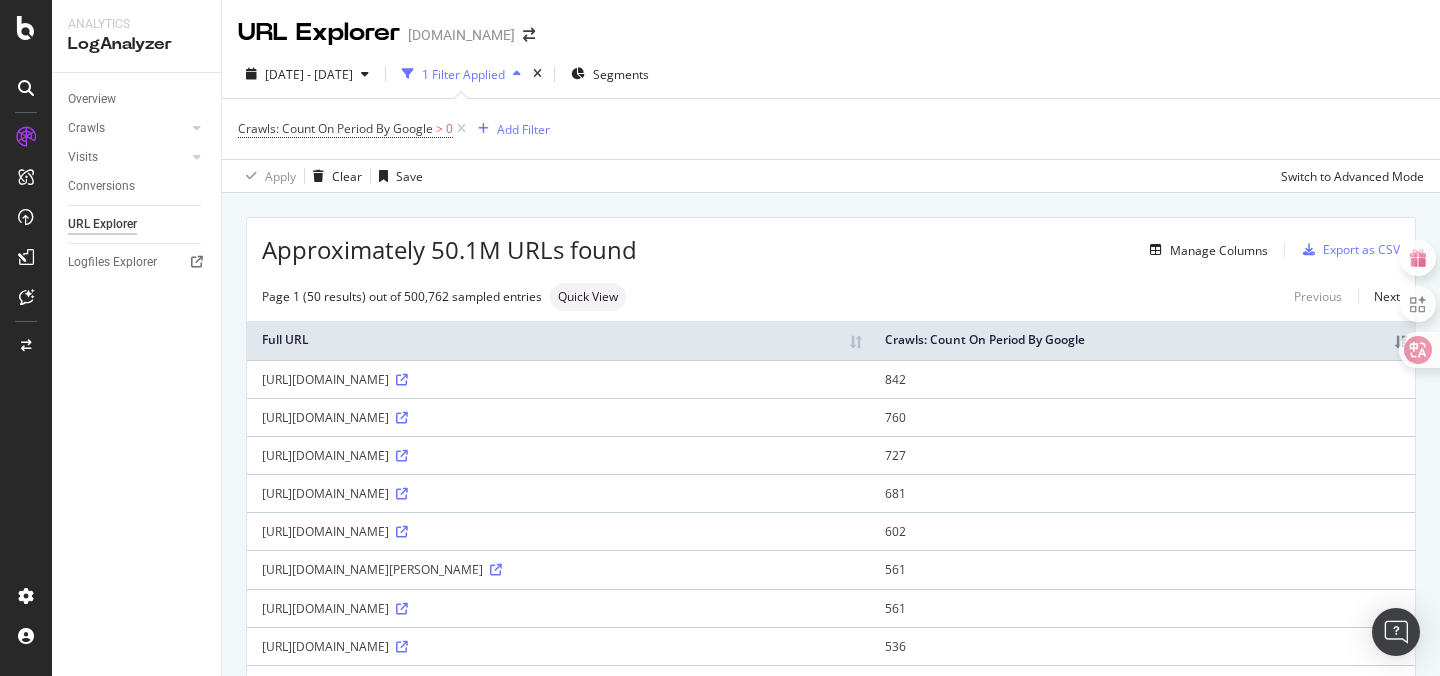 click on "URL Explorer Gumtree.com" at bounding box center [831, 25] 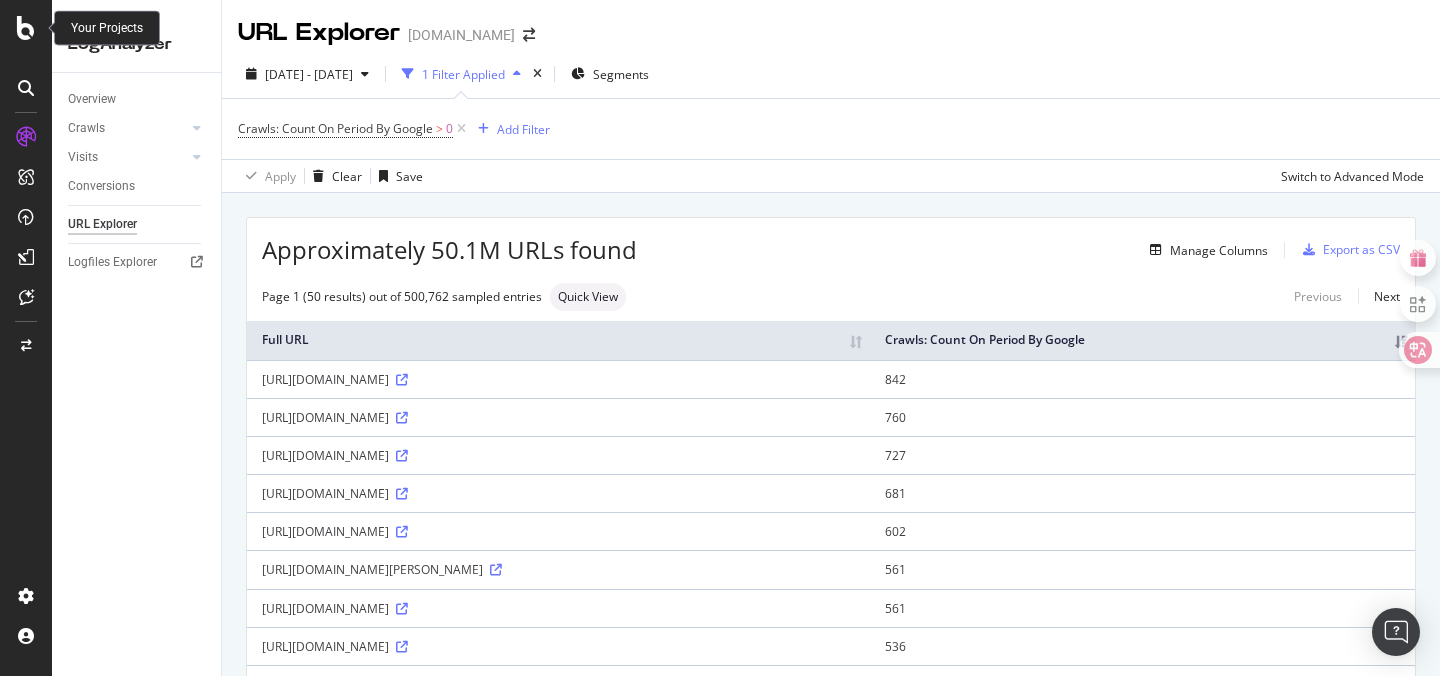 click at bounding box center [26, 28] 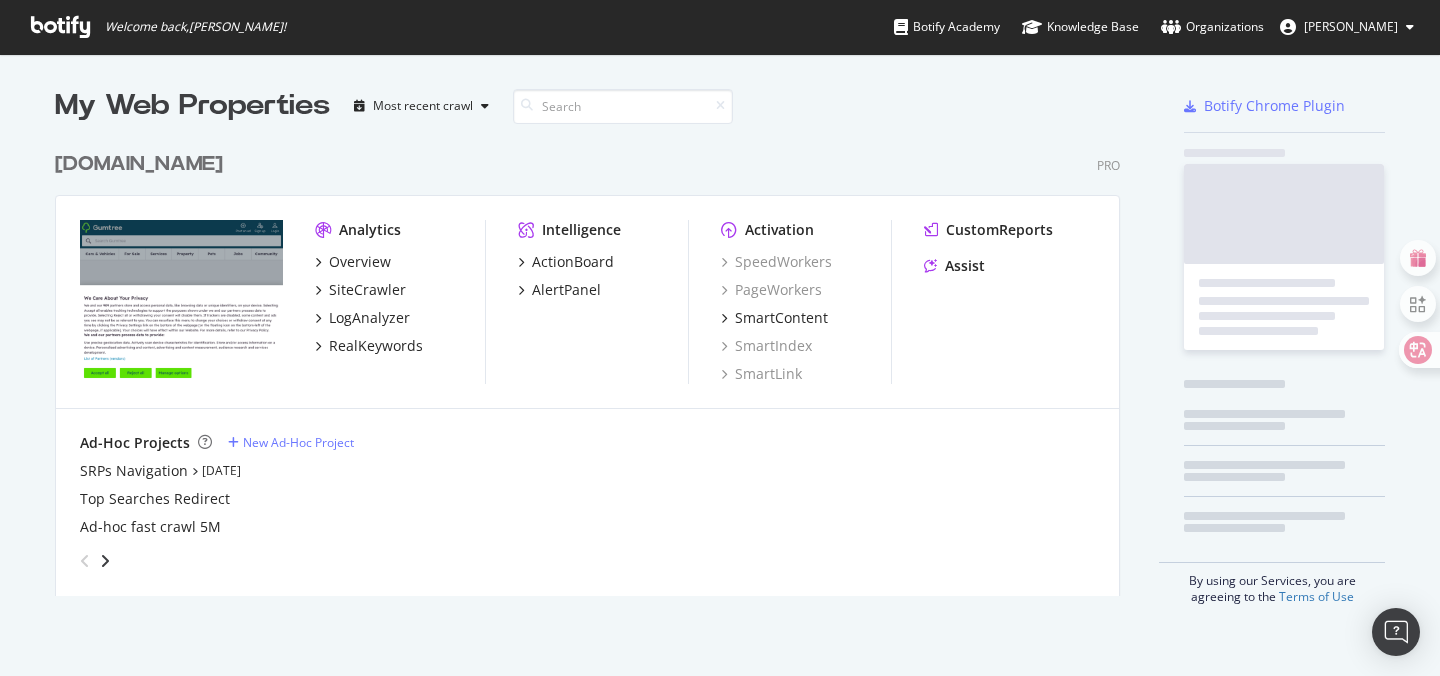 scroll, scrollTop: 1, scrollLeft: 1, axis: both 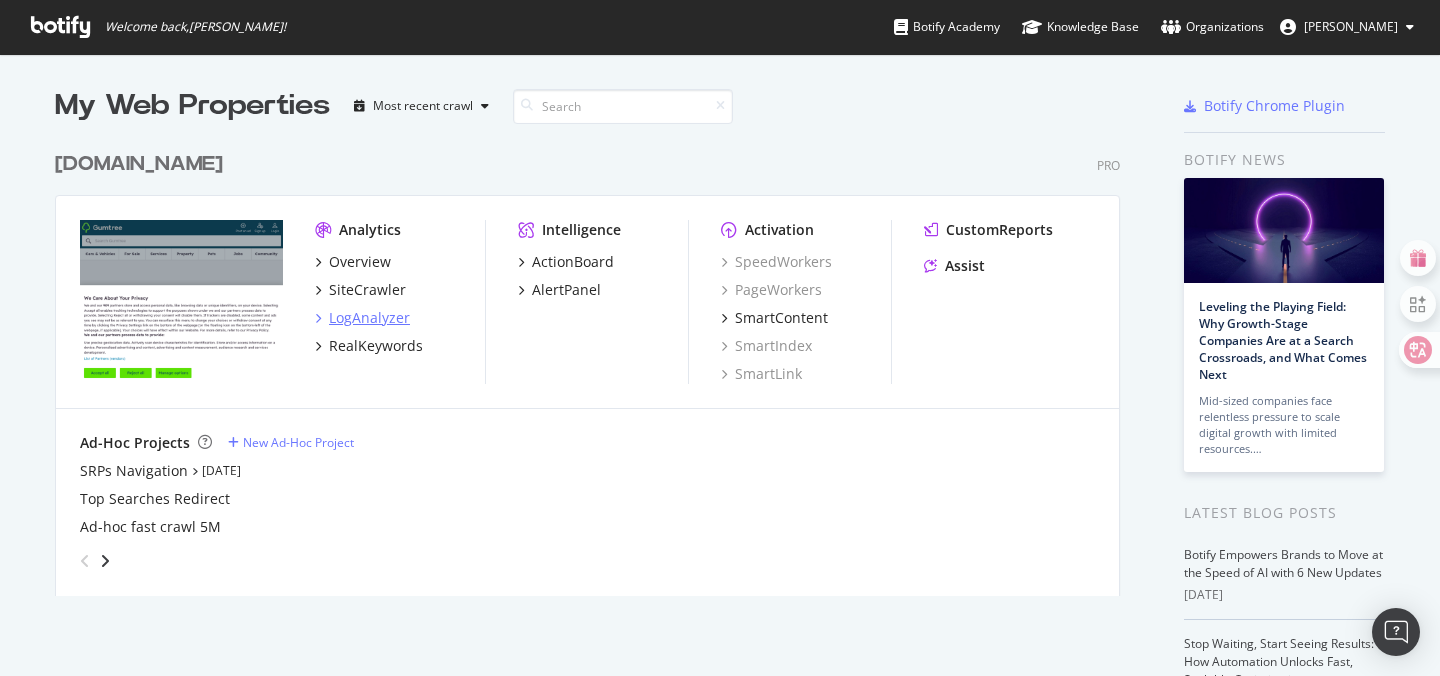 click on "LogAnalyzer" at bounding box center [369, 318] 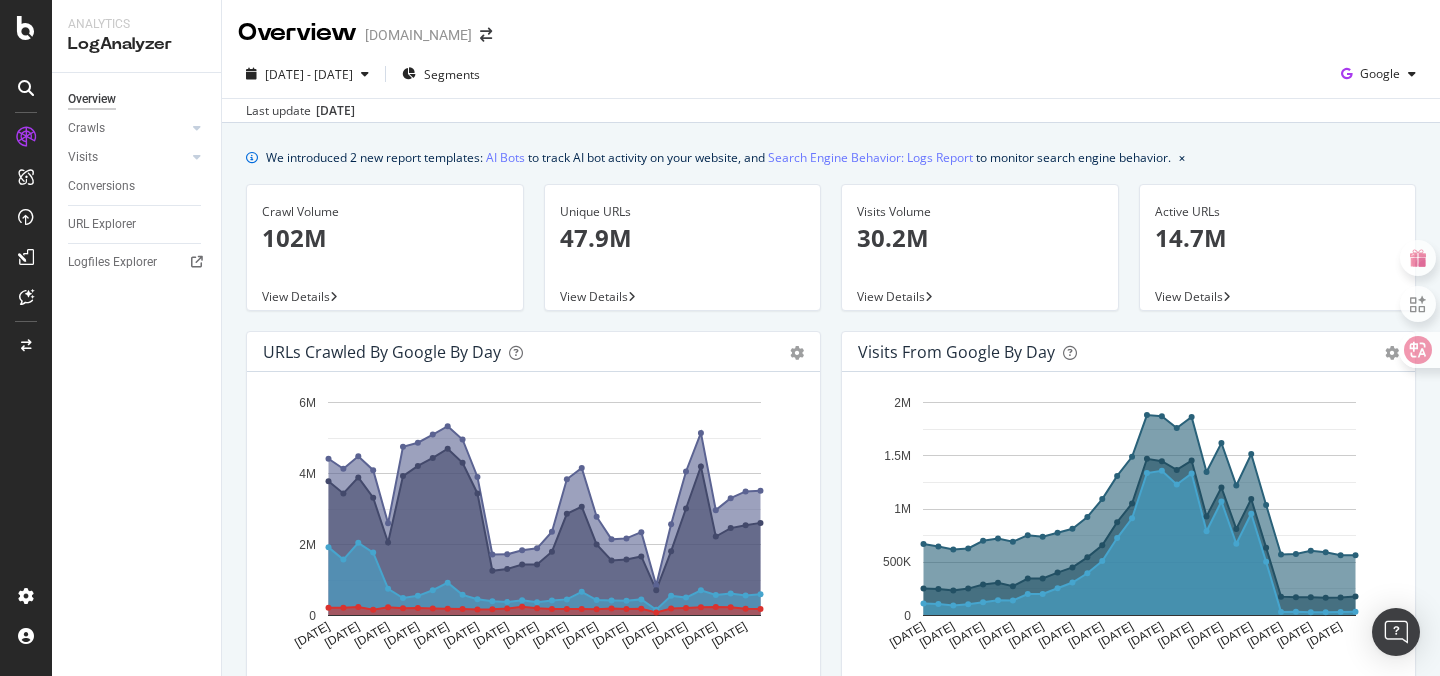 click on "Overview Crawls Daily Distribution Segments Distribution HTTP Codes Resources Visits Daily Distribution Segments Distribution HTTP Codes Conversions URL Explorer Logfiles Explorer" at bounding box center (136, 374) 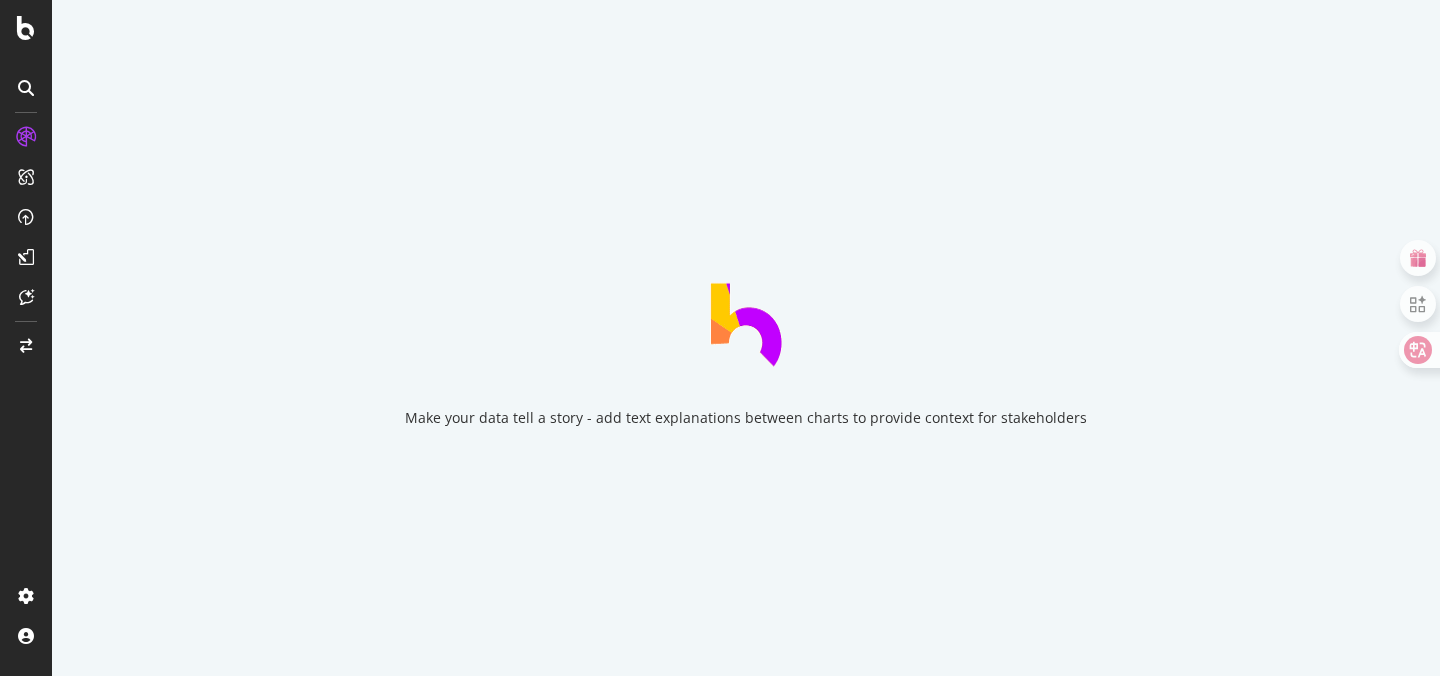 scroll, scrollTop: 0, scrollLeft: 0, axis: both 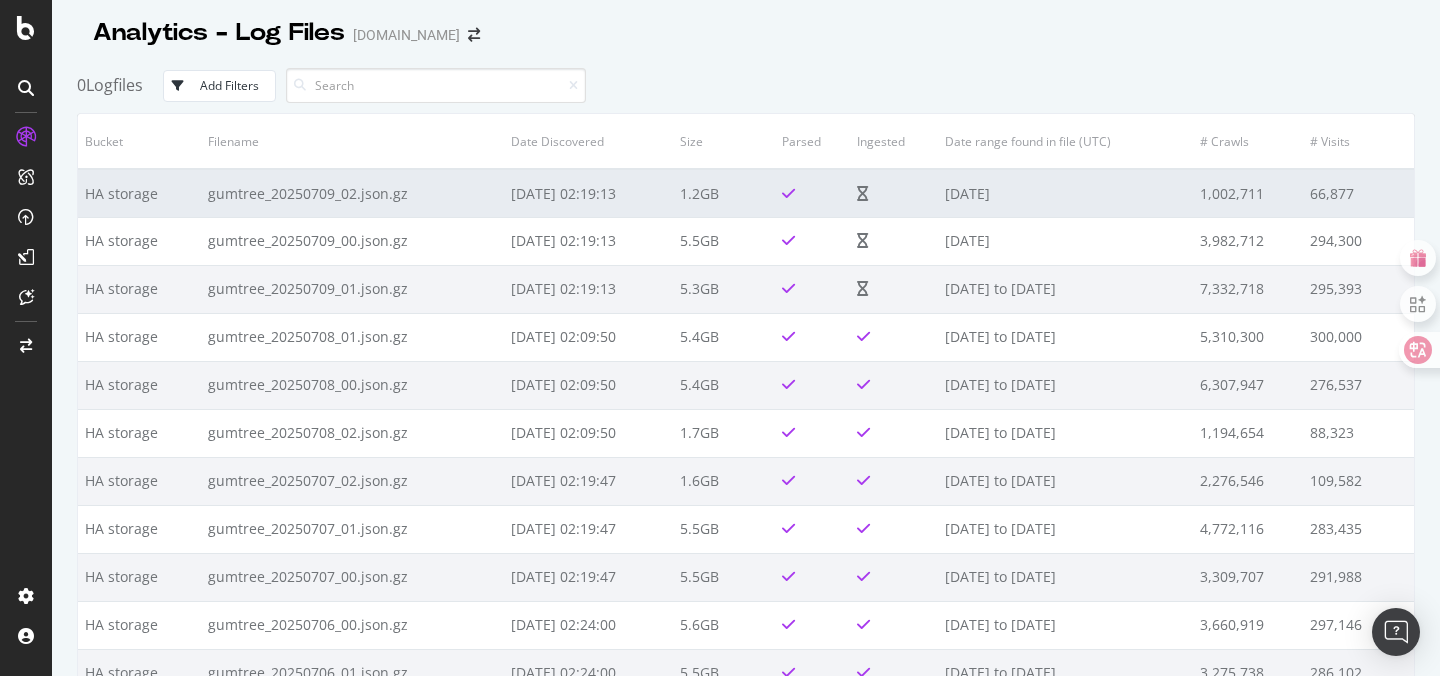 click on "gumtree_20250709_02.json.gz" at bounding box center [352, 193] 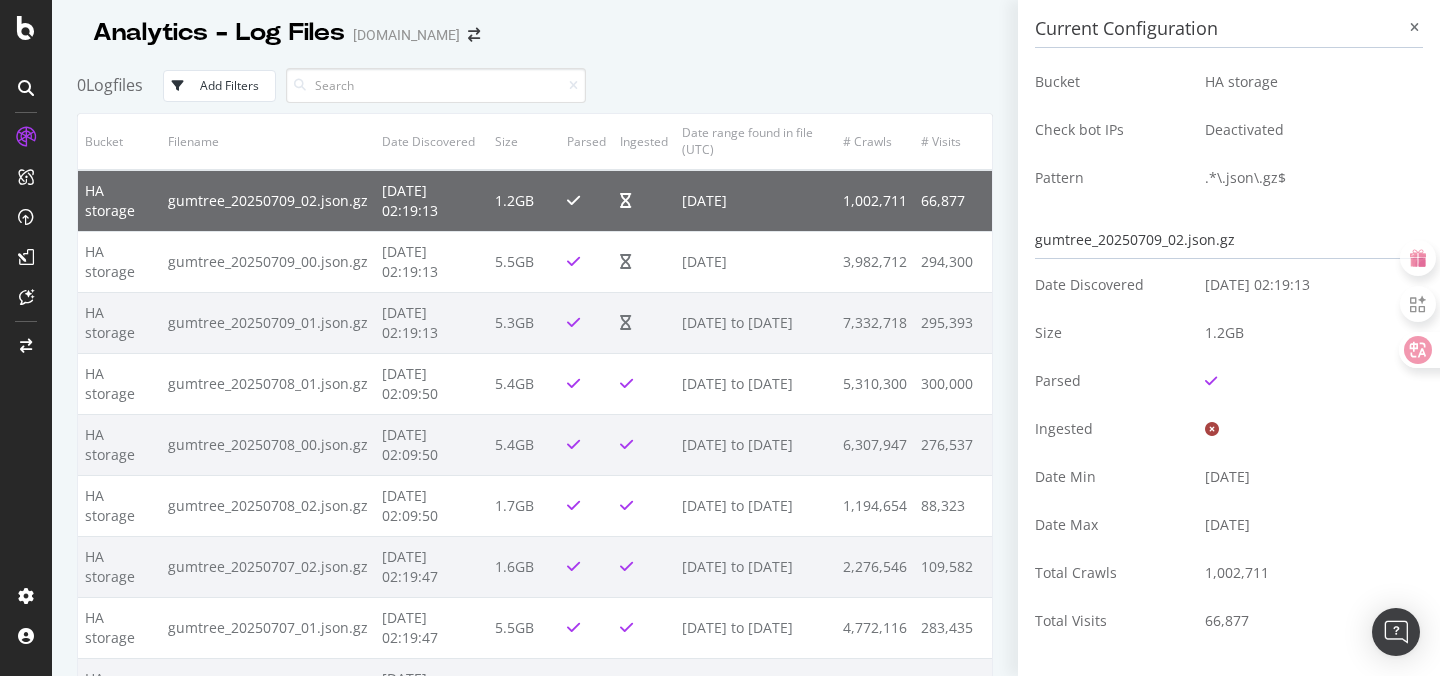 scroll, scrollTop: 10, scrollLeft: 0, axis: vertical 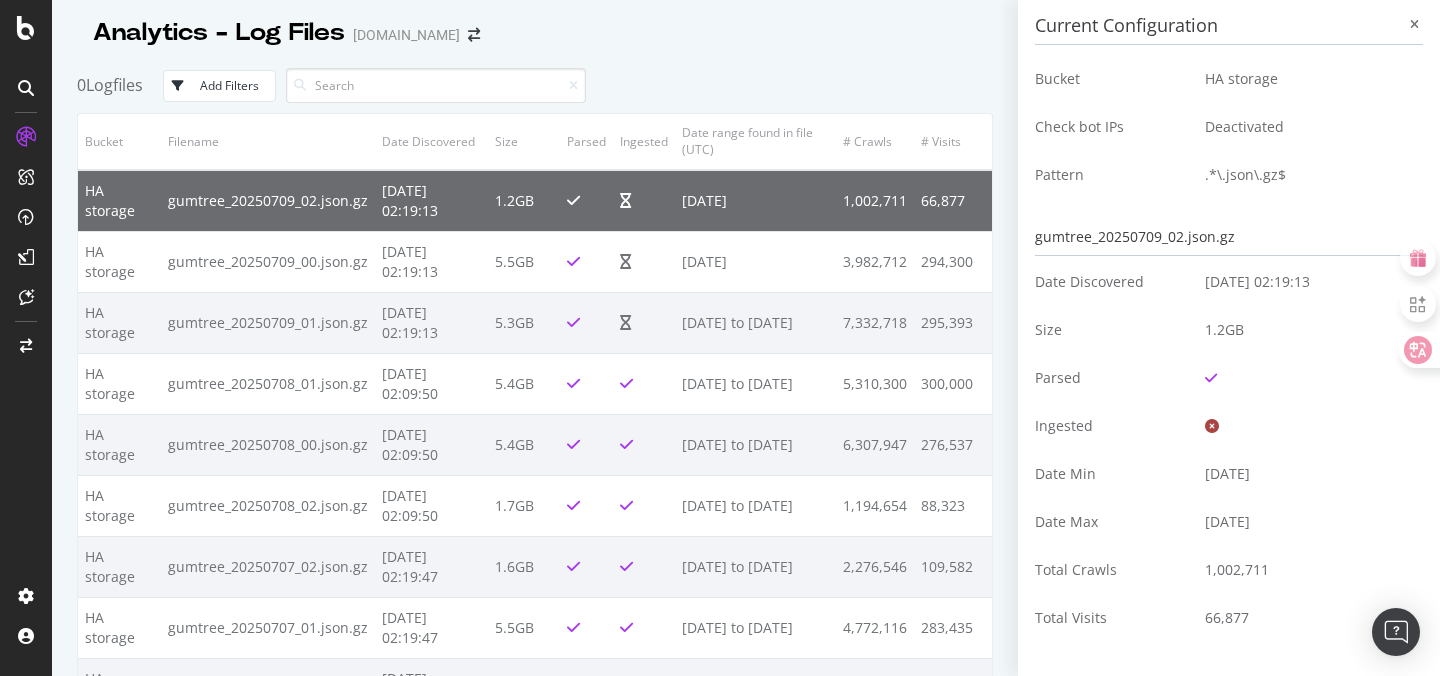 click on "Analytics - Log Files [DOMAIN_NAME]" at bounding box center (535, 25) 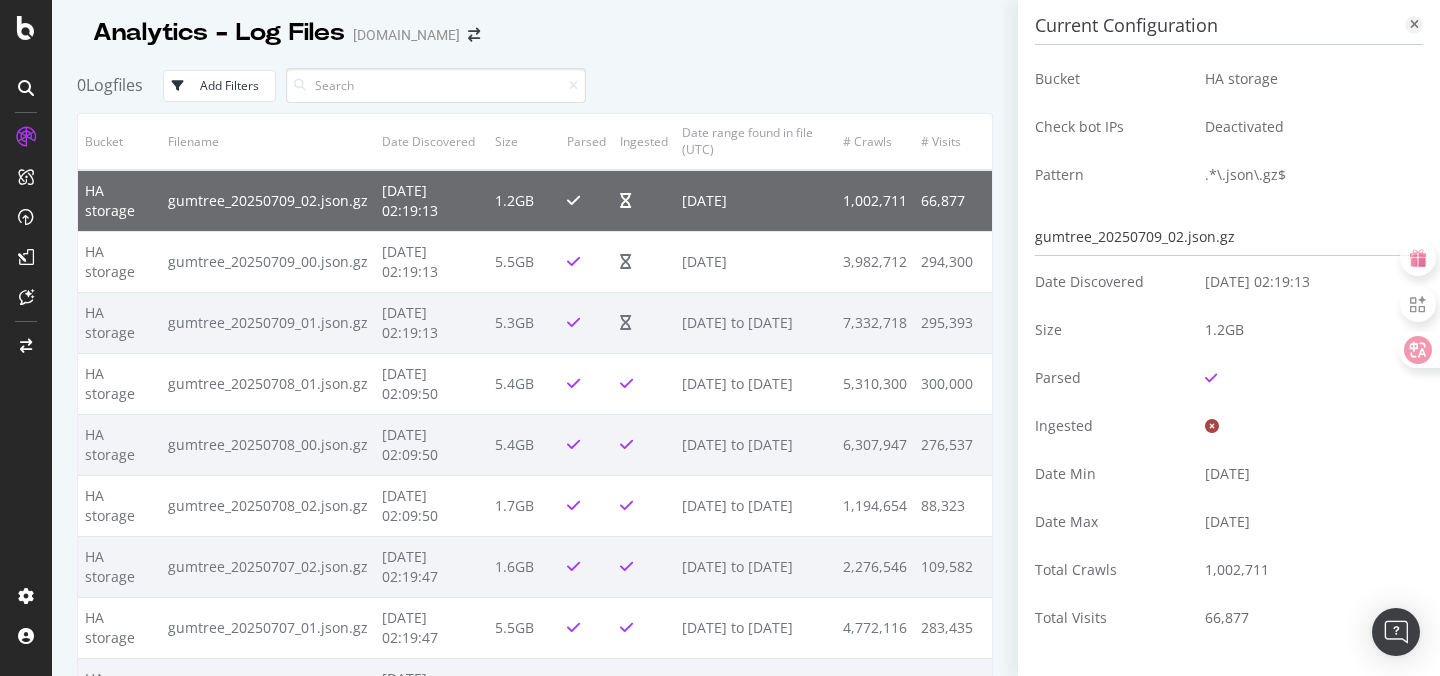 click at bounding box center [1414, 25] 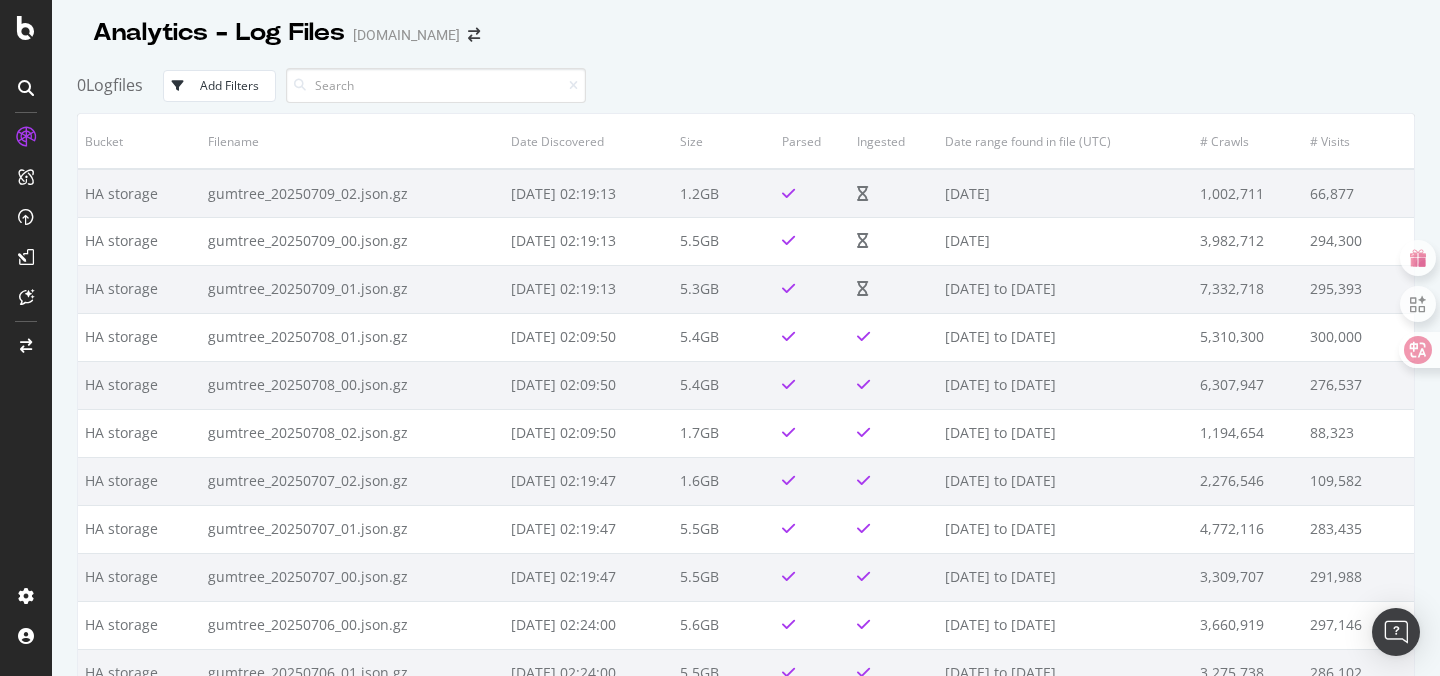 click on "Add Filters" at bounding box center [229, 85] 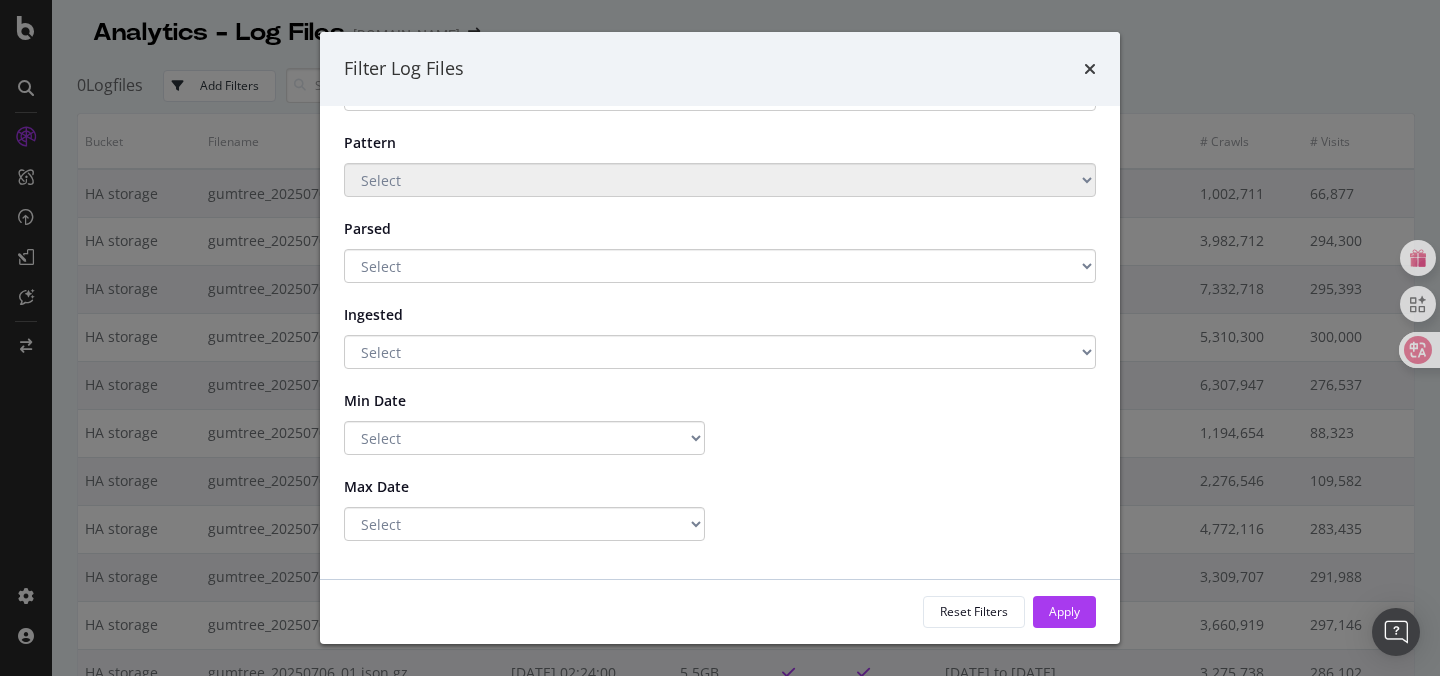 scroll, scrollTop: 0, scrollLeft: 0, axis: both 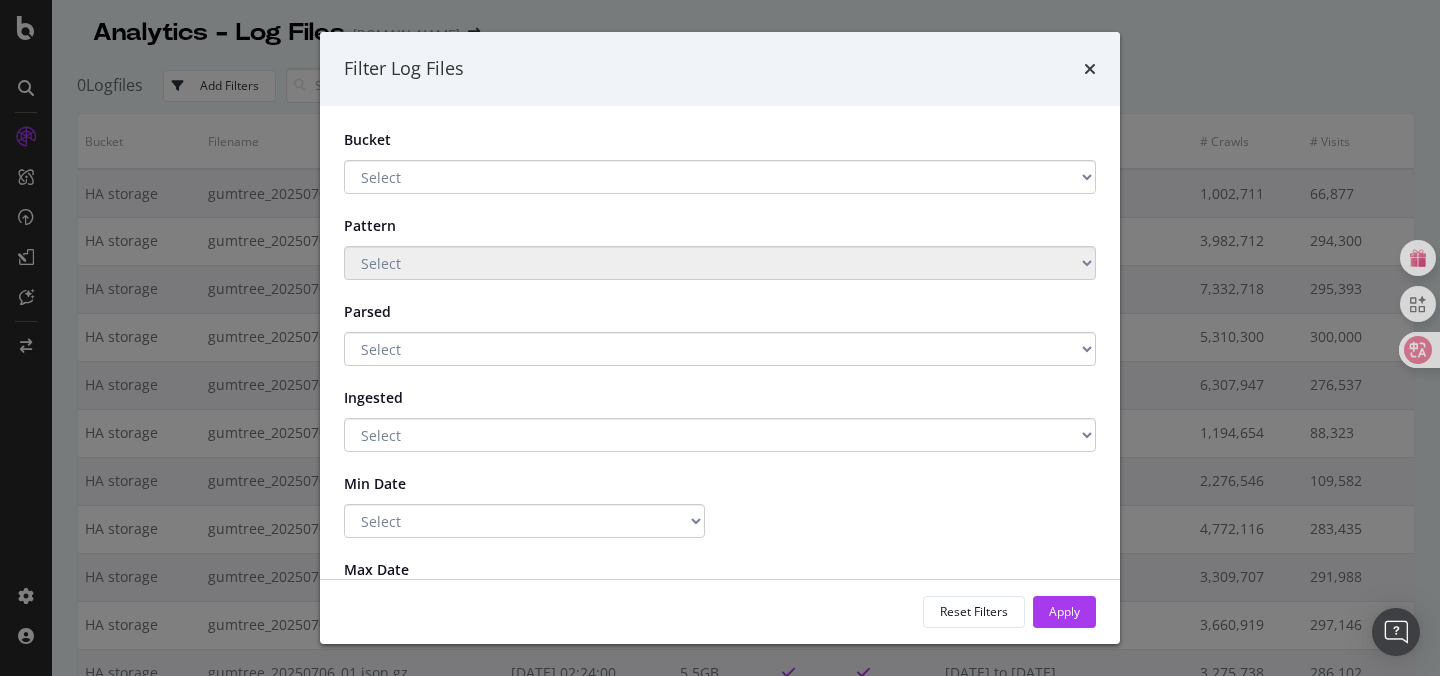 click on "Select S3 HA storage Main storage" at bounding box center [720, 177] 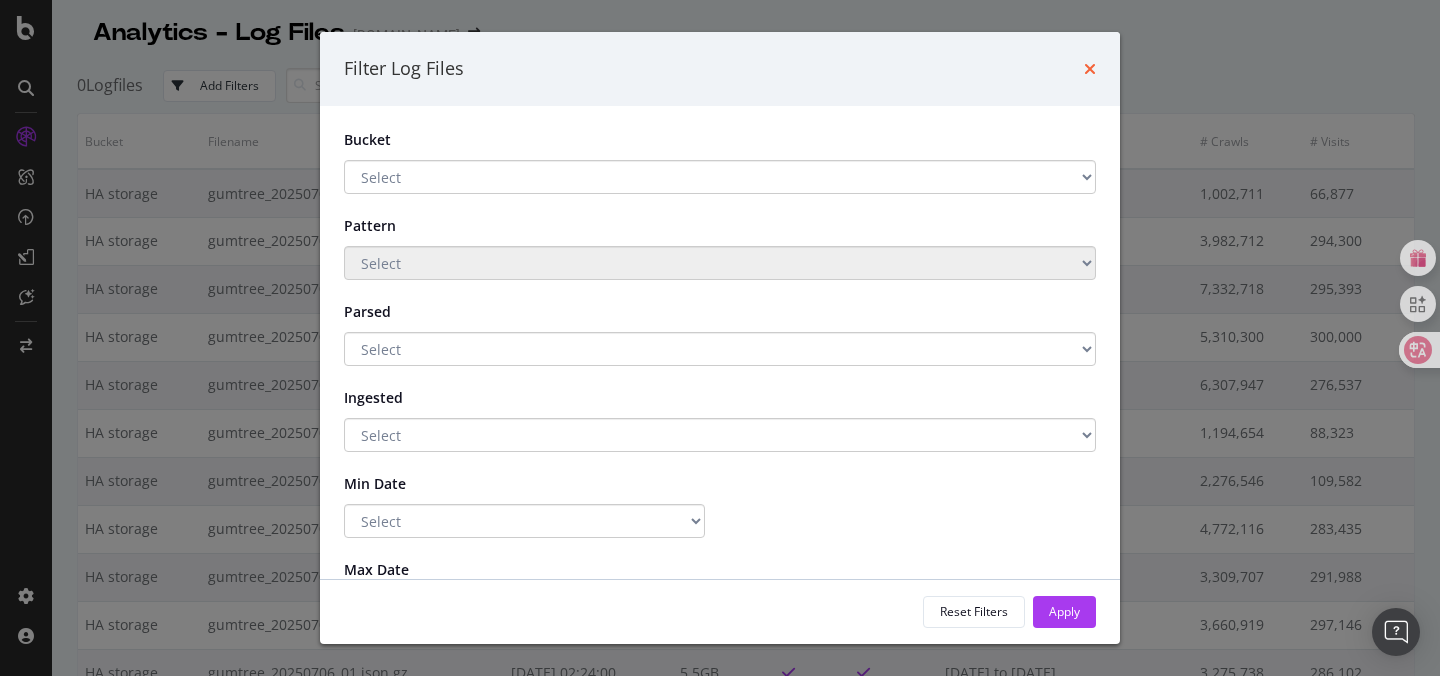 click at bounding box center (1090, 69) 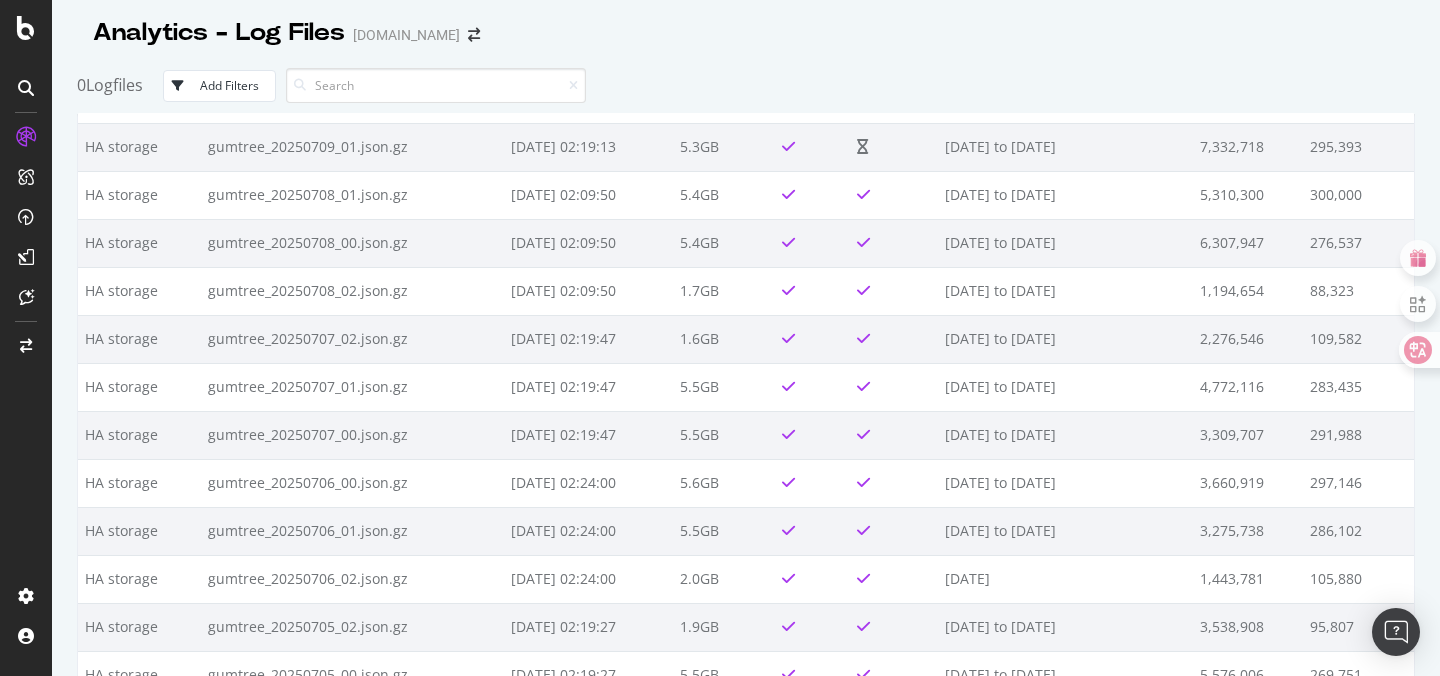 scroll, scrollTop: 0, scrollLeft: 0, axis: both 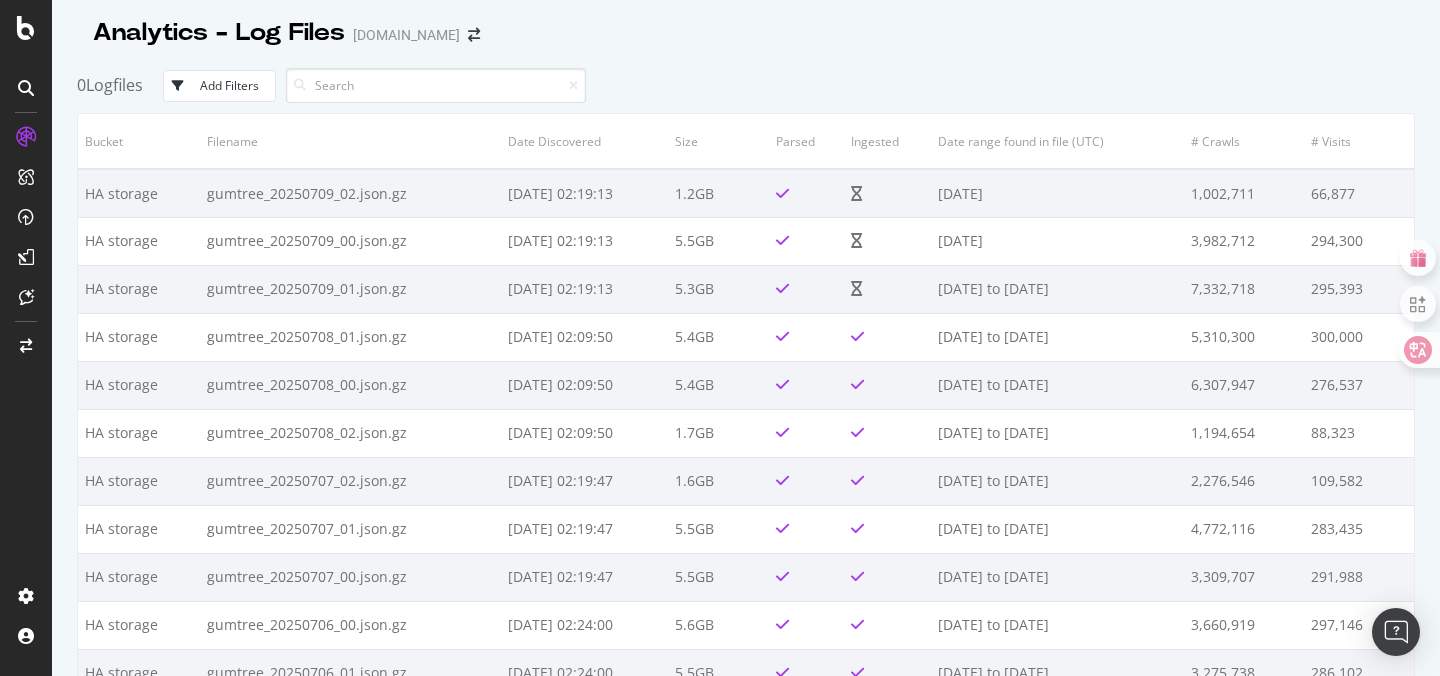 click on "[DOMAIN_NAME]" at bounding box center (406, 35) 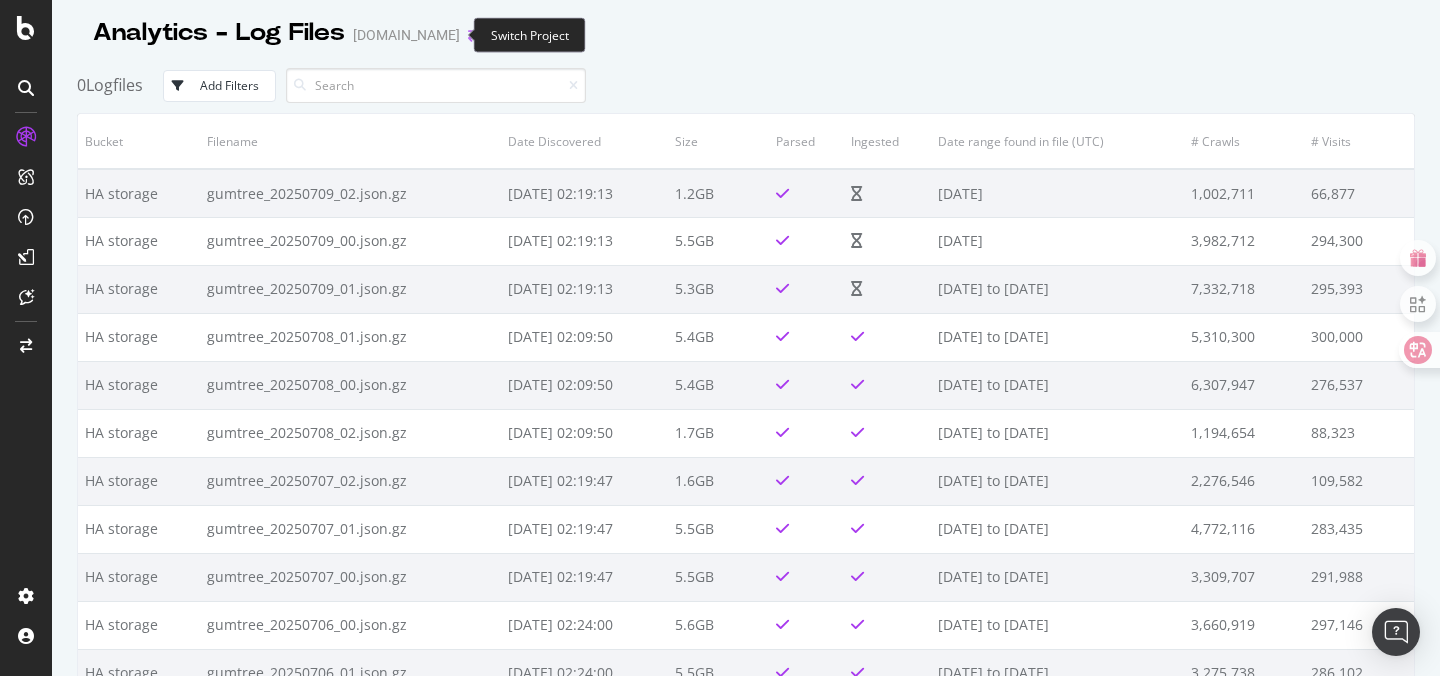 click at bounding box center (474, 35) 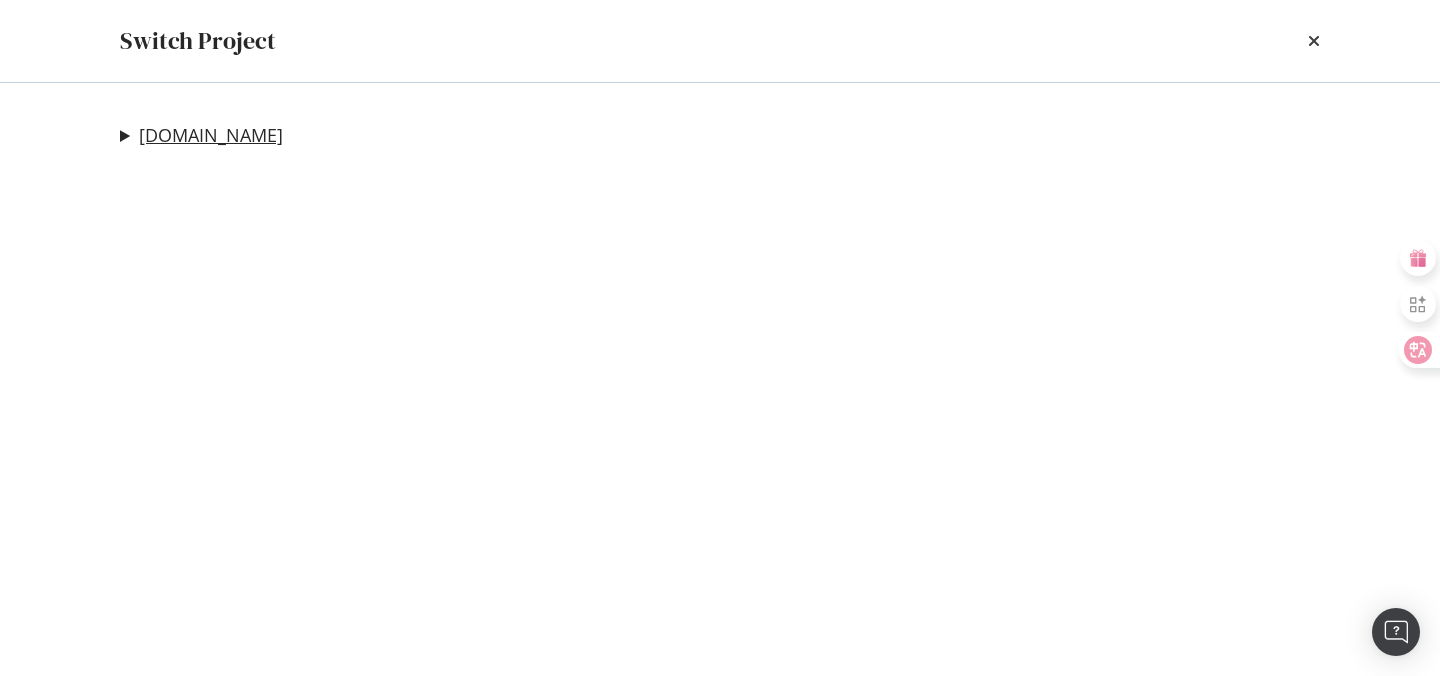 click on "[DOMAIN_NAME]" at bounding box center [211, 135] 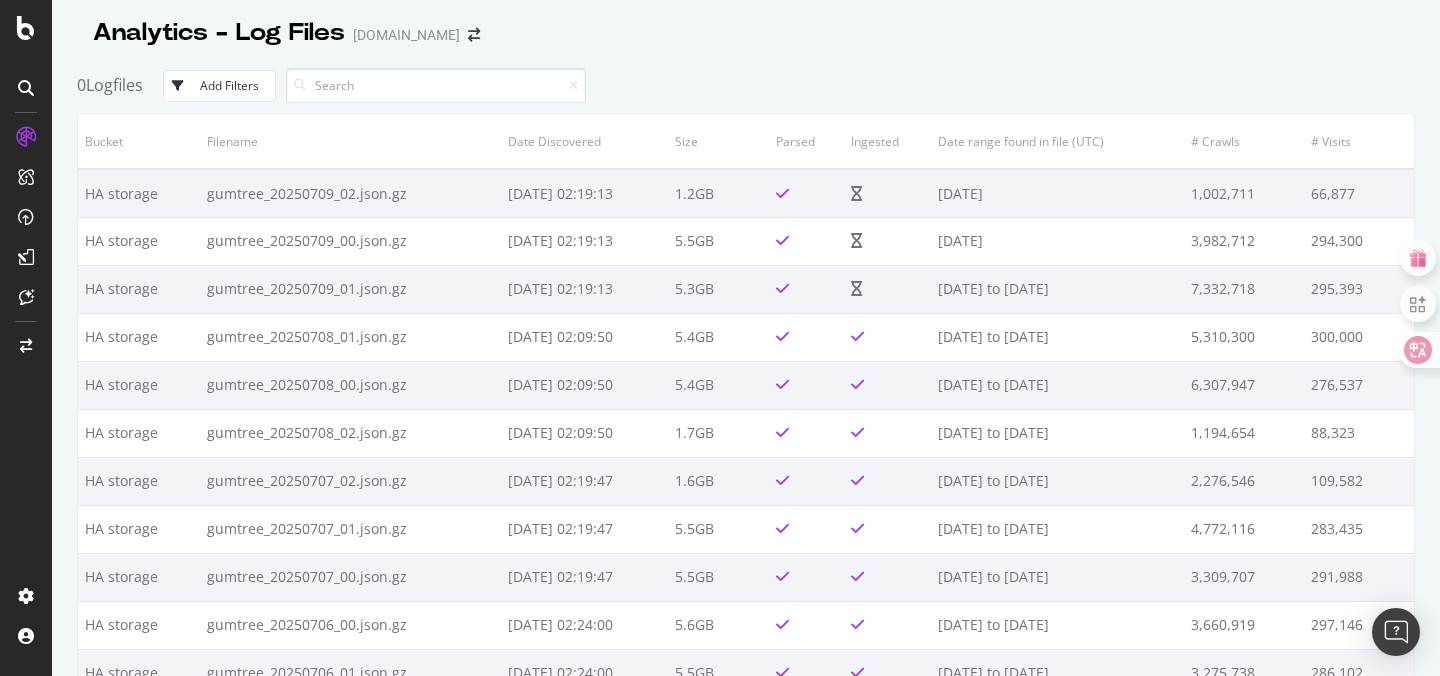 click on "Analytics - Log Files" at bounding box center (219, 33) 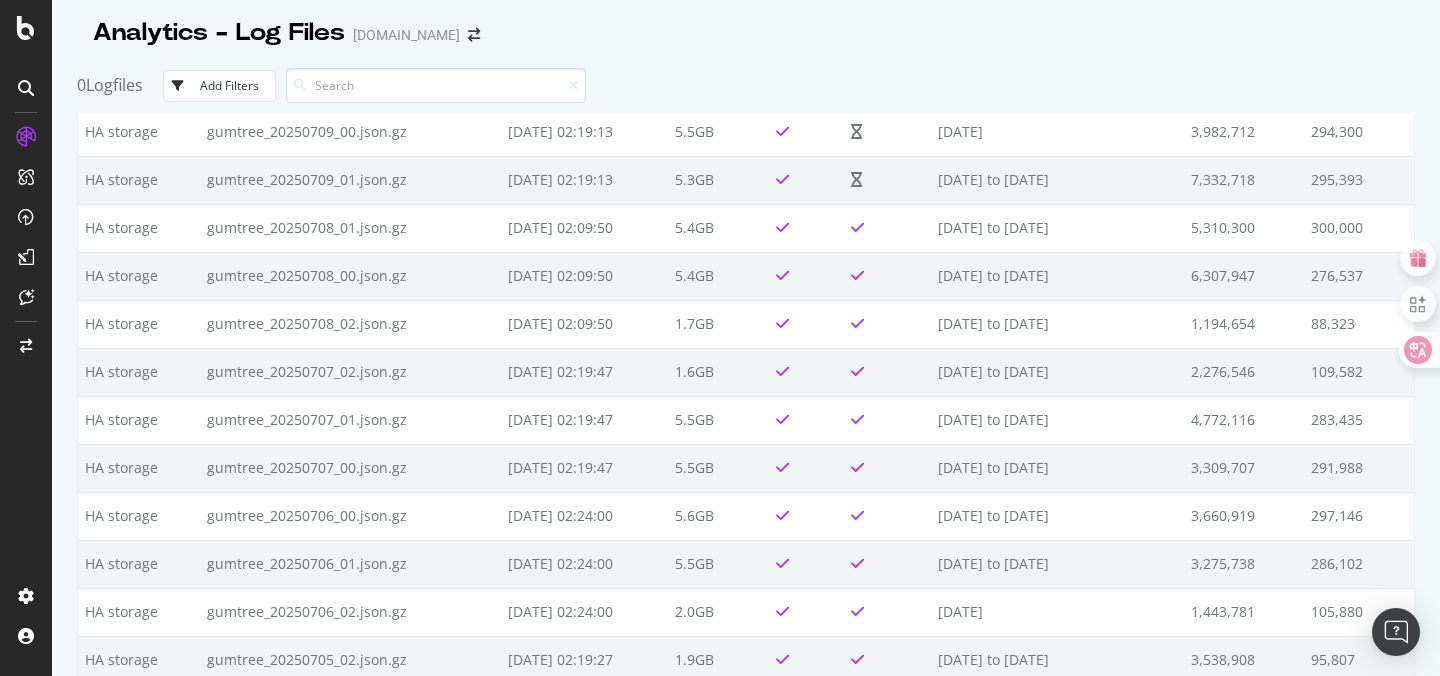 scroll, scrollTop: 0, scrollLeft: 0, axis: both 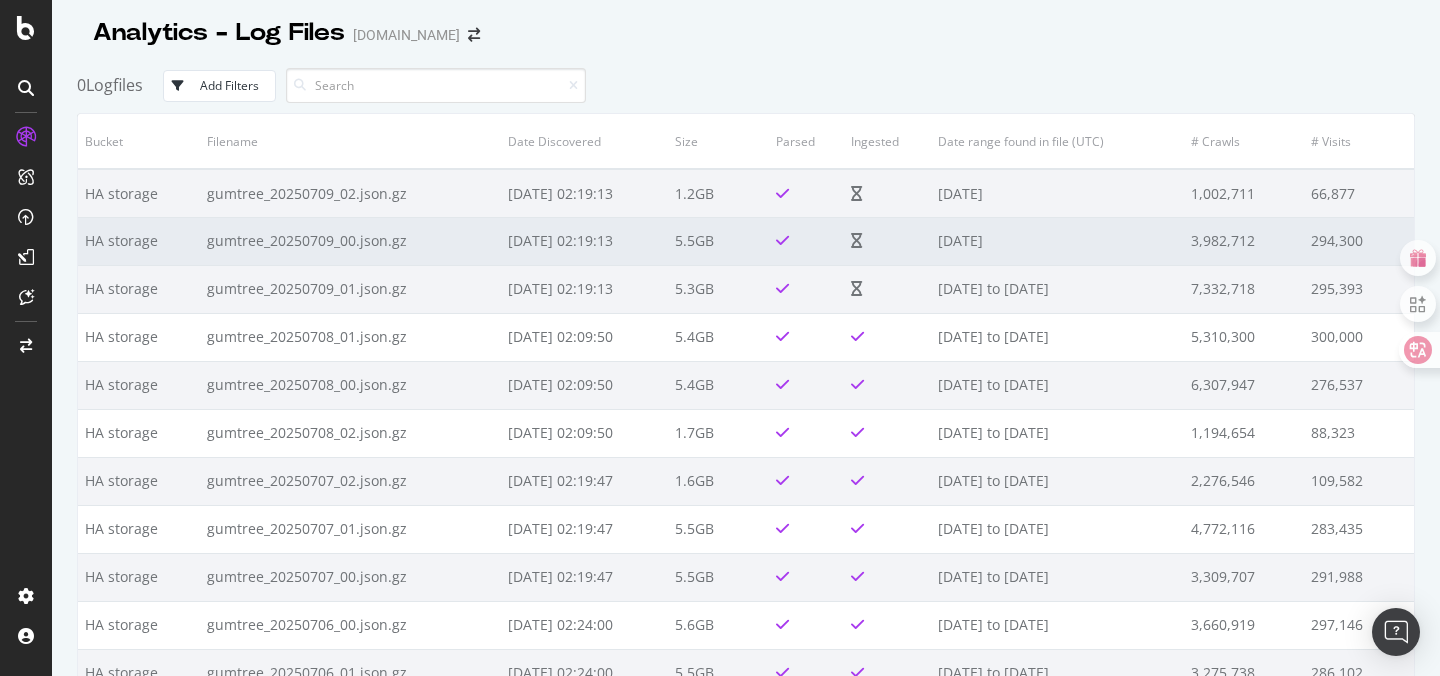 click on "[DATE]" at bounding box center (1057, 241) 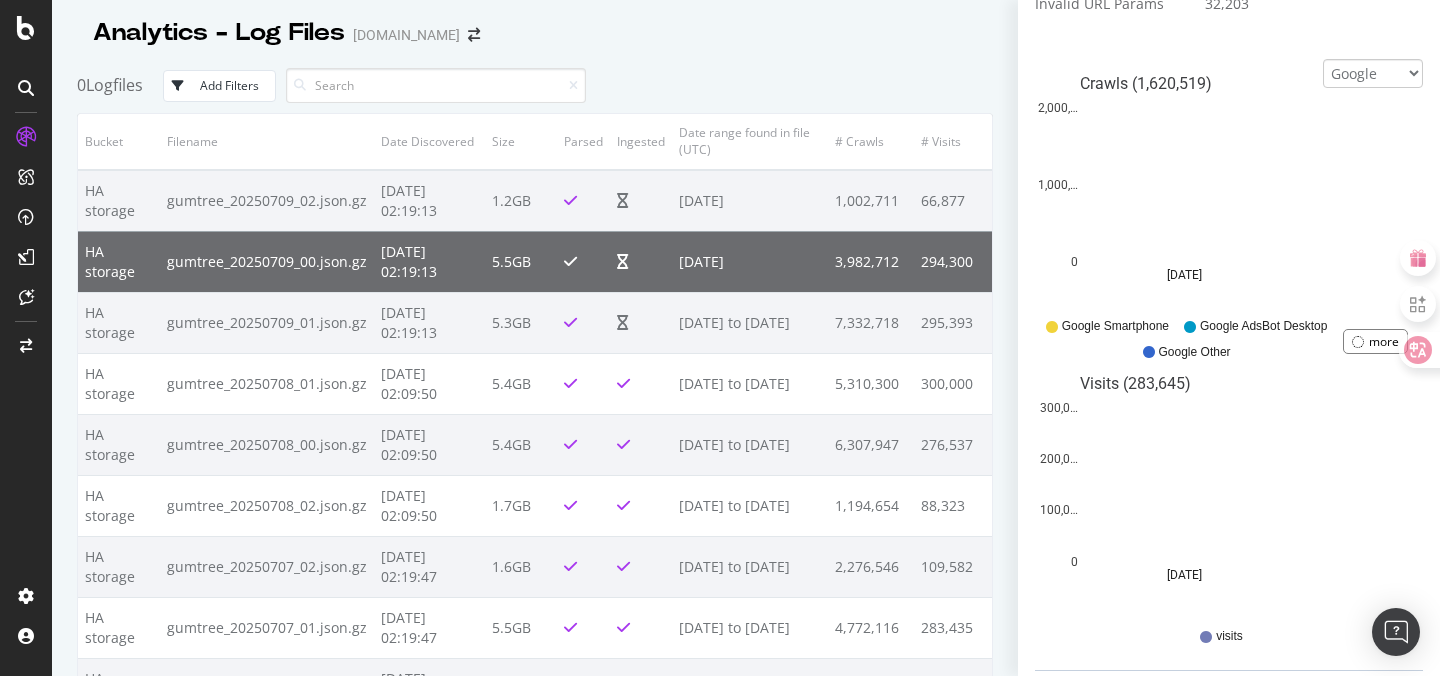 scroll, scrollTop: 1070, scrollLeft: 0, axis: vertical 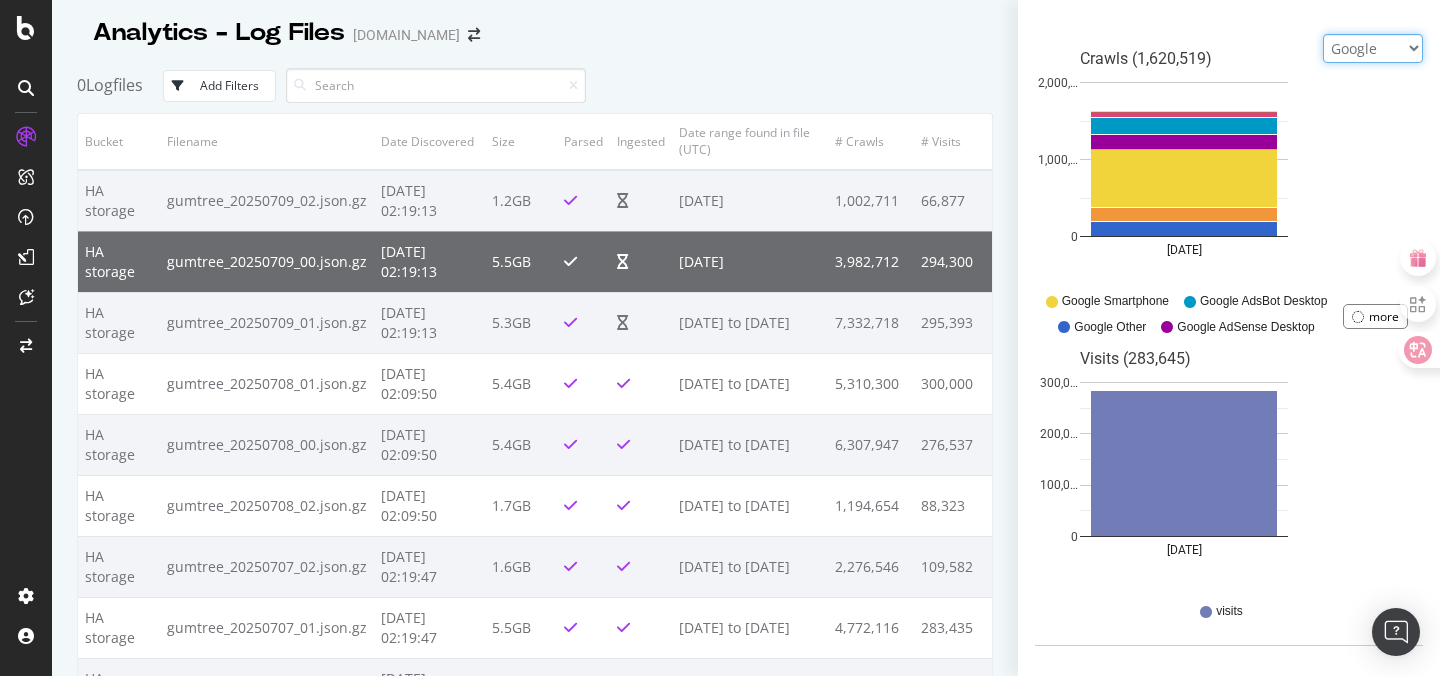 click on "Google Bing OpenAI Other AI Bots" at bounding box center [1373, 48] 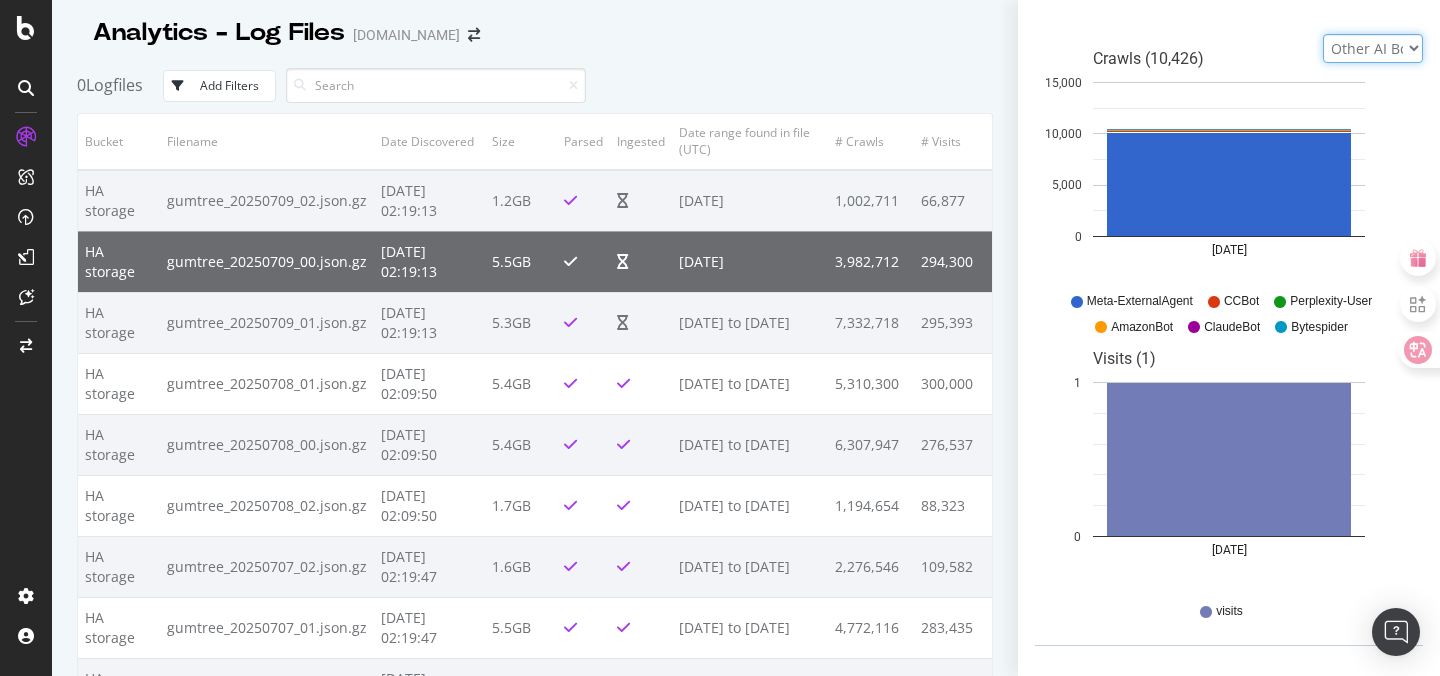 click on "Google Bing OpenAI Other AI Bots" at bounding box center (1373, 48) 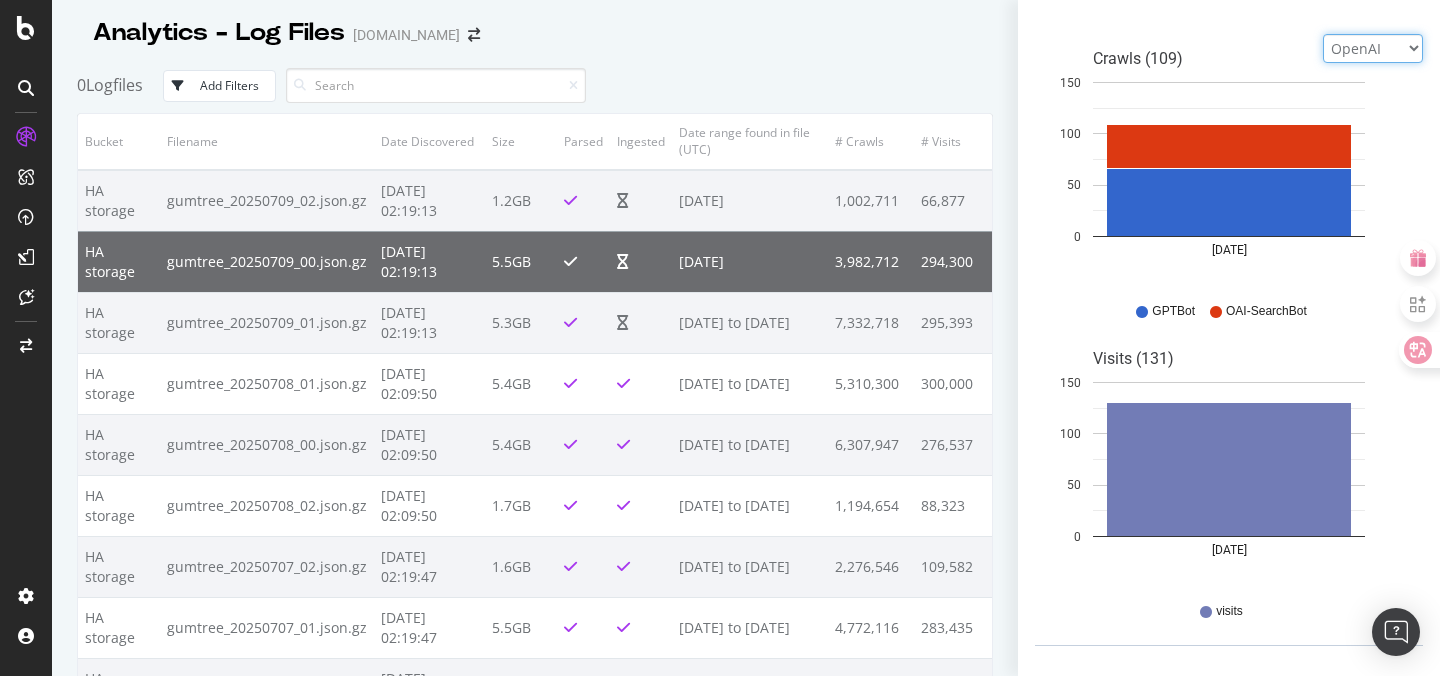 click on "Google Bing OpenAI Other AI Bots" at bounding box center [1373, 48] 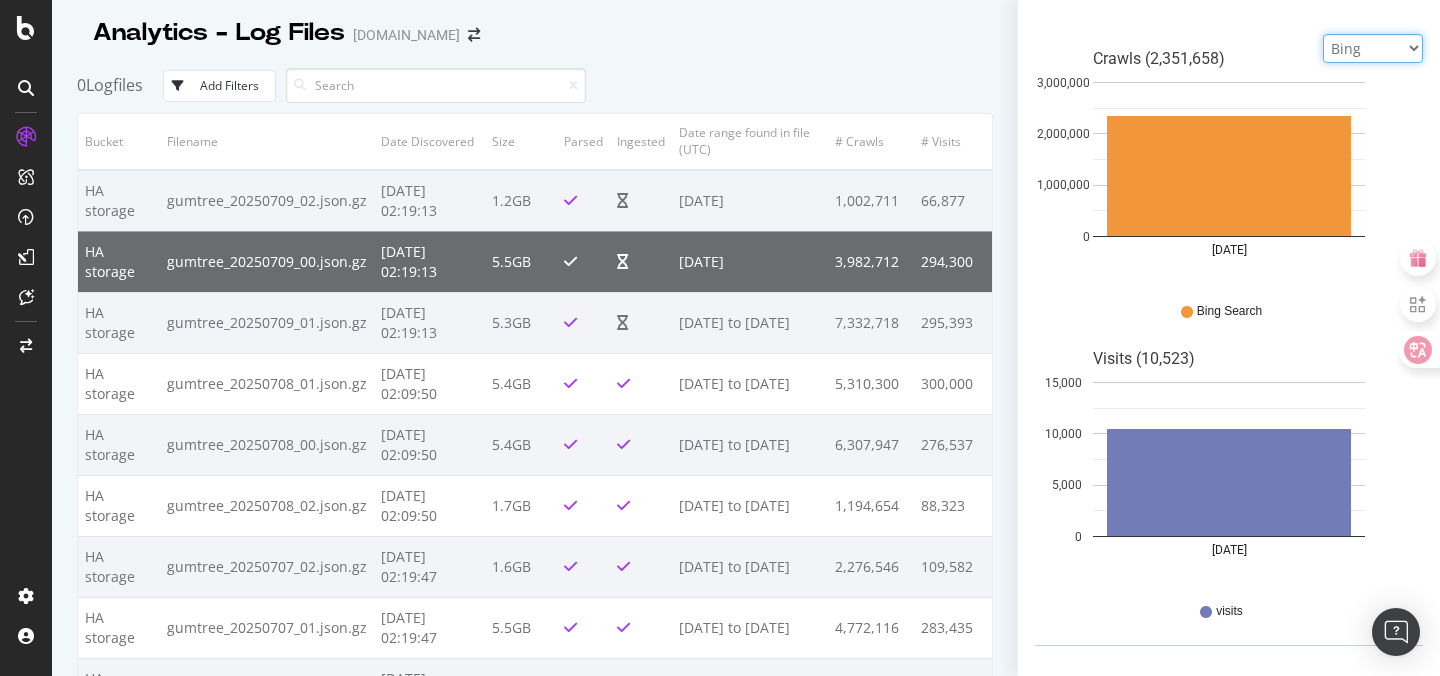 click on "Google Bing OpenAI Other AI Bots" at bounding box center (1373, 48) 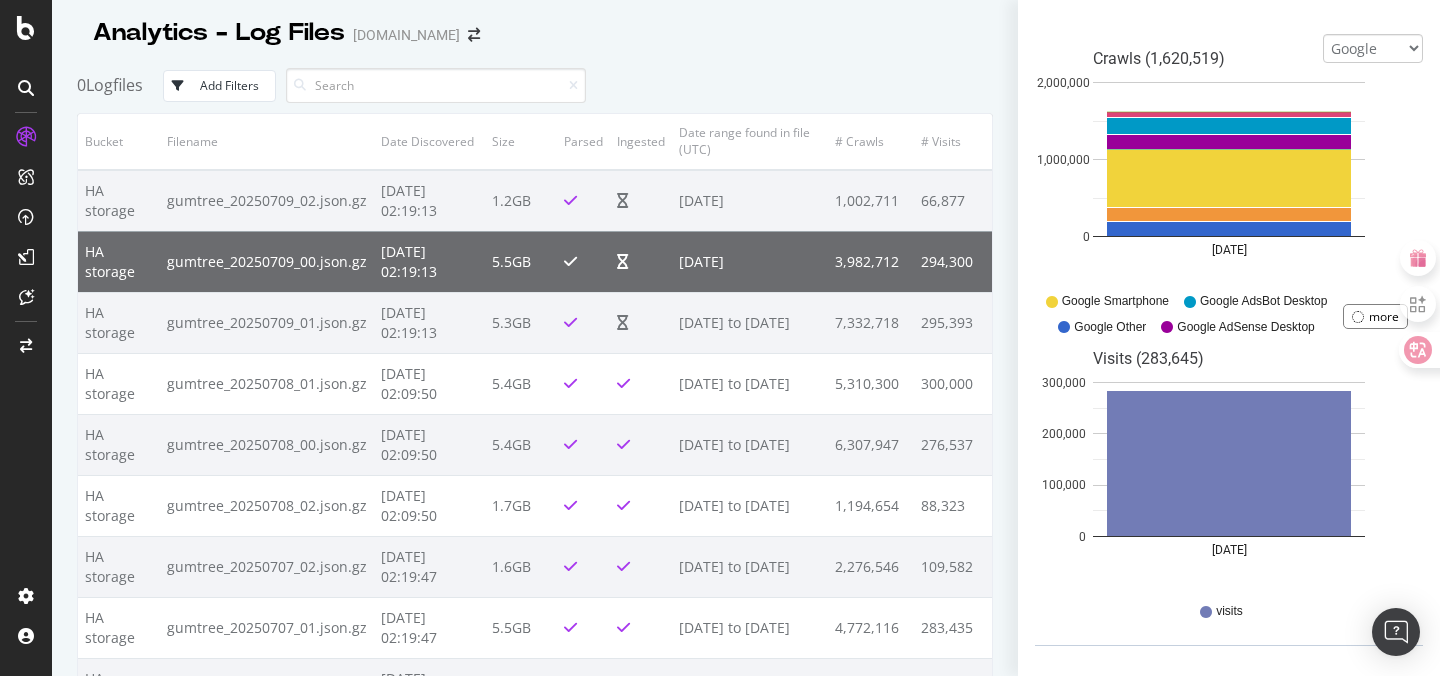 click 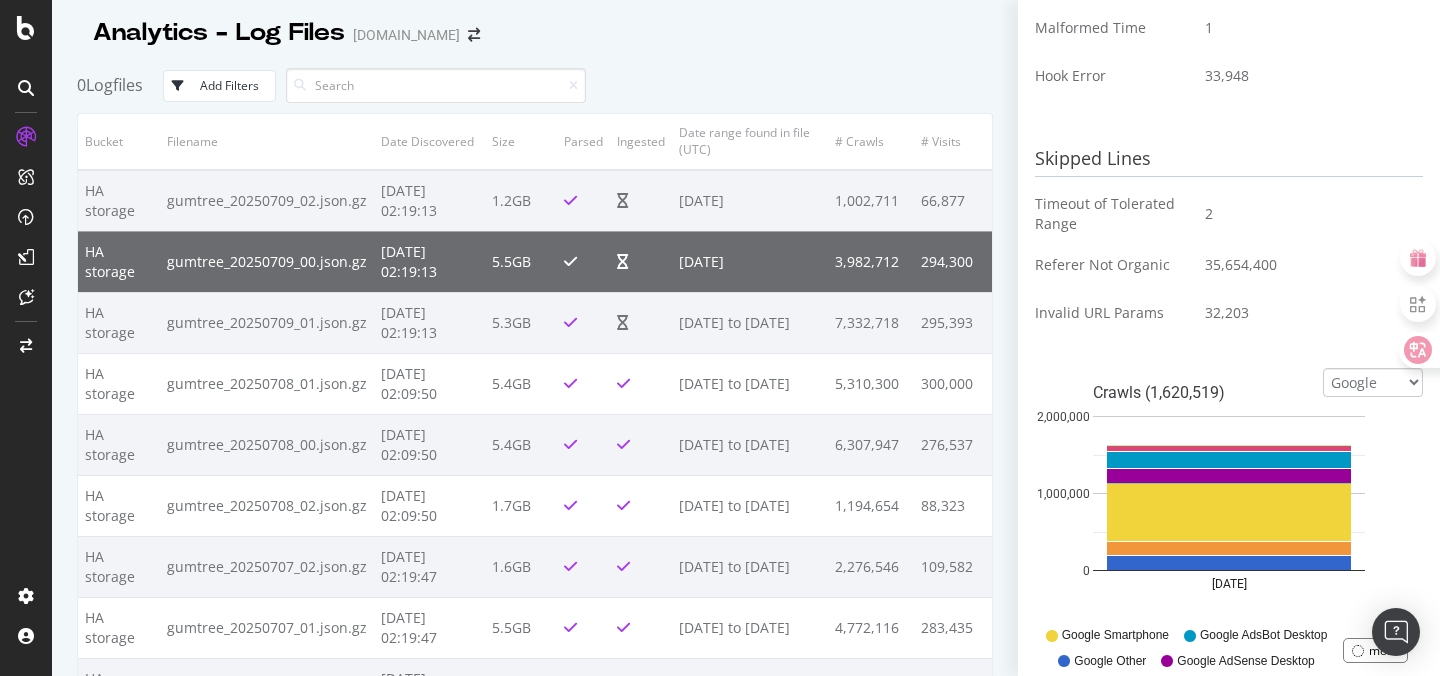 scroll, scrollTop: 698, scrollLeft: 0, axis: vertical 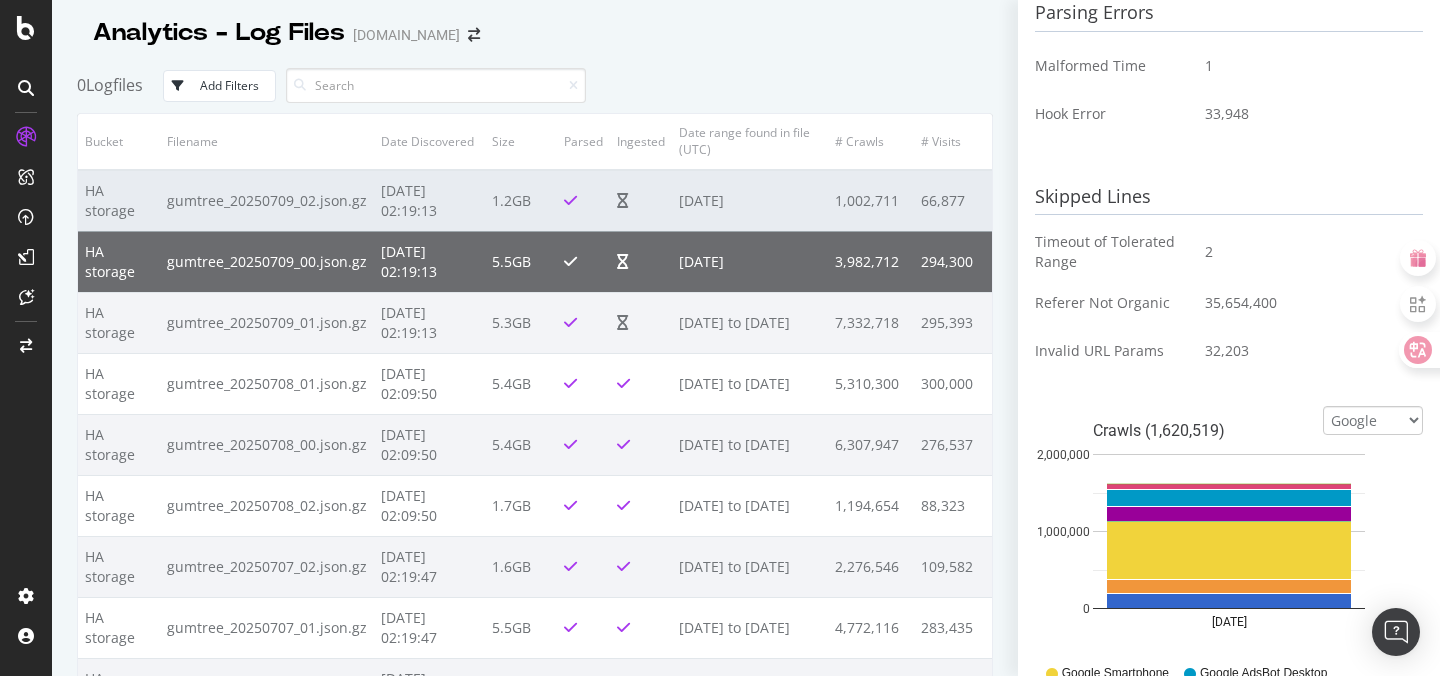 click on "1.2GB" at bounding box center [521, 201] 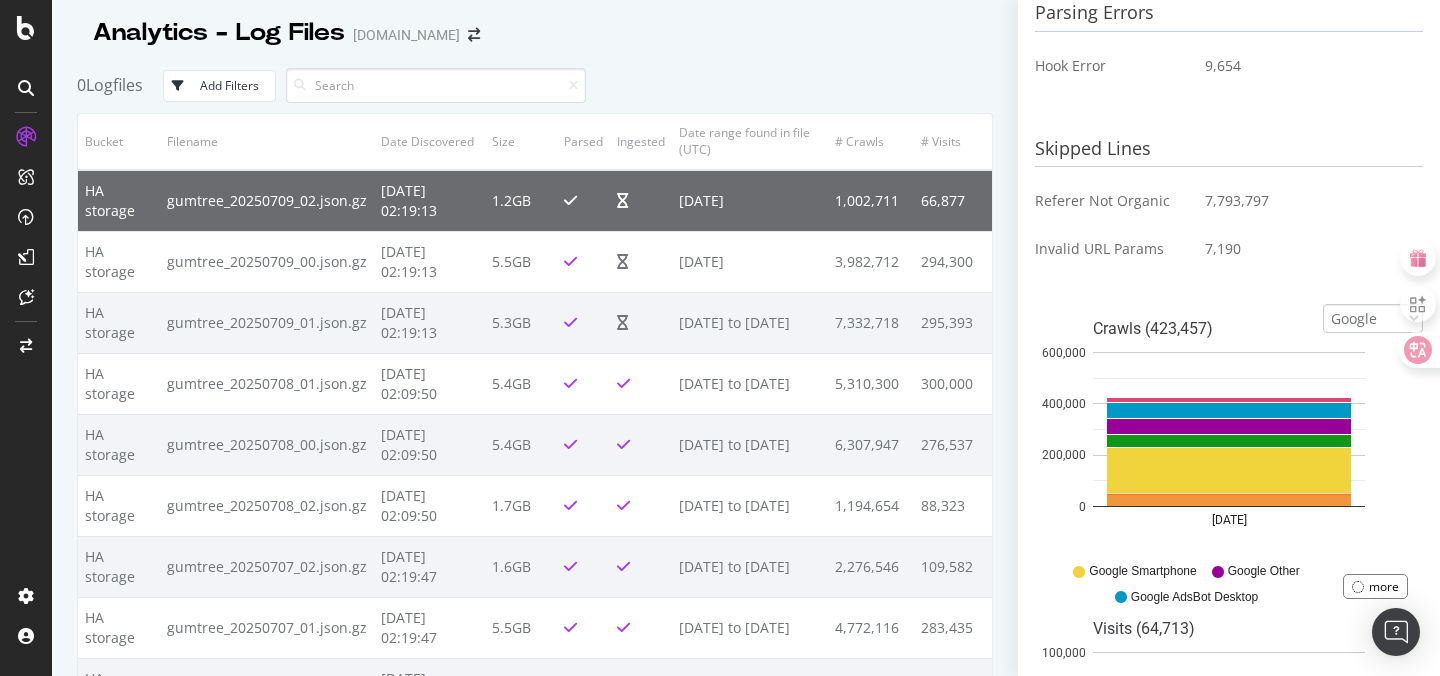 click on "0  Logfiles Add Filters" at bounding box center (535, 85) 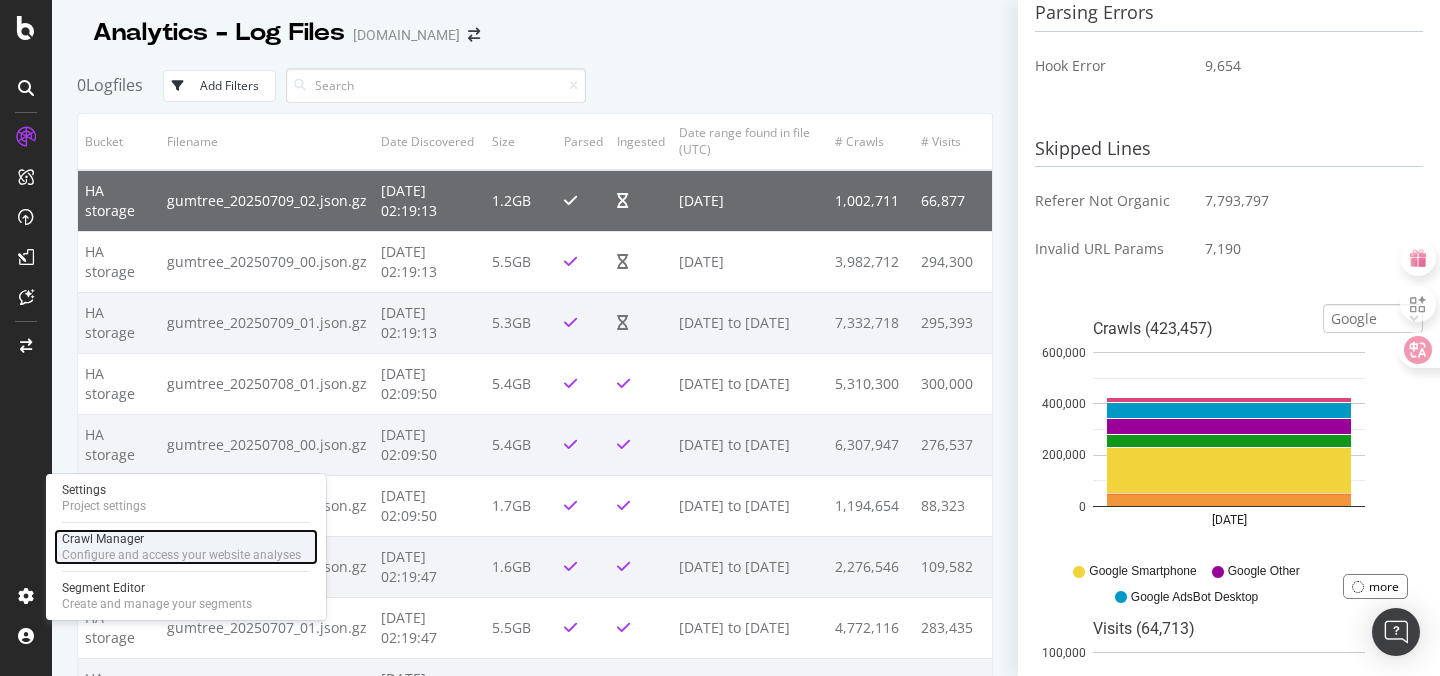 click on "Configure and access your website analyses" at bounding box center (181, 555) 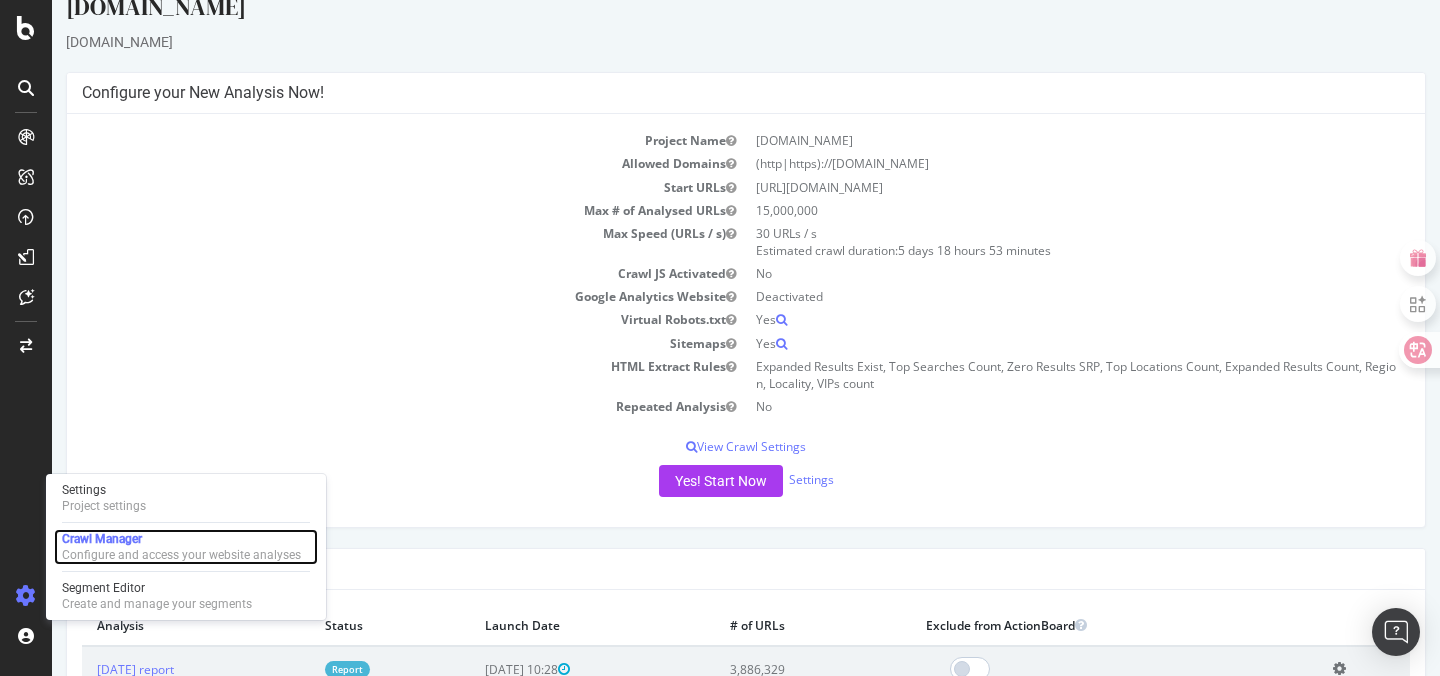 scroll, scrollTop: 7, scrollLeft: 0, axis: vertical 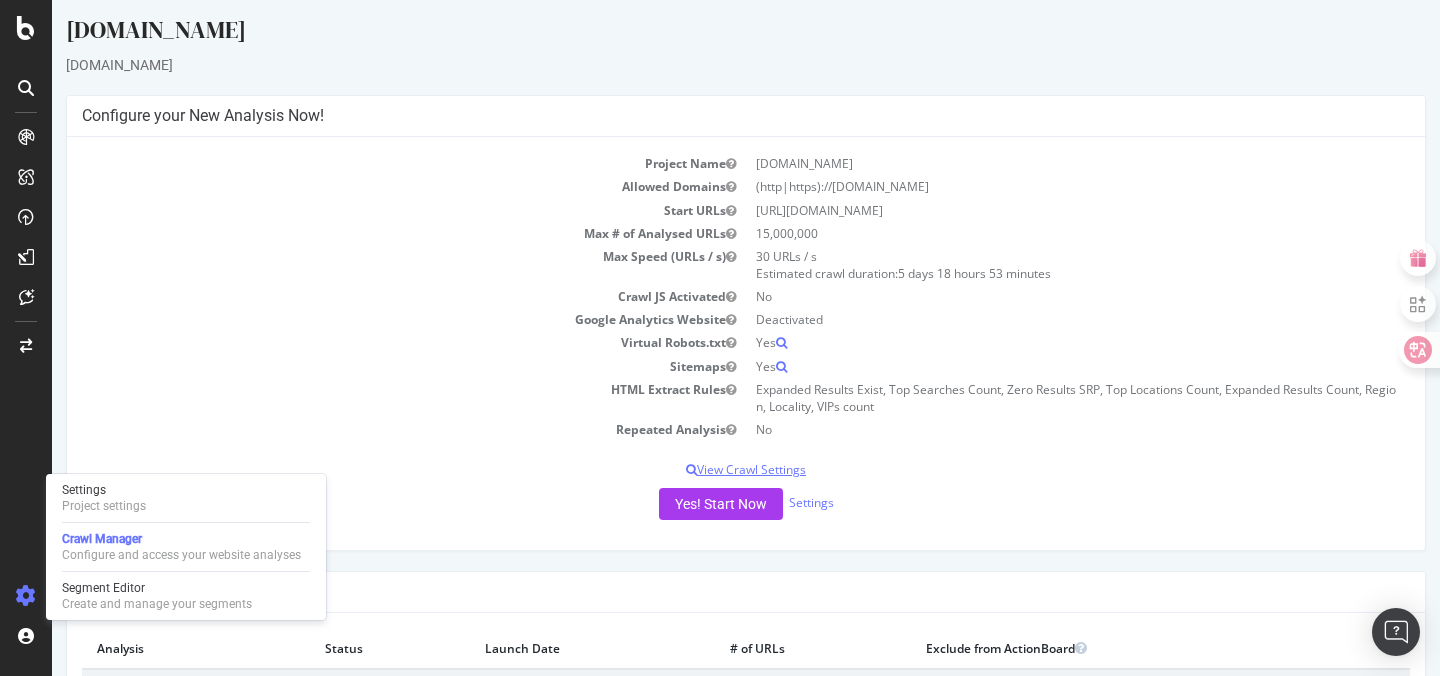 click on "View Crawl Settings" at bounding box center (746, 469) 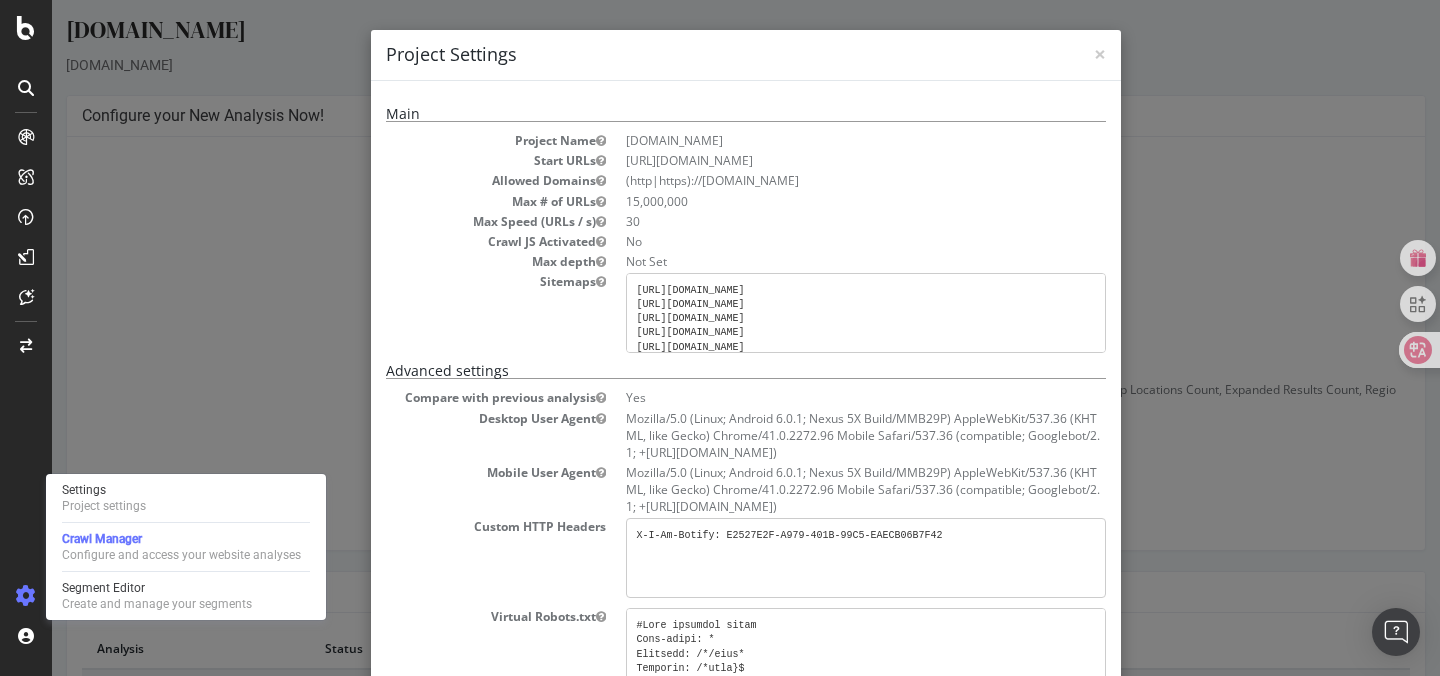 scroll, scrollTop: 41, scrollLeft: 0, axis: vertical 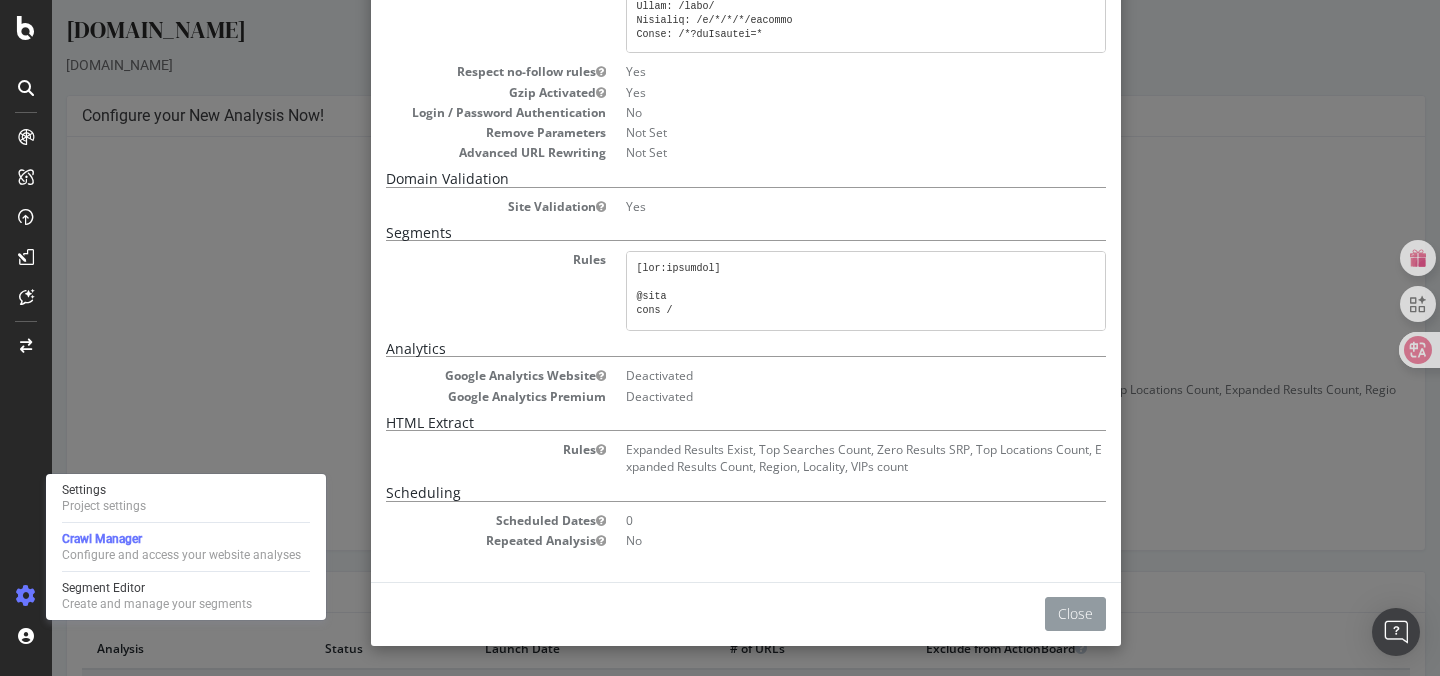 click on "Close" at bounding box center [1075, 614] 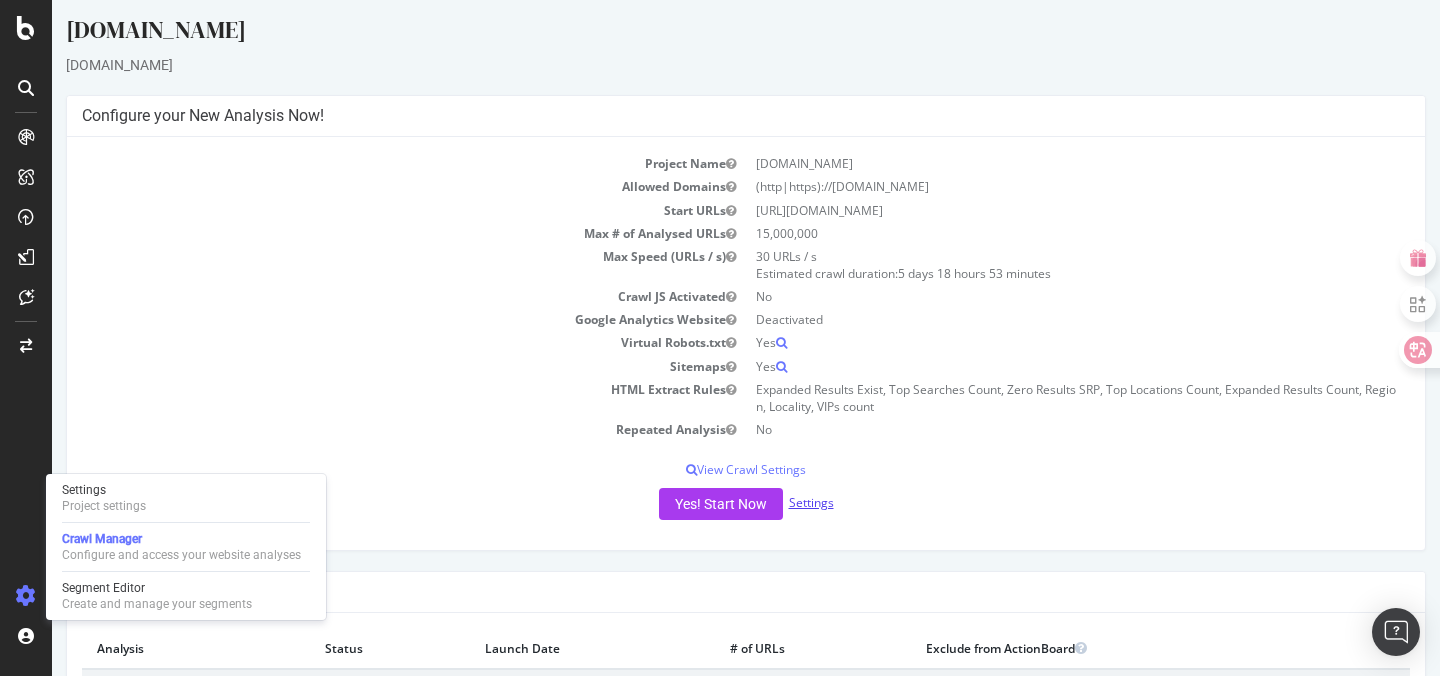 click on "Settings" at bounding box center (811, 502) 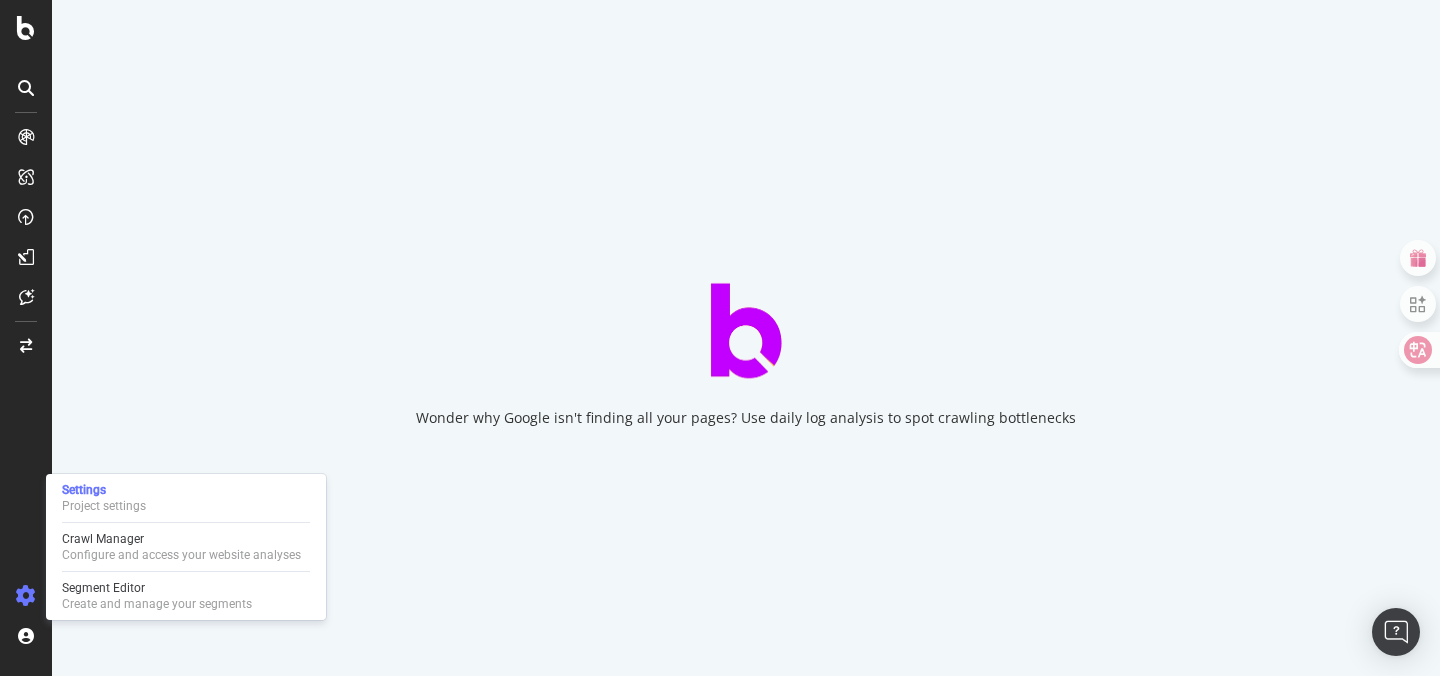 scroll, scrollTop: 0, scrollLeft: 0, axis: both 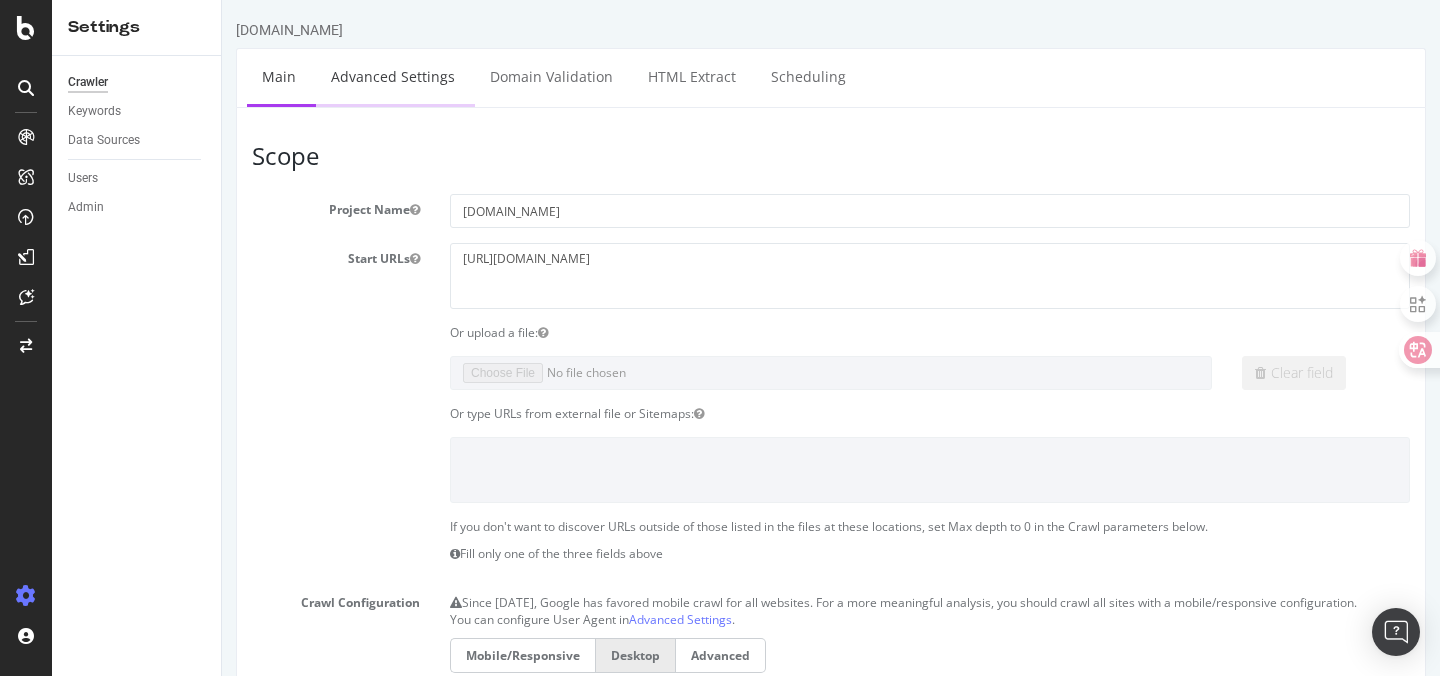 click on "Advanced Settings" at bounding box center (393, 76) 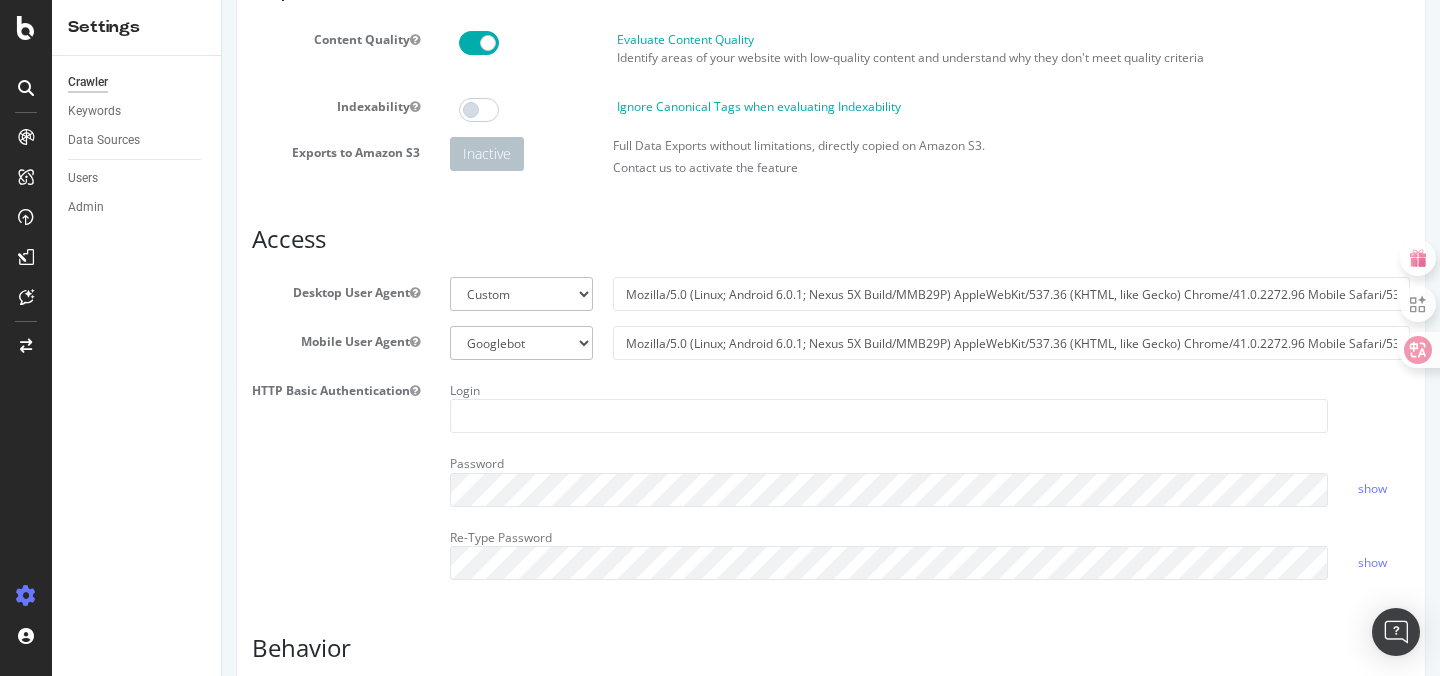 scroll, scrollTop: 173, scrollLeft: 0, axis: vertical 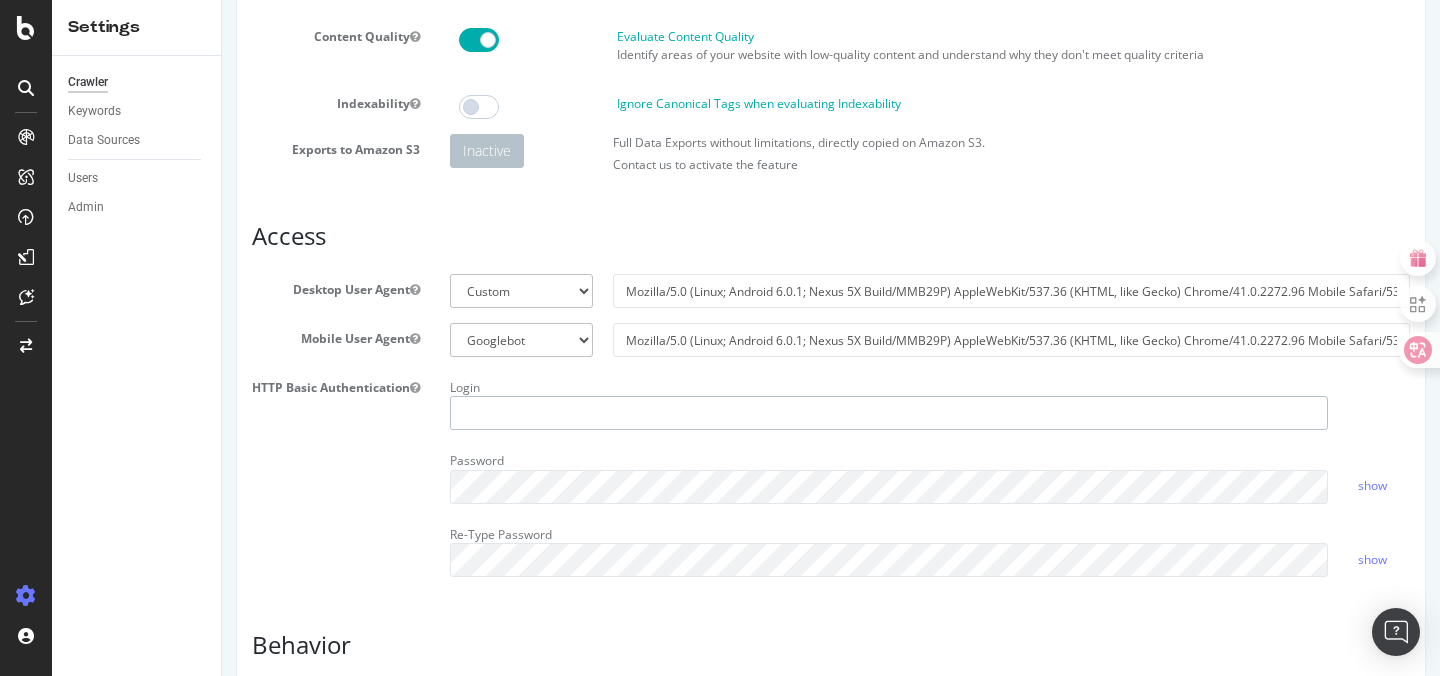 type on "[PERSON_NAME]" 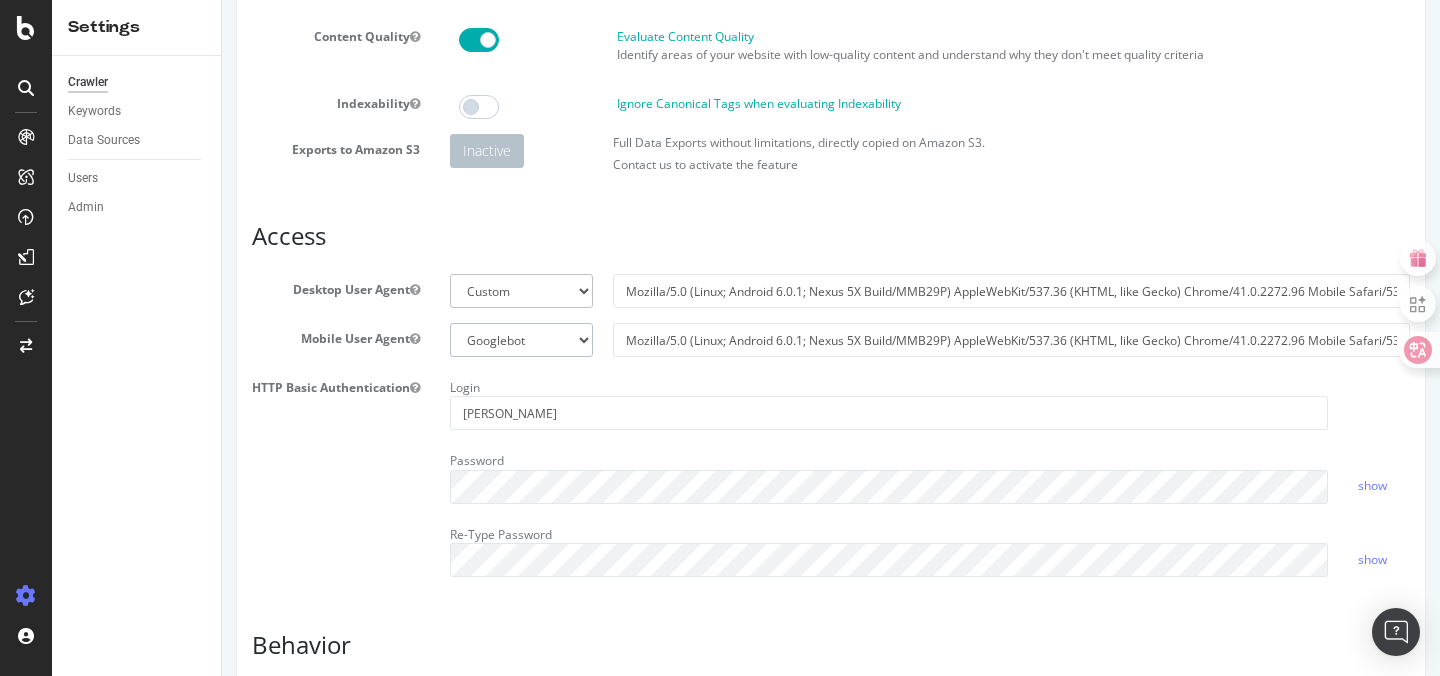 click on "Botify Googlebot Safari iPhone Safari iPad Chrome Android Custom" at bounding box center (521, 340) 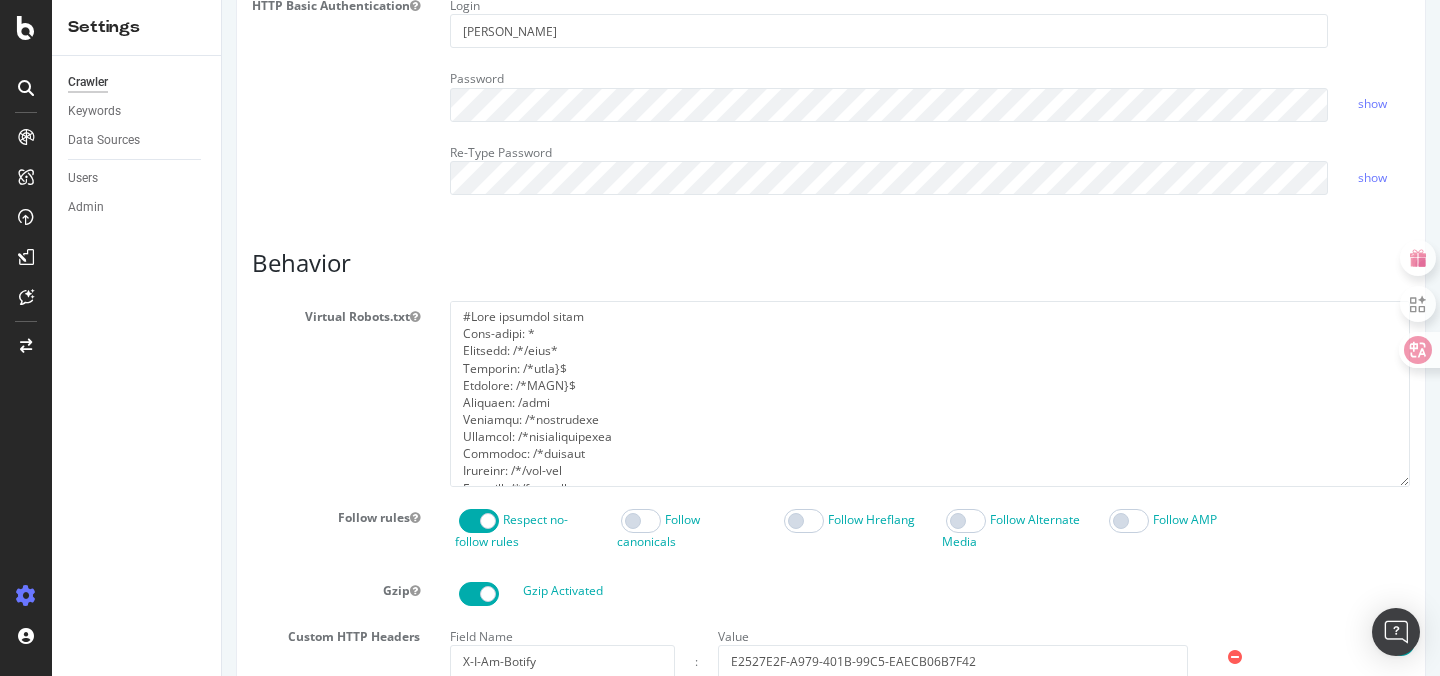 scroll, scrollTop: 576, scrollLeft: 0, axis: vertical 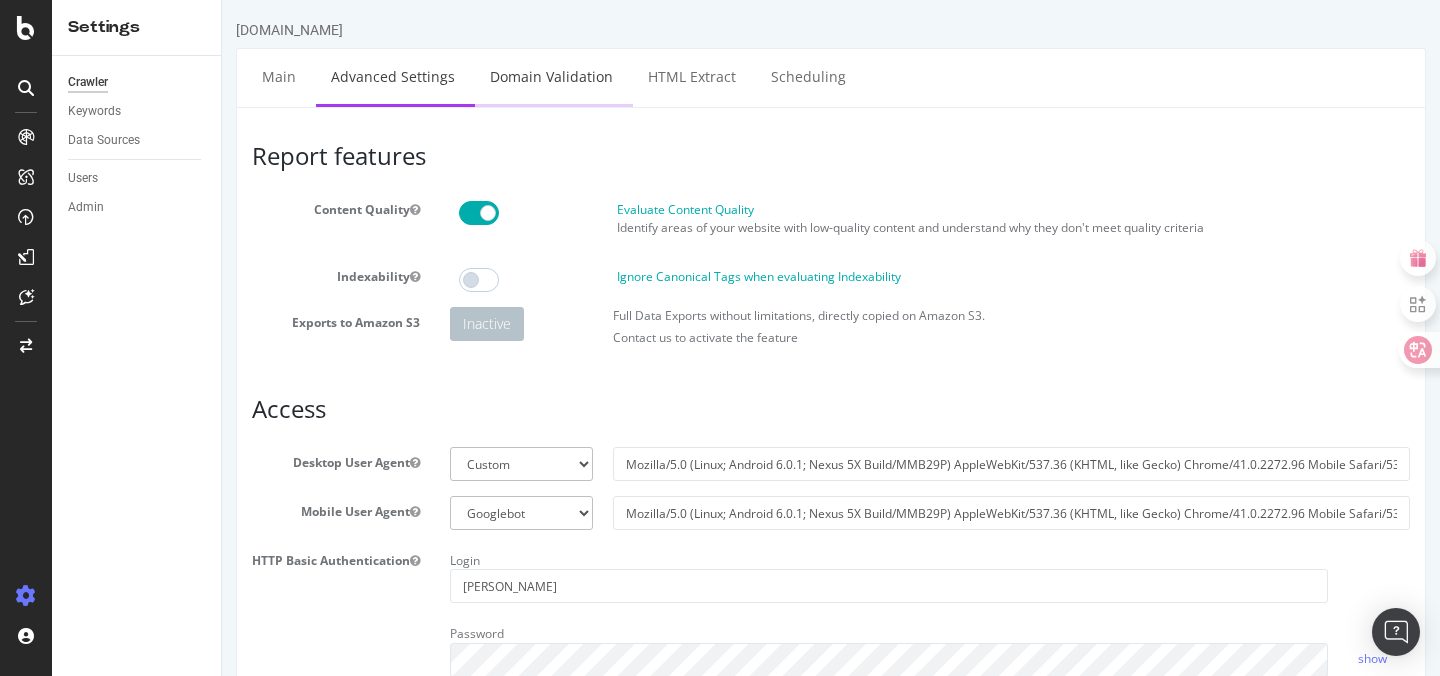click on "Domain Validation" at bounding box center (551, 76) 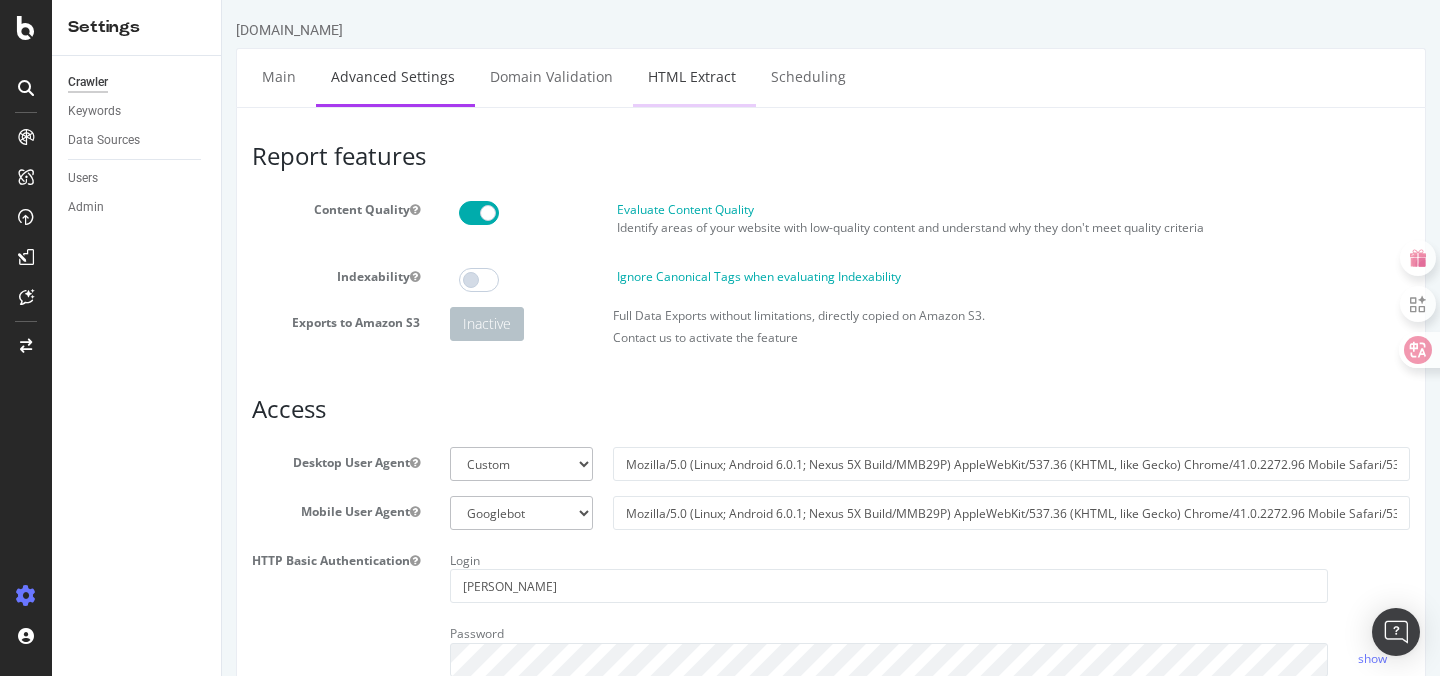 click on "HTML Extract" at bounding box center (692, 76) 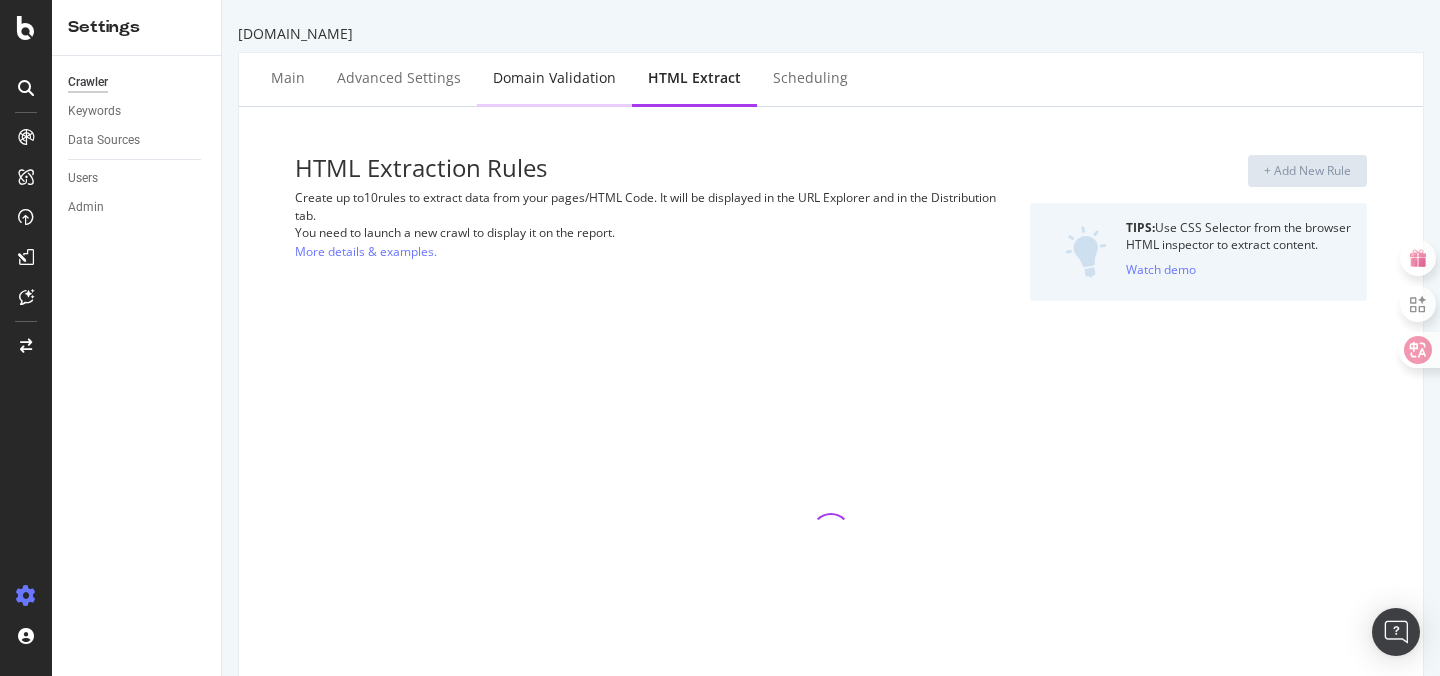 select on "exist" 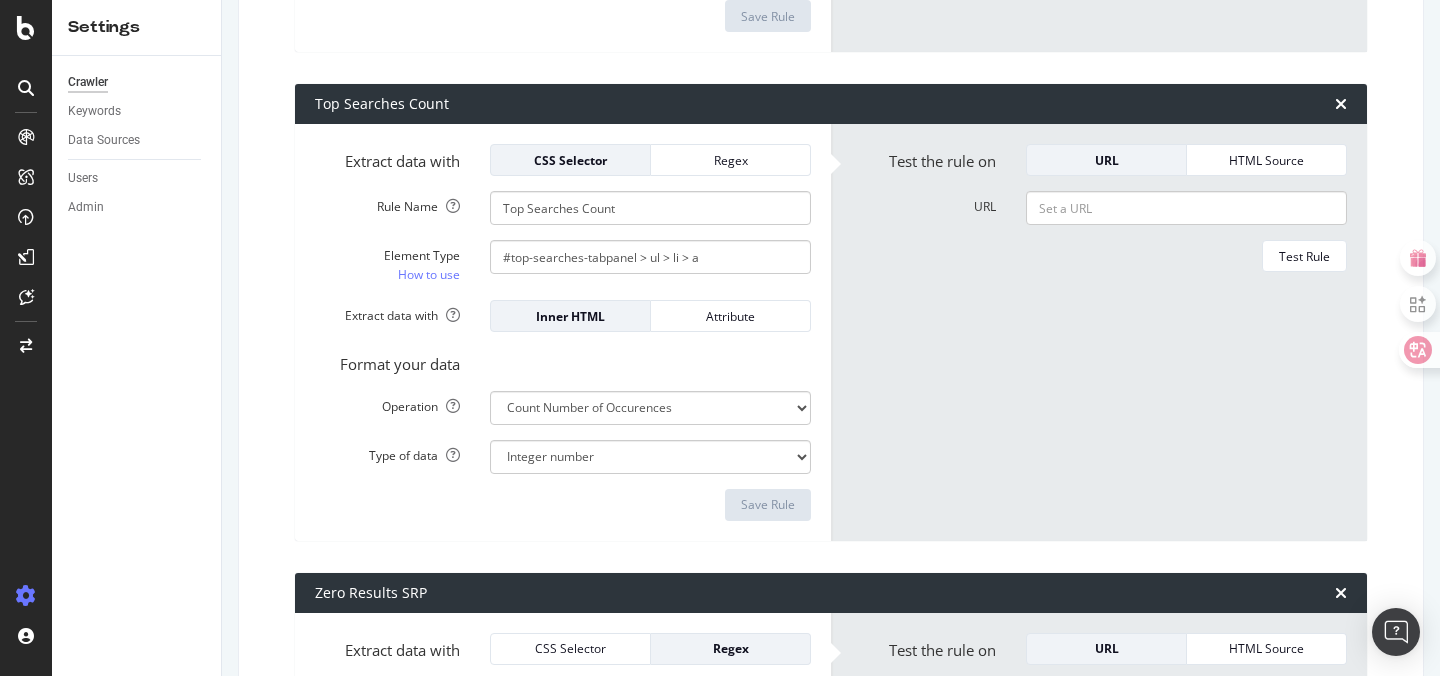scroll, scrollTop: 0, scrollLeft: 0, axis: both 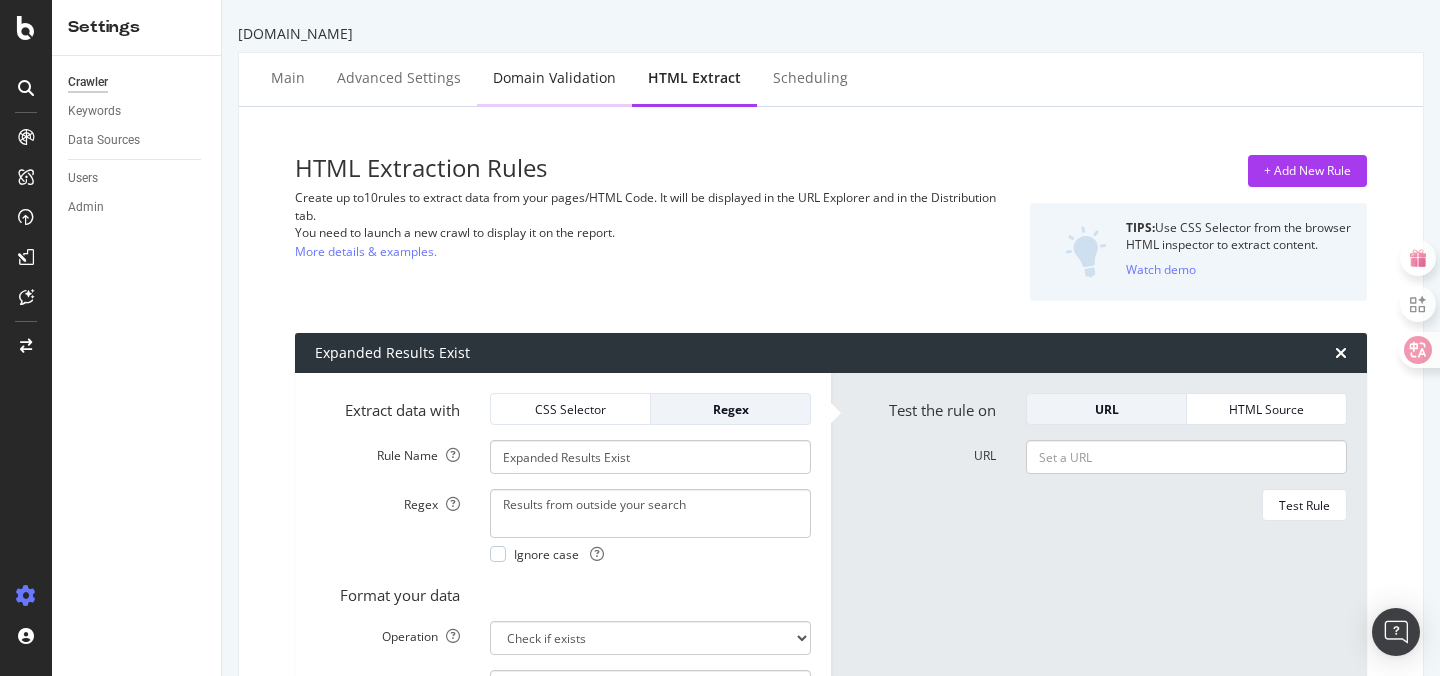 click on "Domain Validation" at bounding box center (554, 78) 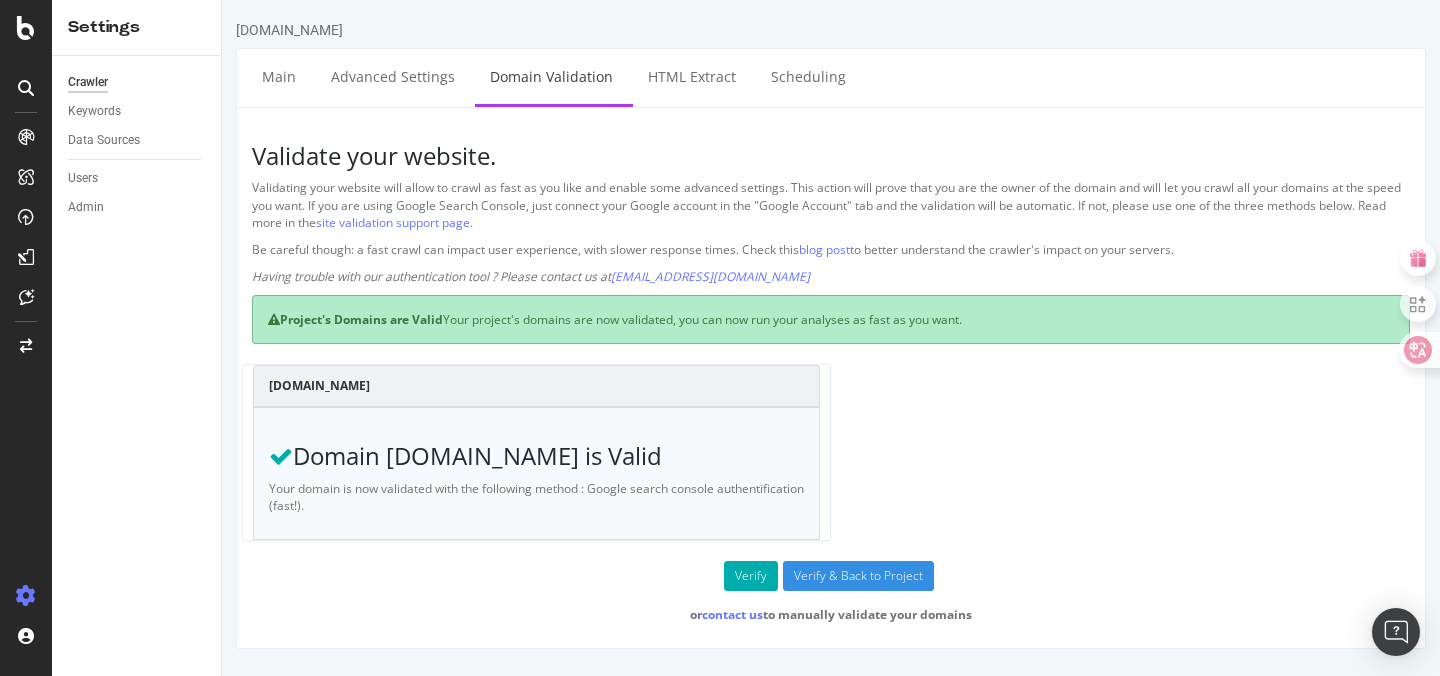 scroll, scrollTop: 0, scrollLeft: 0, axis: both 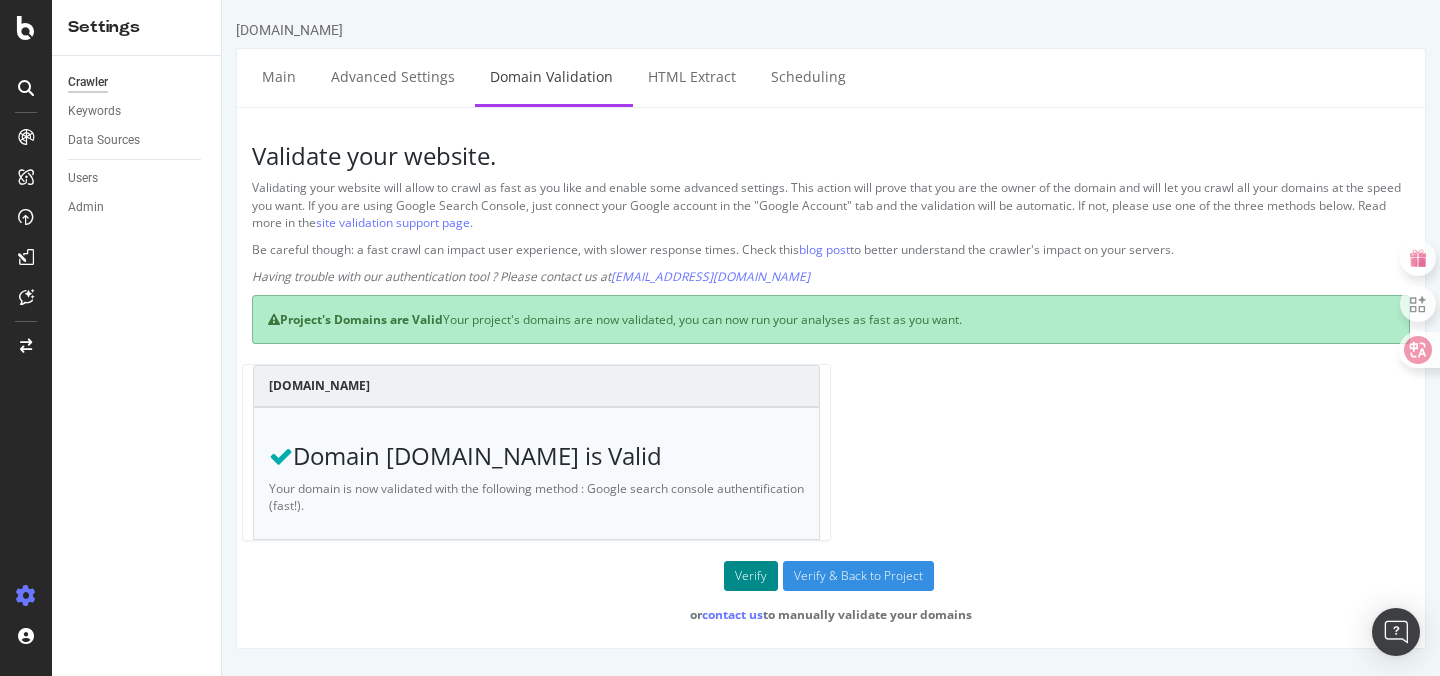 click on "Verify" at bounding box center (751, 576) 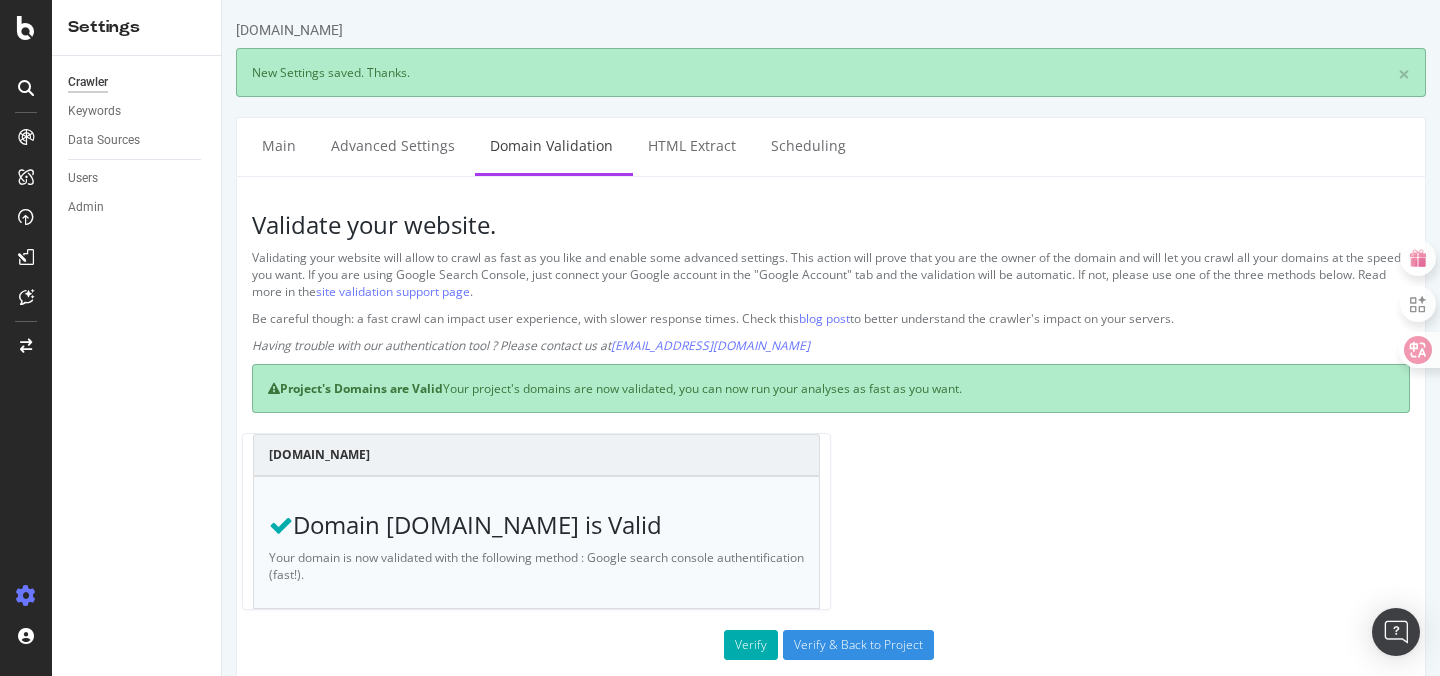 scroll, scrollTop: 62, scrollLeft: 0, axis: vertical 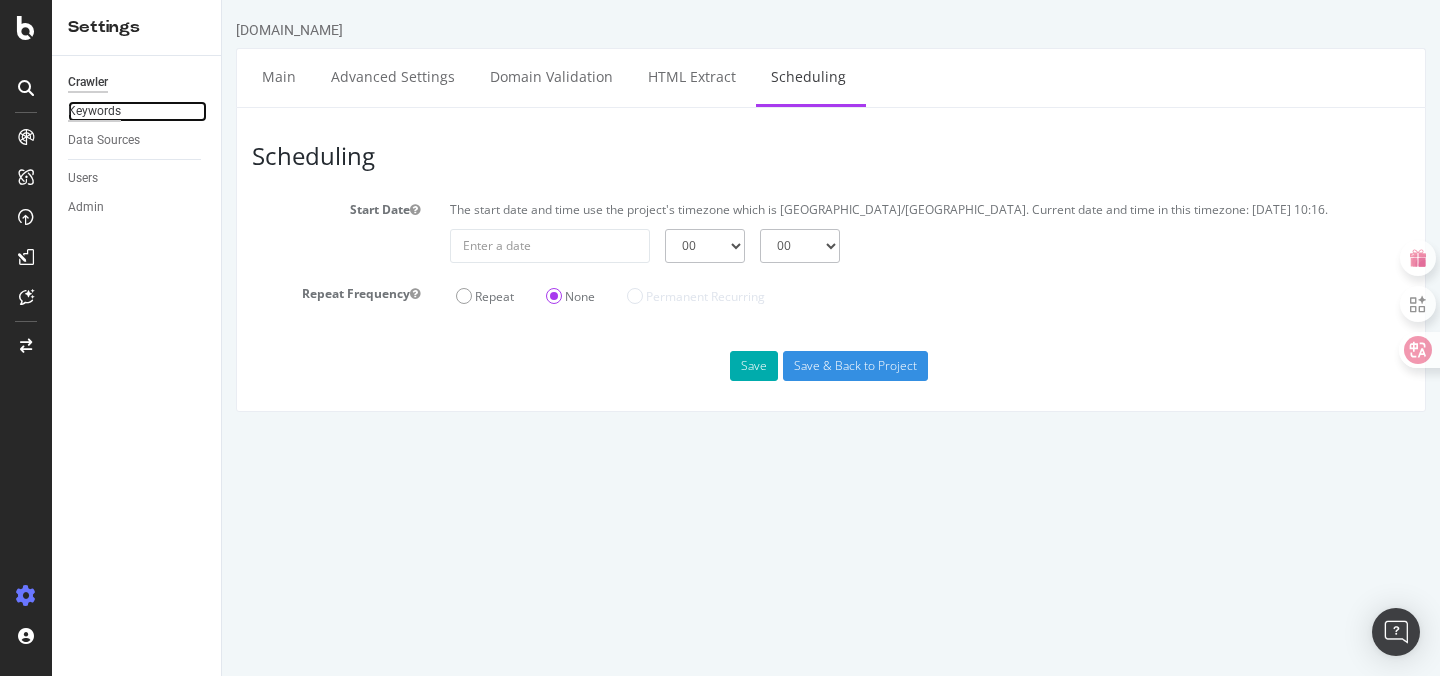click on "Keywords" at bounding box center [94, 111] 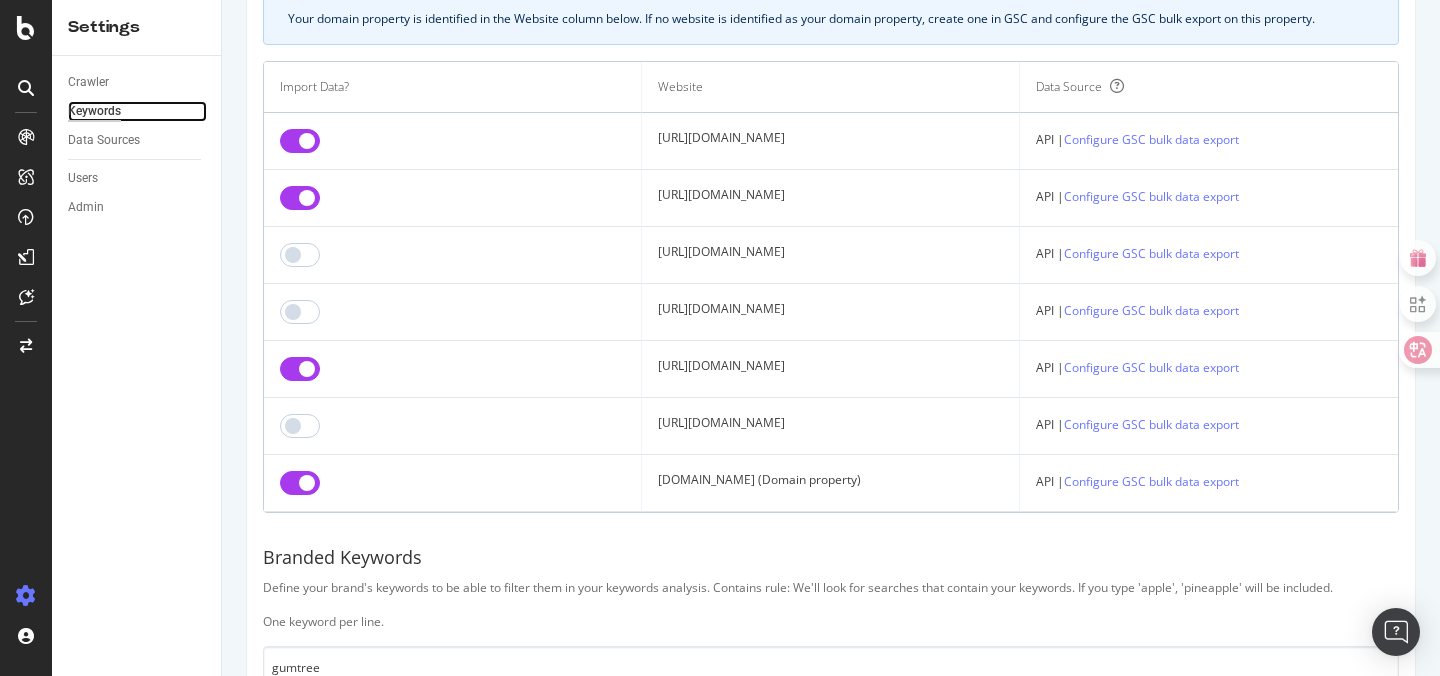 scroll, scrollTop: 0, scrollLeft: 0, axis: both 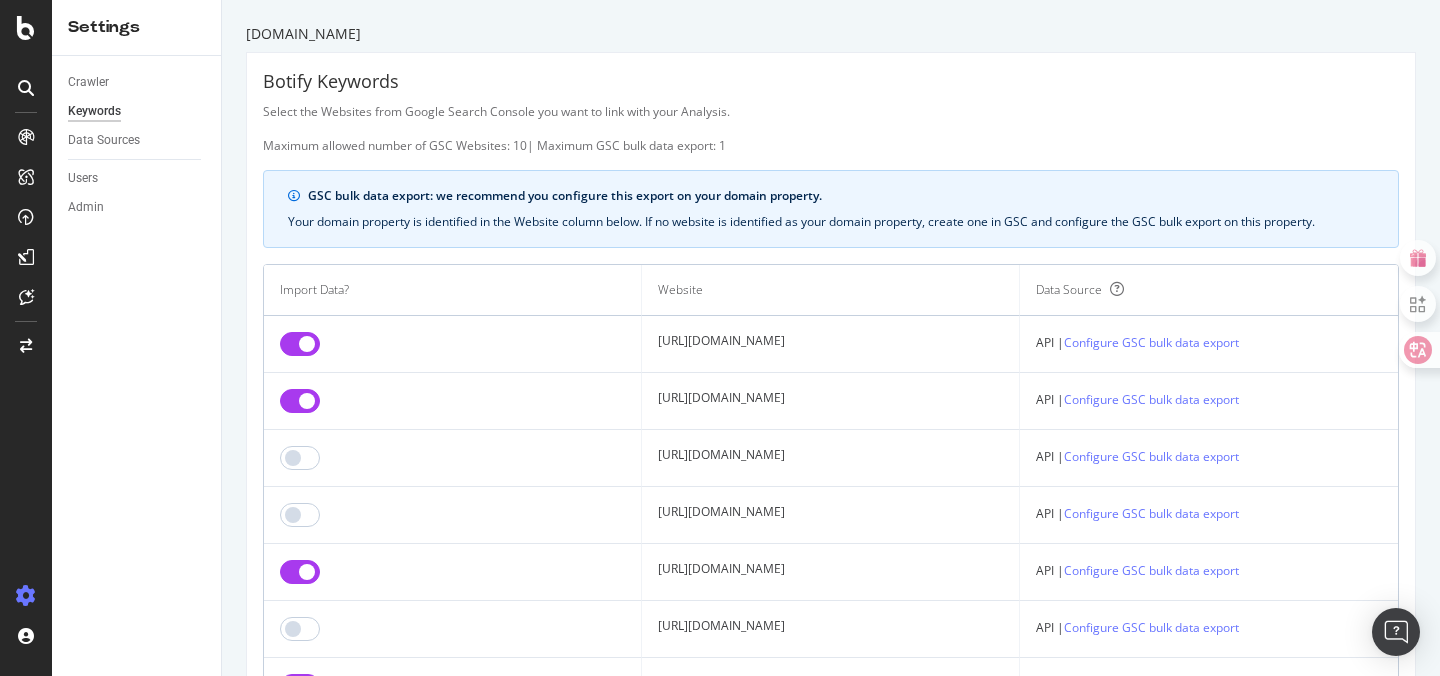click on "API | Configure GSC bulk data export" at bounding box center (1209, 342) 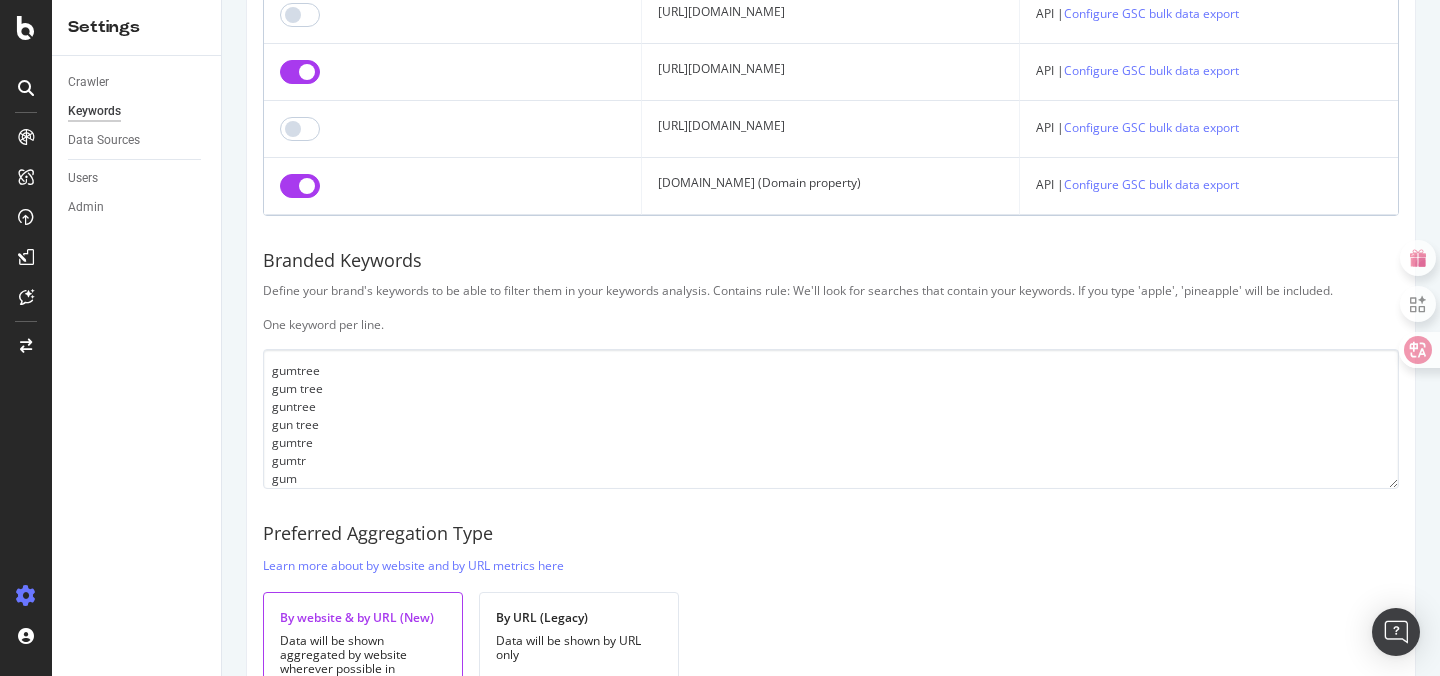 scroll, scrollTop: 556, scrollLeft: 0, axis: vertical 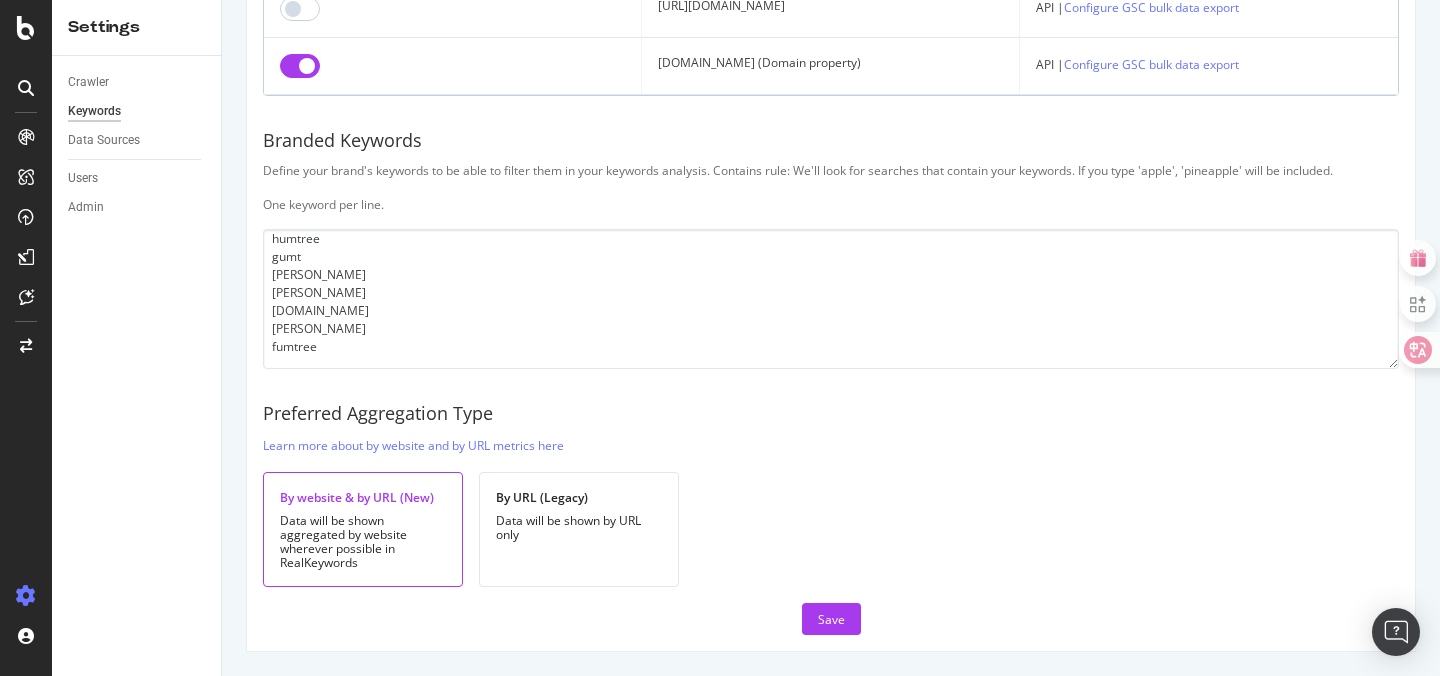 click on "Data will be shown aggregated by website wherever possible in RealKeywords" at bounding box center (363, 542) 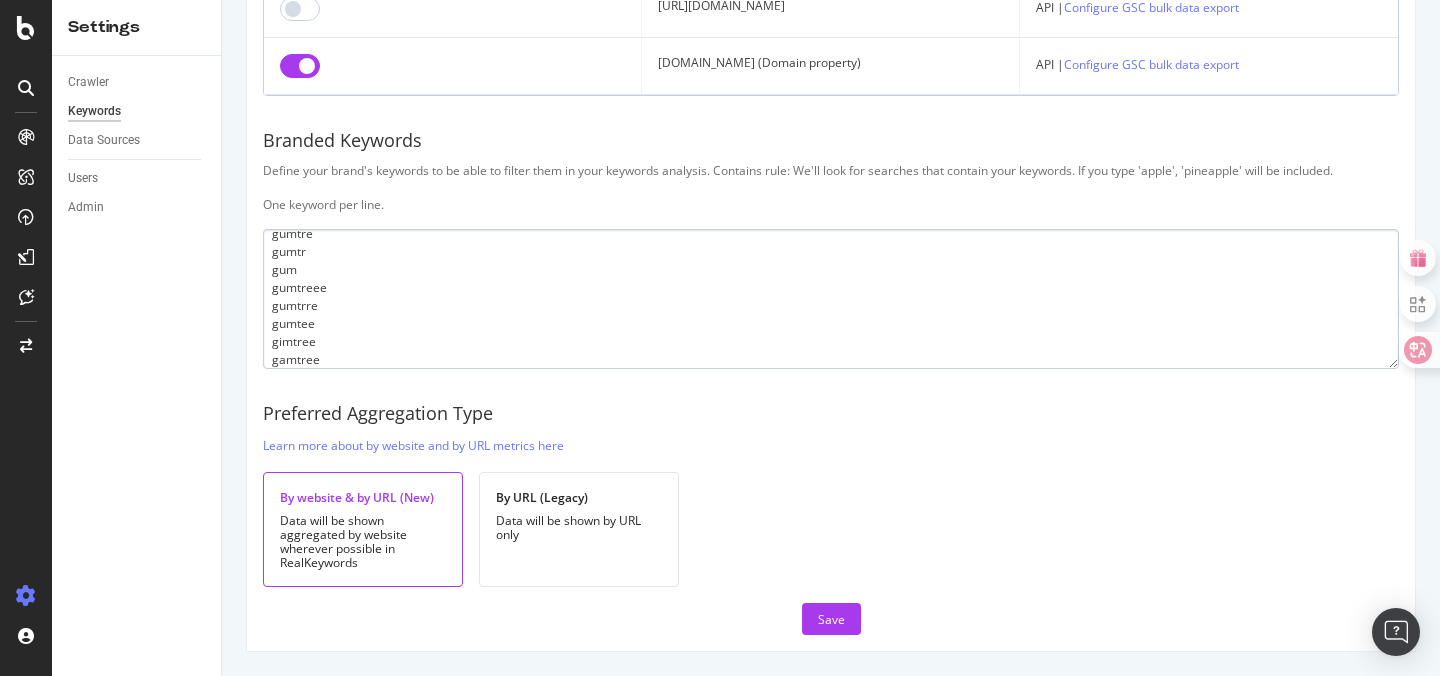scroll, scrollTop: 0, scrollLeft: 0, axis: both 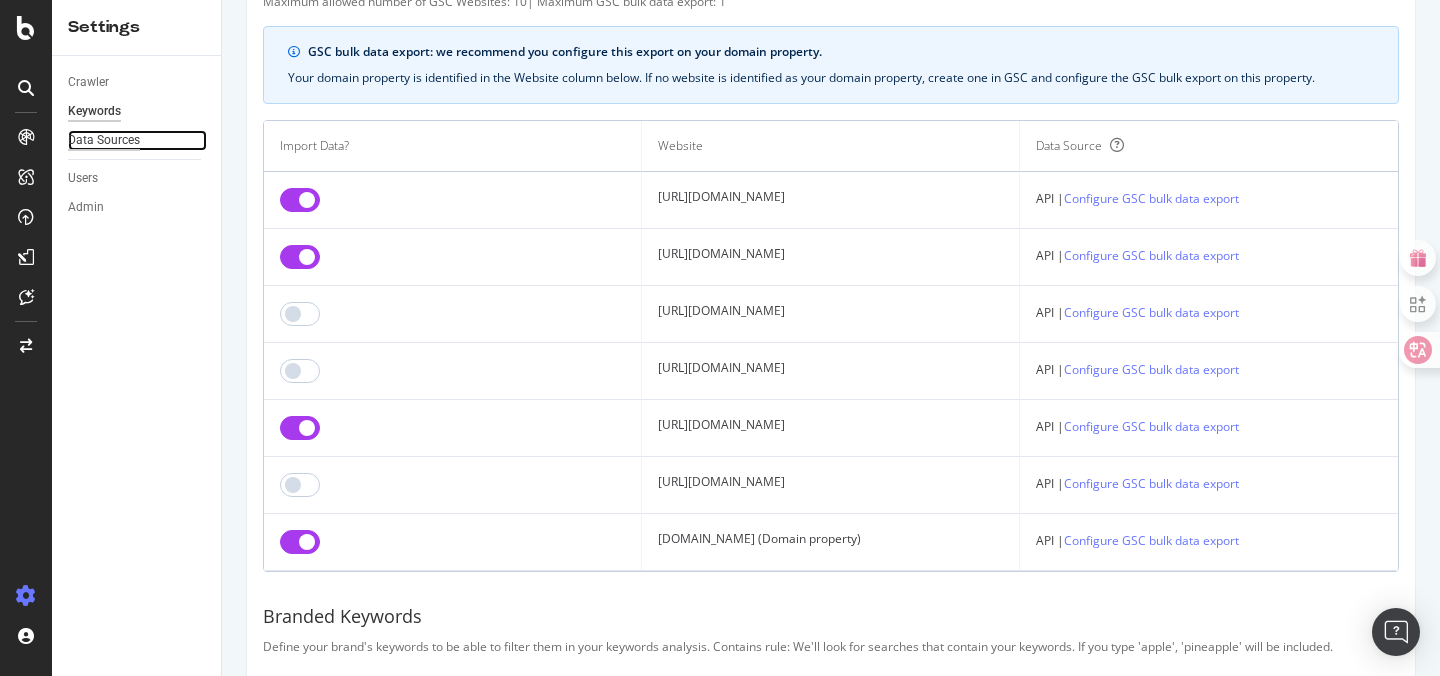 click on "Data Sources" at bounding box center [104, 140] 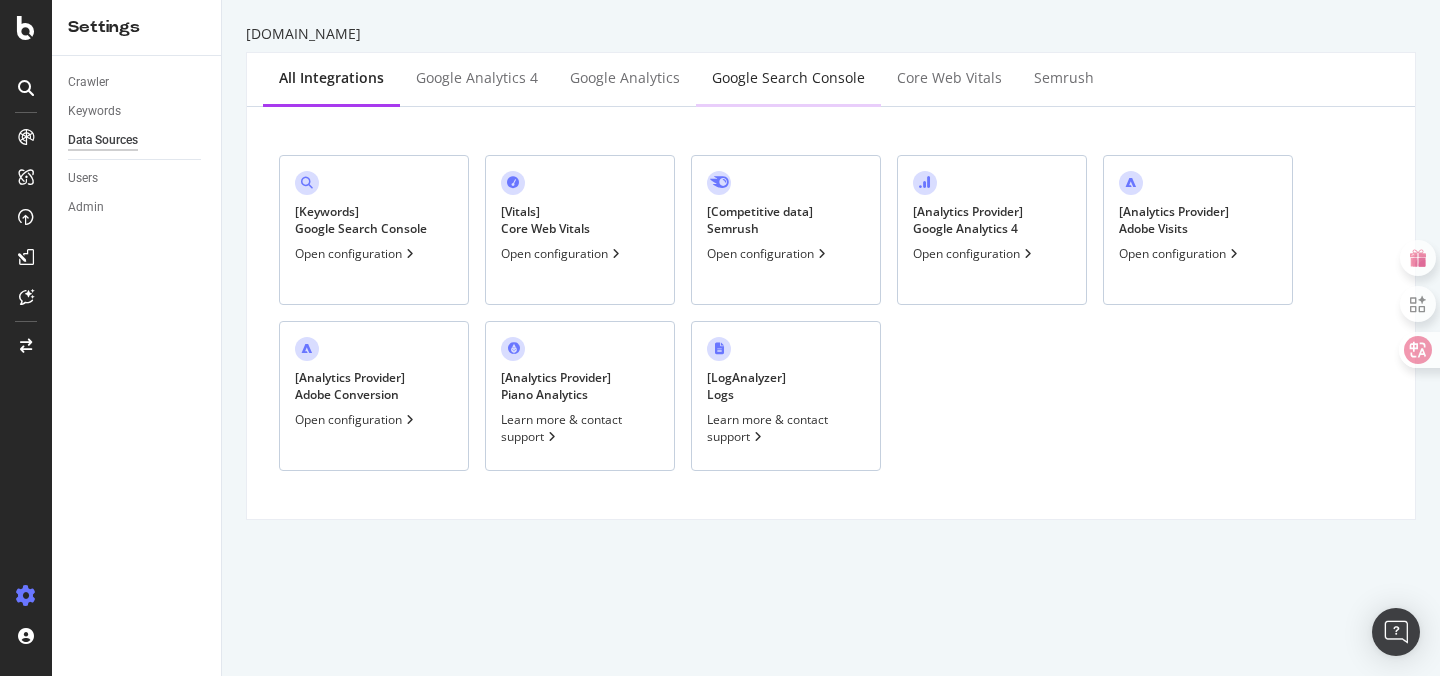 click on "Google Search Console" at bounding box center (788, 78) 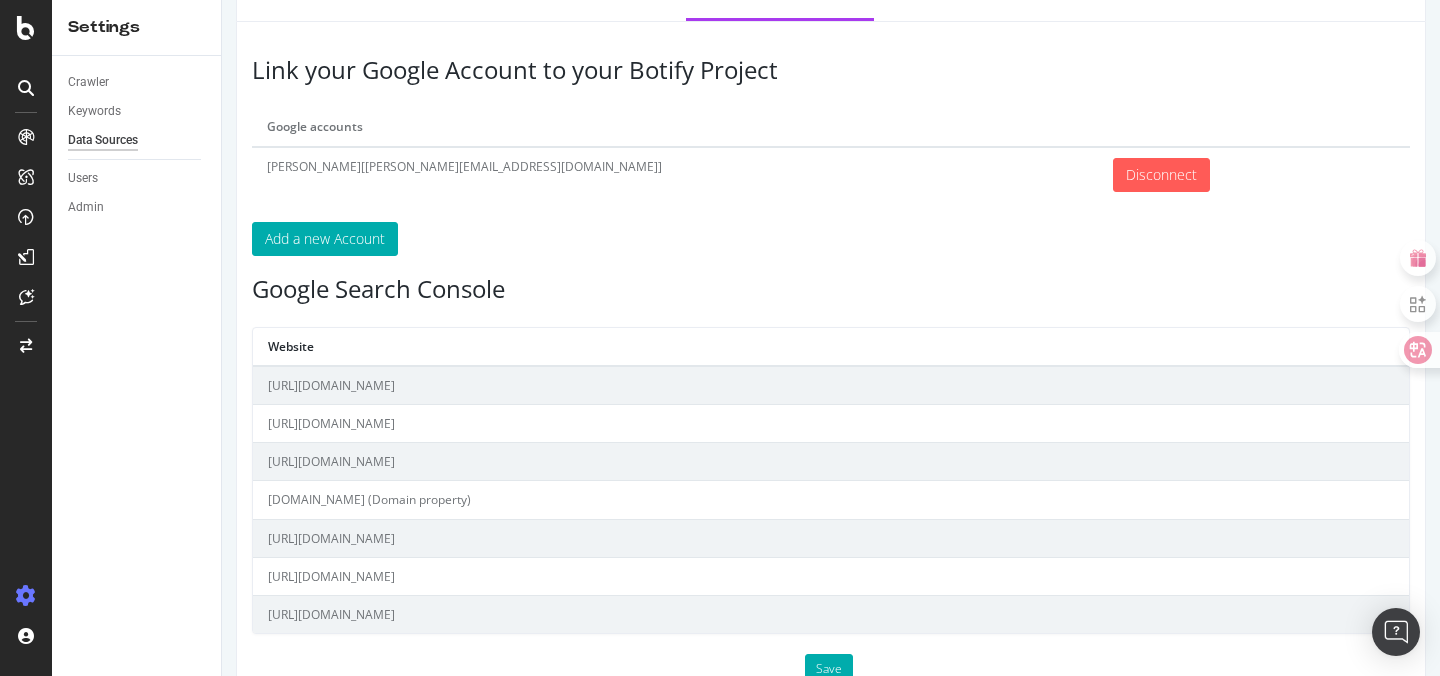 scroll, scrollTop: 105, scrollLeft: 0, axis: vertical 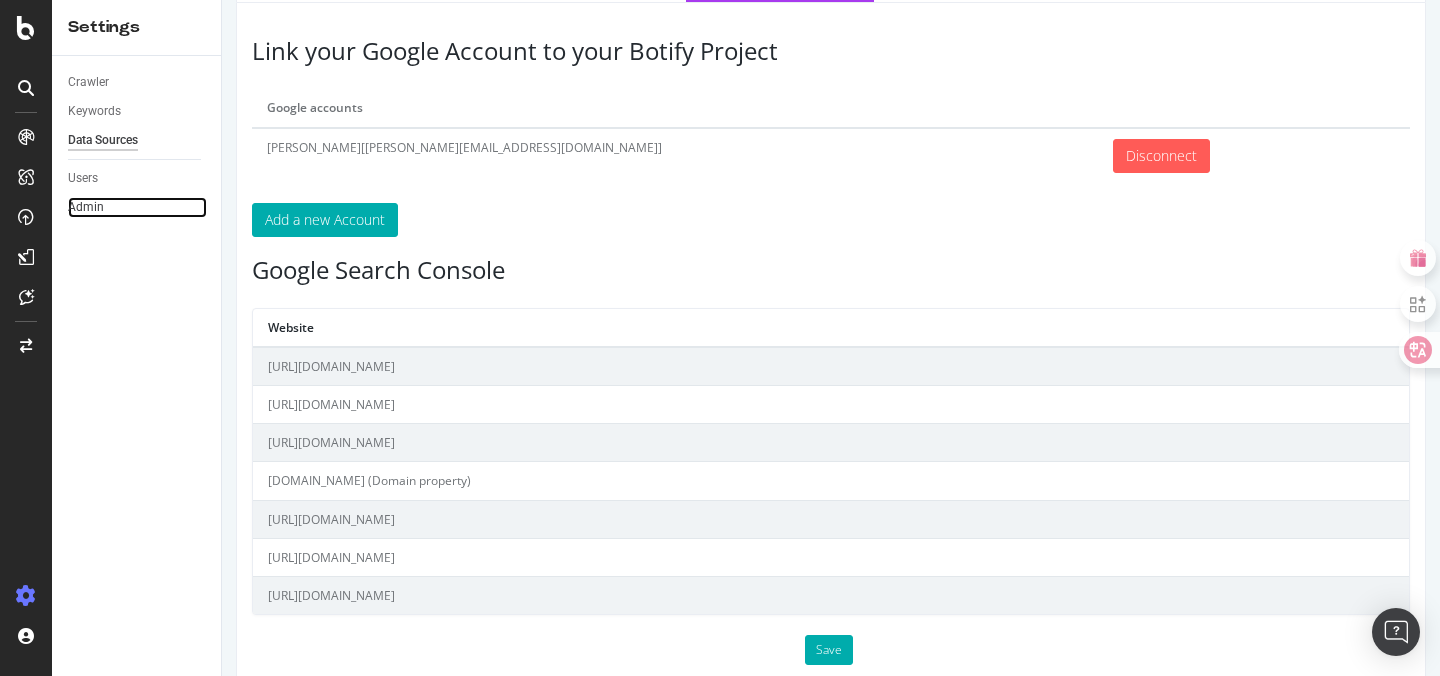 click on "Admin" at bounding box center (137, 207) 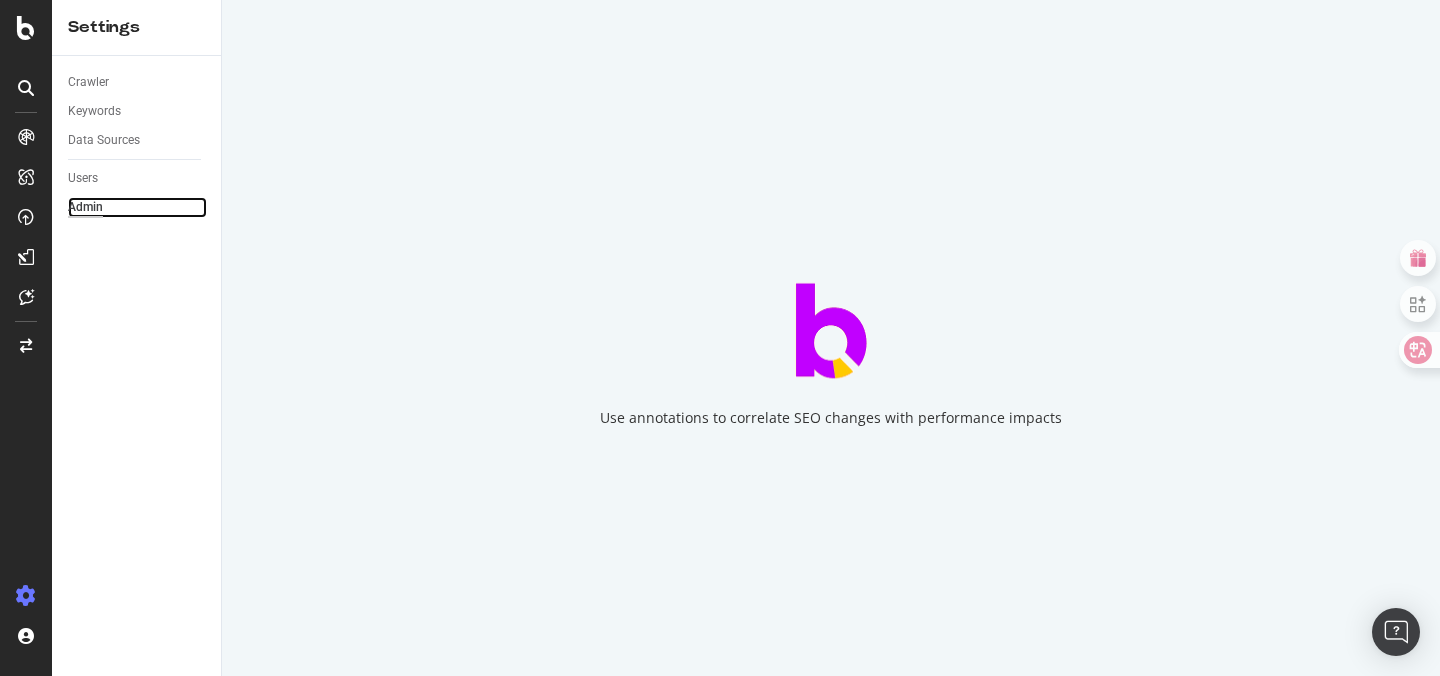 scroll, scrollTop: 0, scrollLeft: 0, axis: both 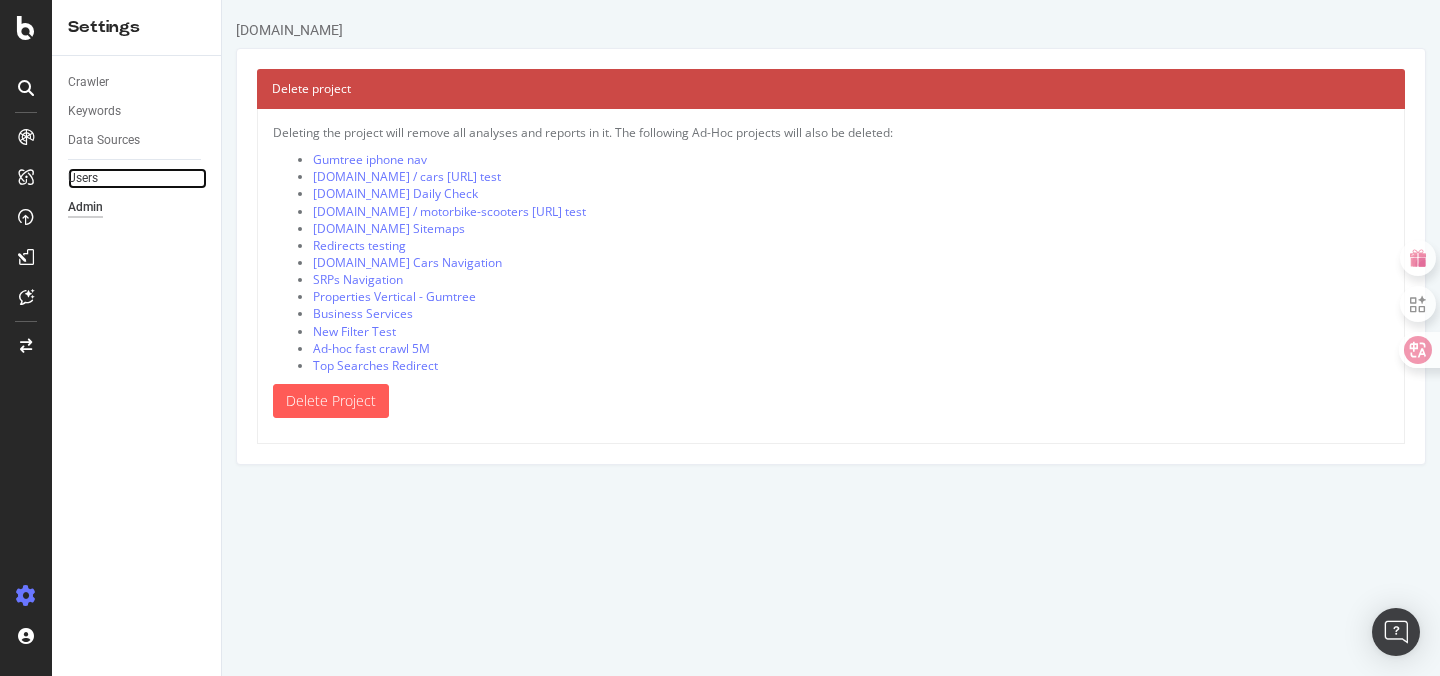 click on "Users" at bounding box center (137, 178) 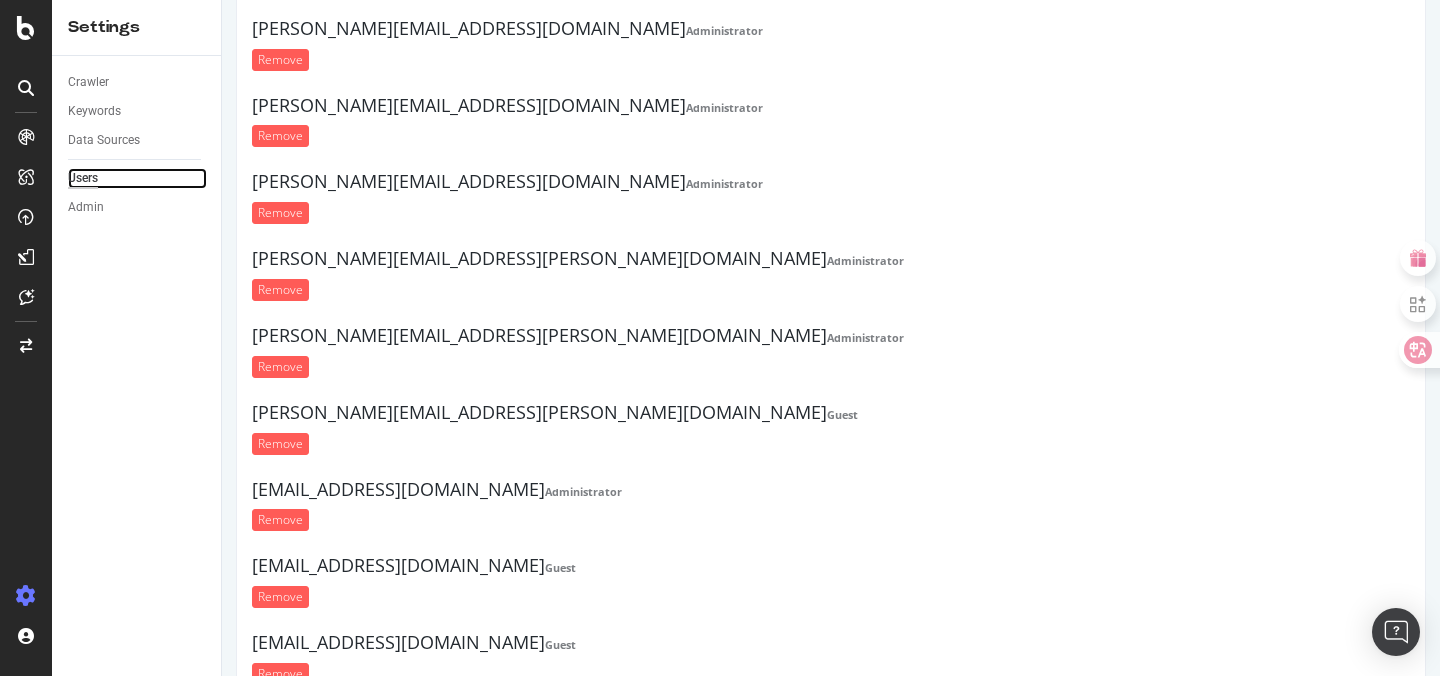 scroll, scrollTop: 0, scrollLeft: 0, axis: both 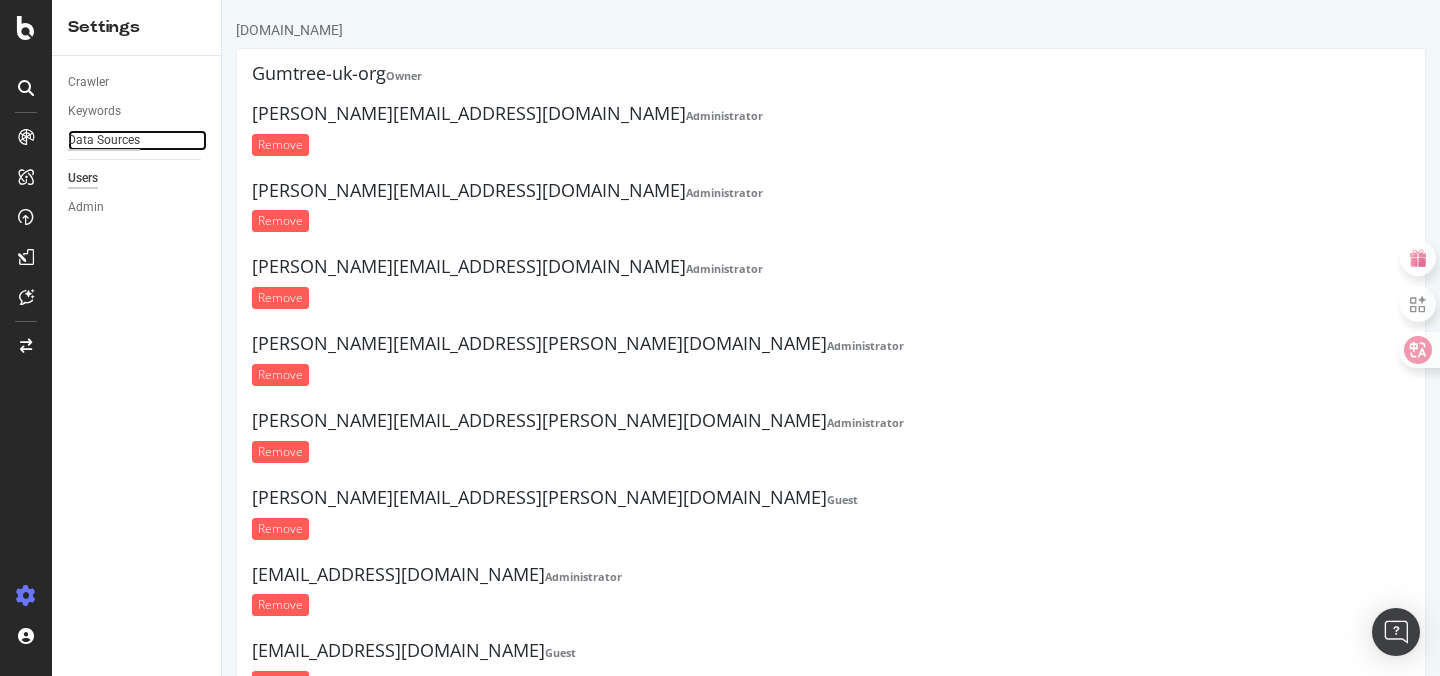click on "Data Sources" at bounding box center [104, 140] 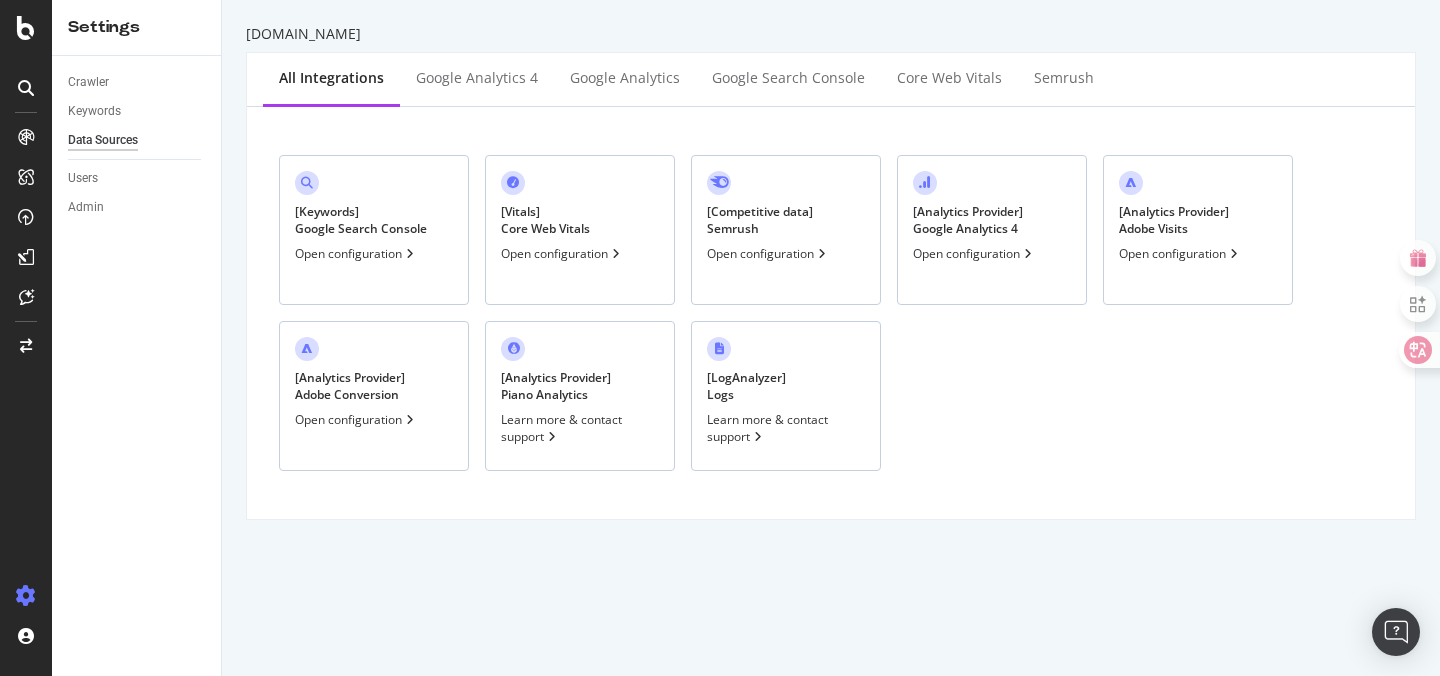 click on "Open configuration" at bounding box center [356, 253] 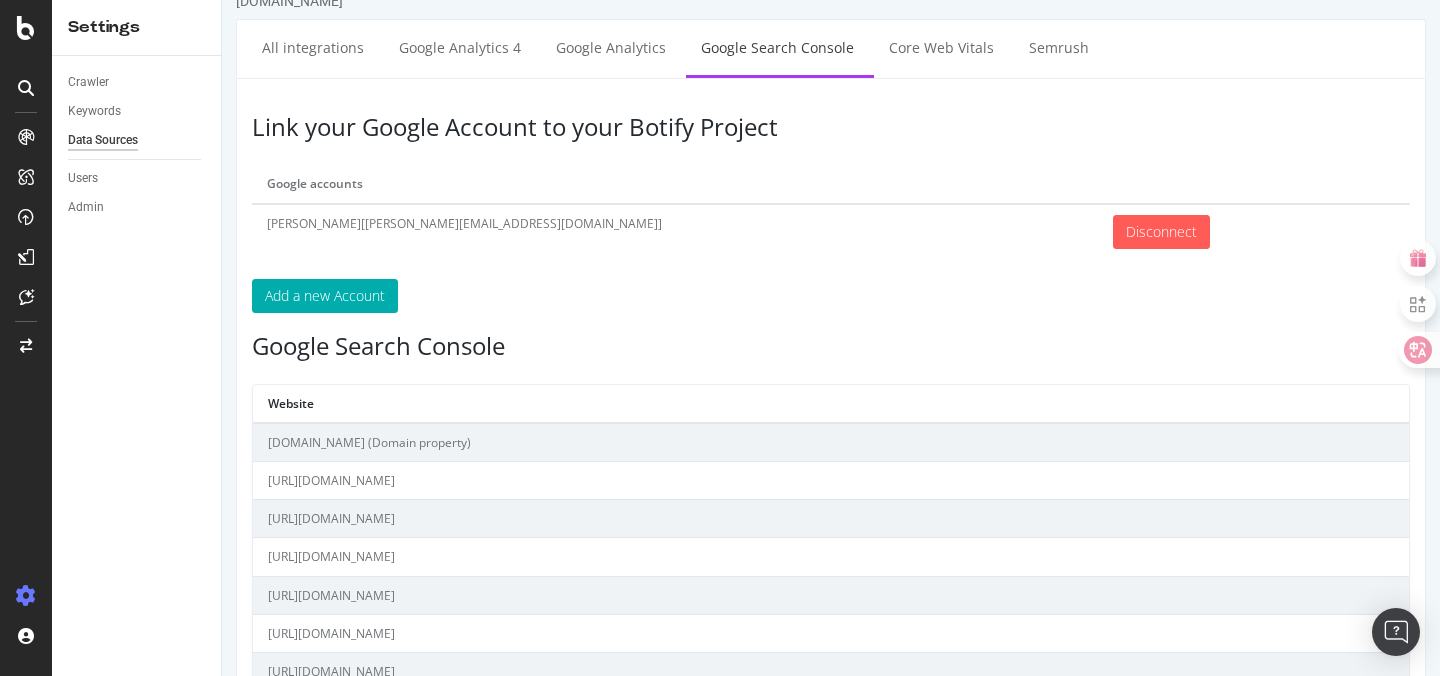 scroll, scrollTop: 145, scrollLeft: 0, axis: vertical 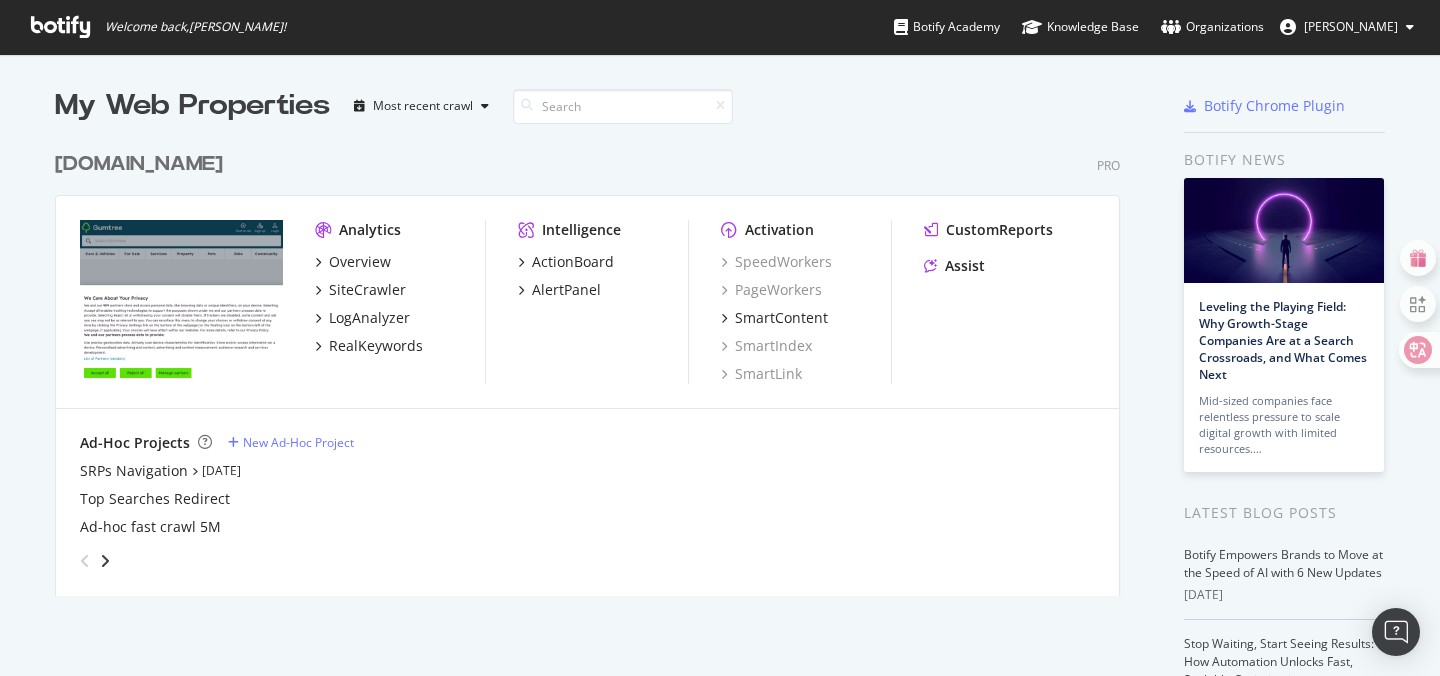click on "My Web Properties Most recent crawl" at bounding box center [528, 106] 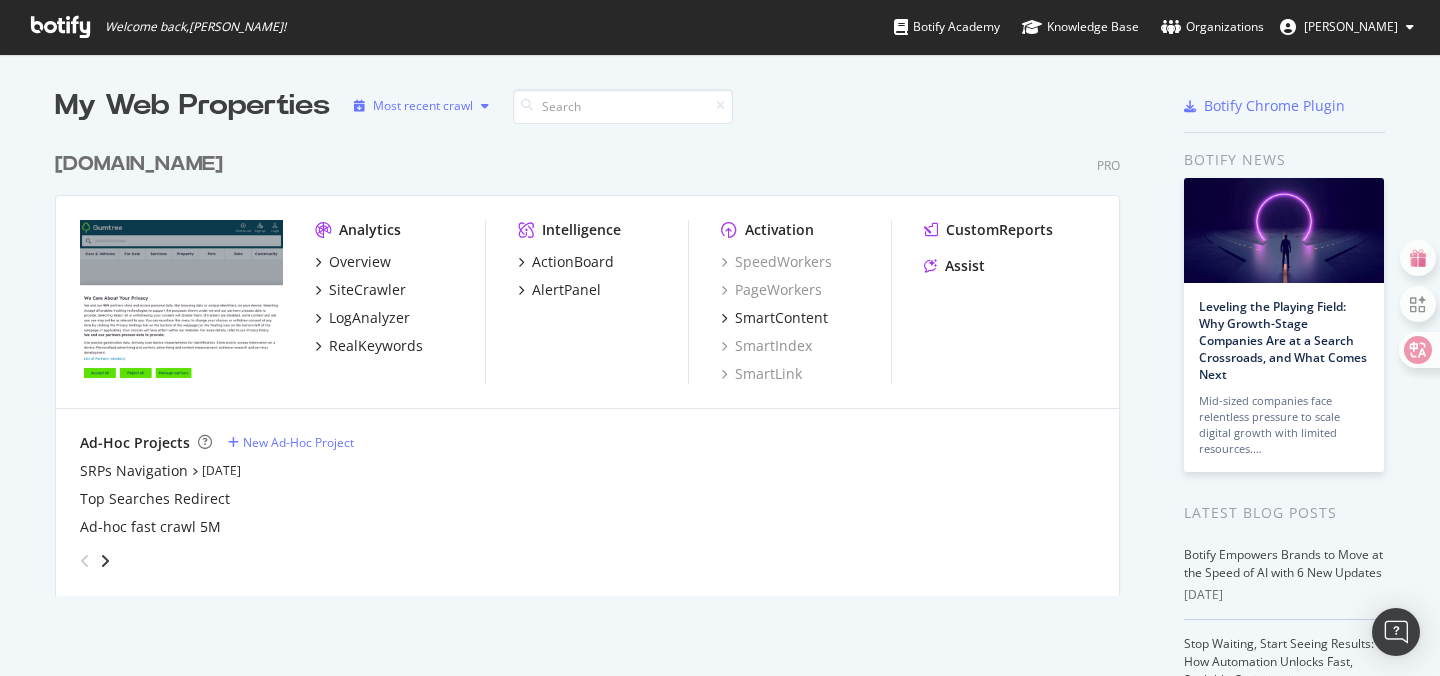 click on "Most recent crawl" at bounding box center (421, 106) 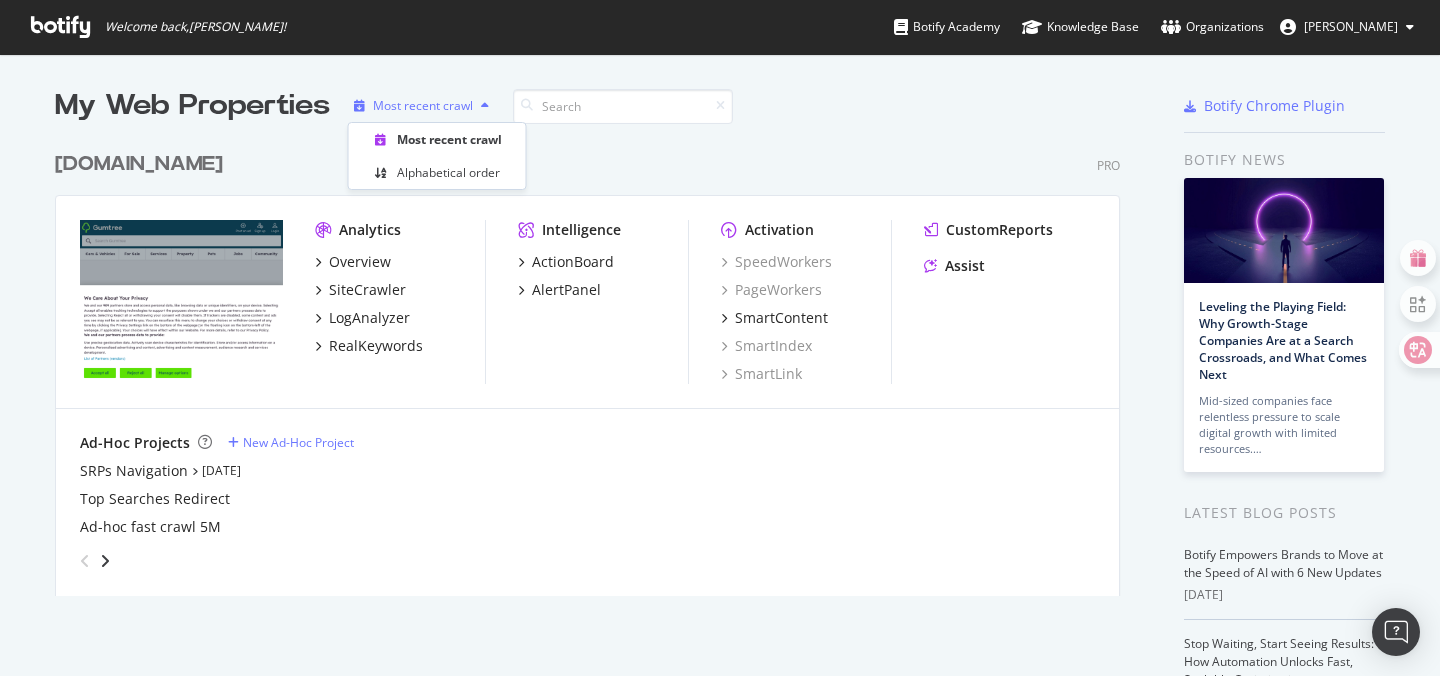 click at bounding box center (485, 106) 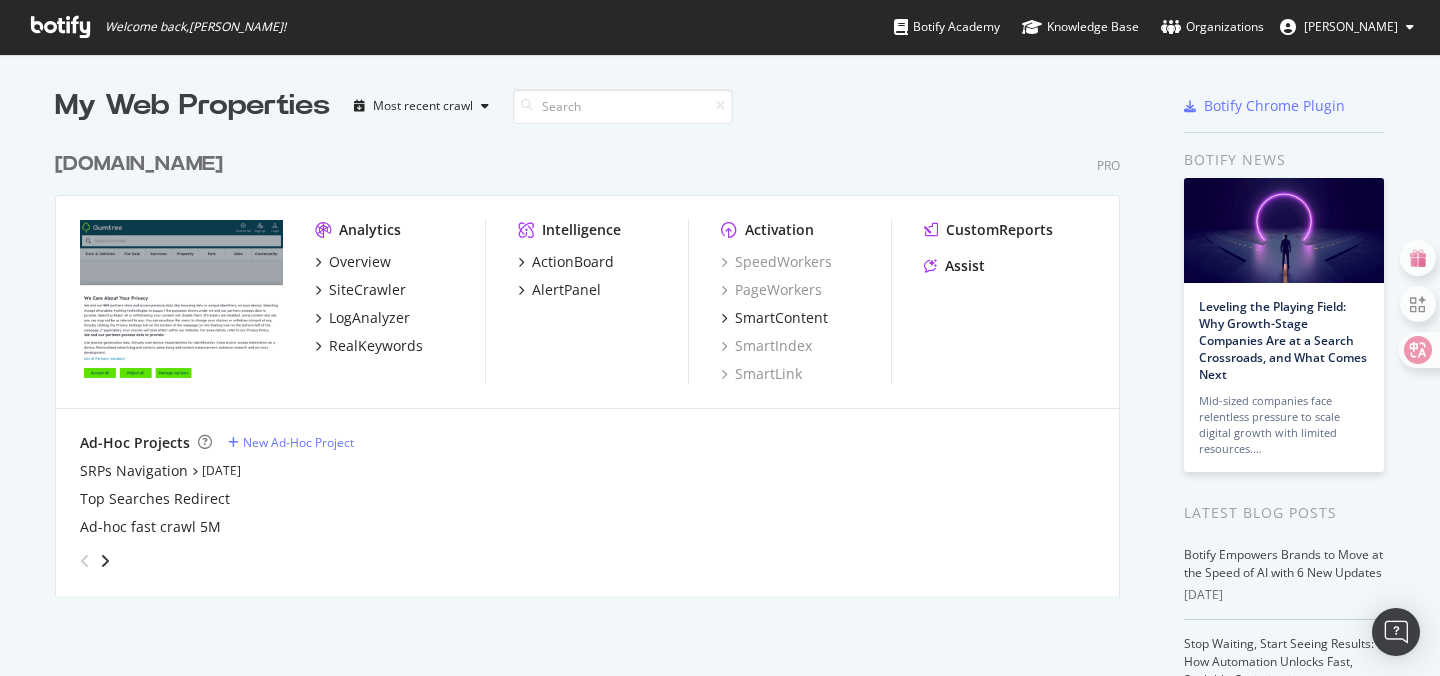 click on "Gumtree.com Pro" at bounding box center (587, 164) 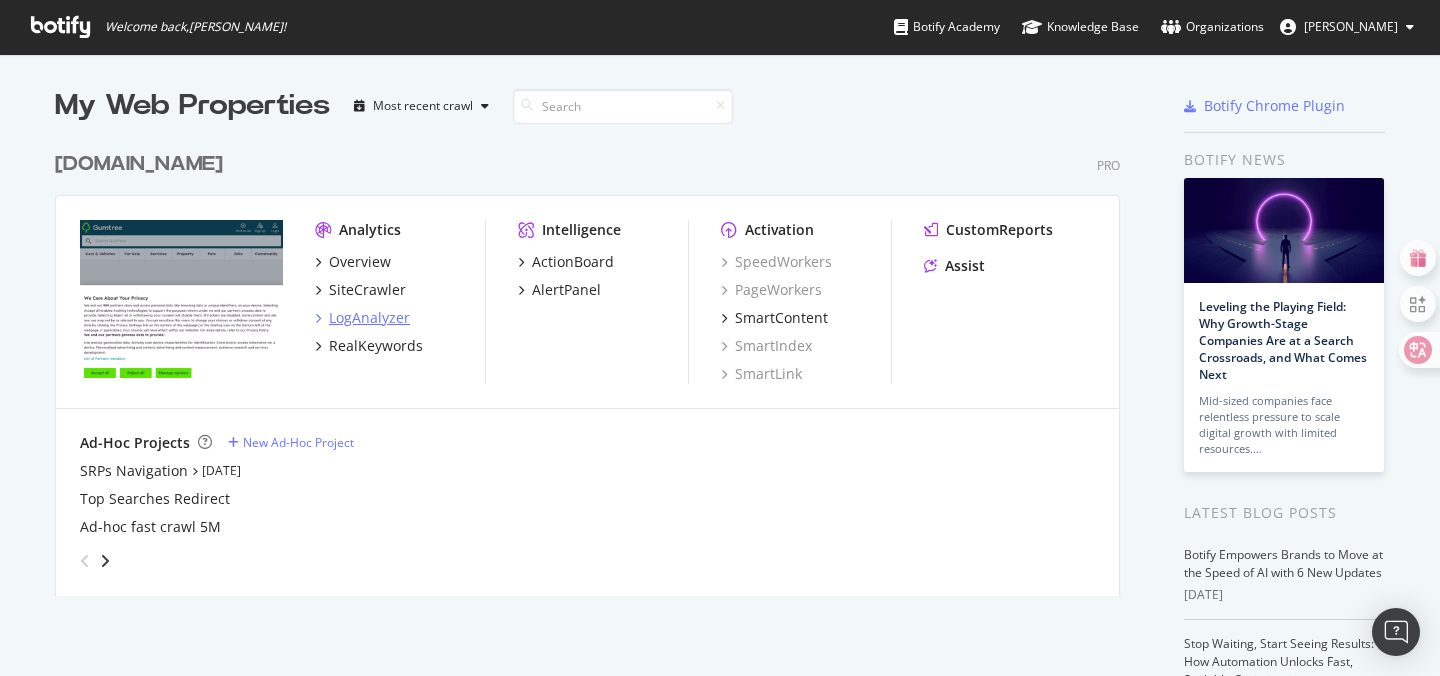 click on "LogAnalyzer" at bounding box center [369, 318] 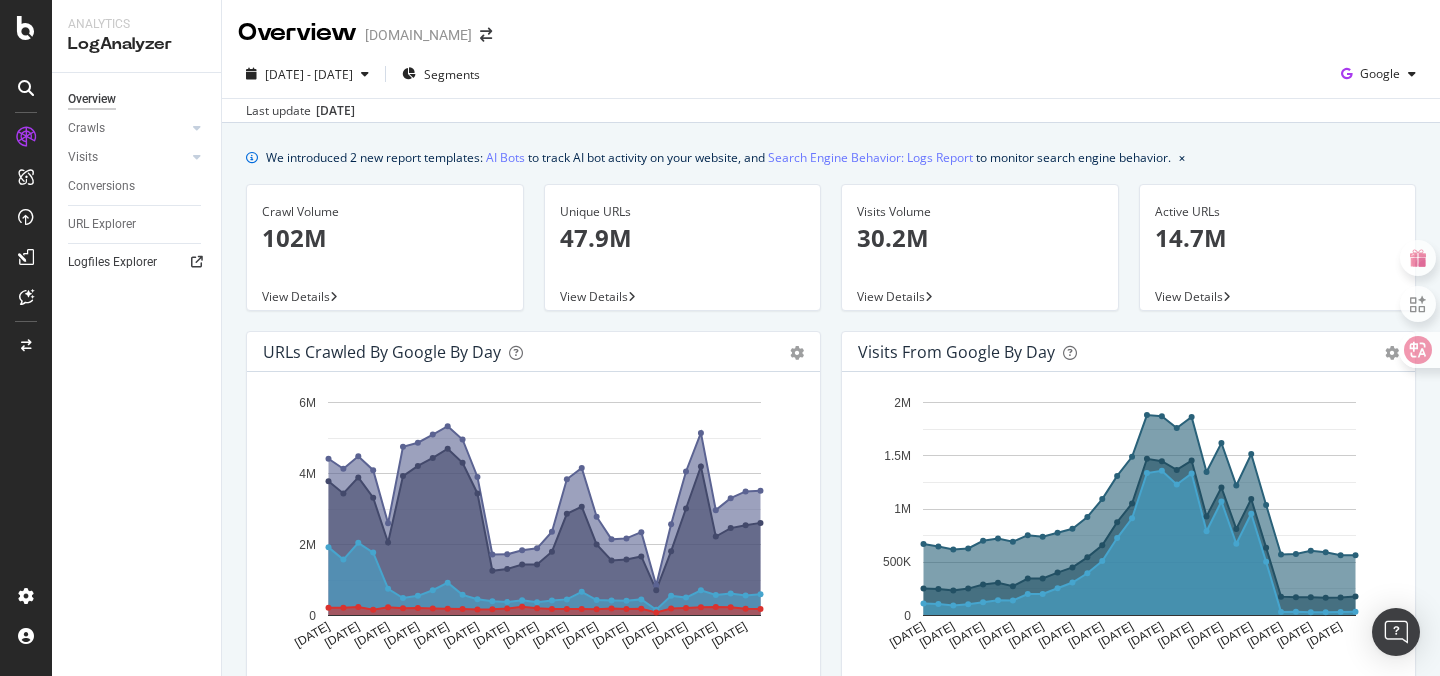 click at bounding box center [197, 262] 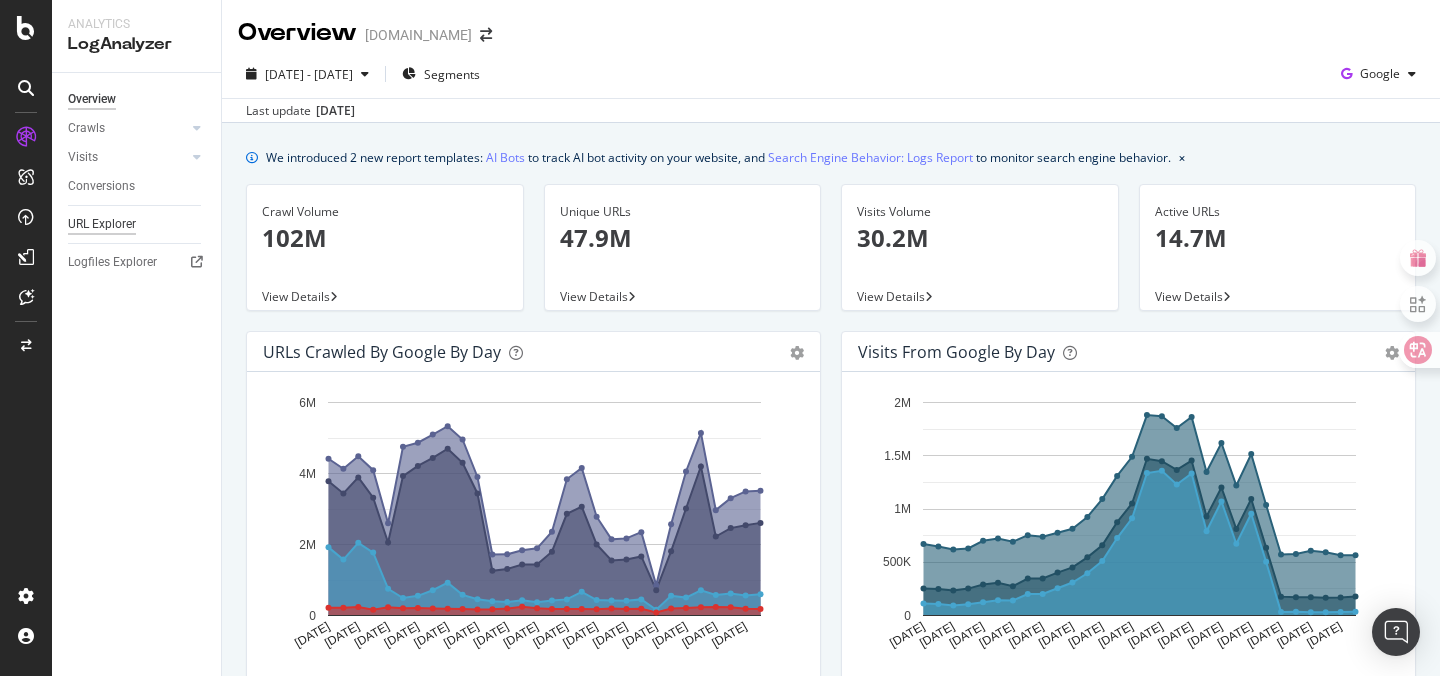 click on "URL Explorer" at bounding box center [102, 224] 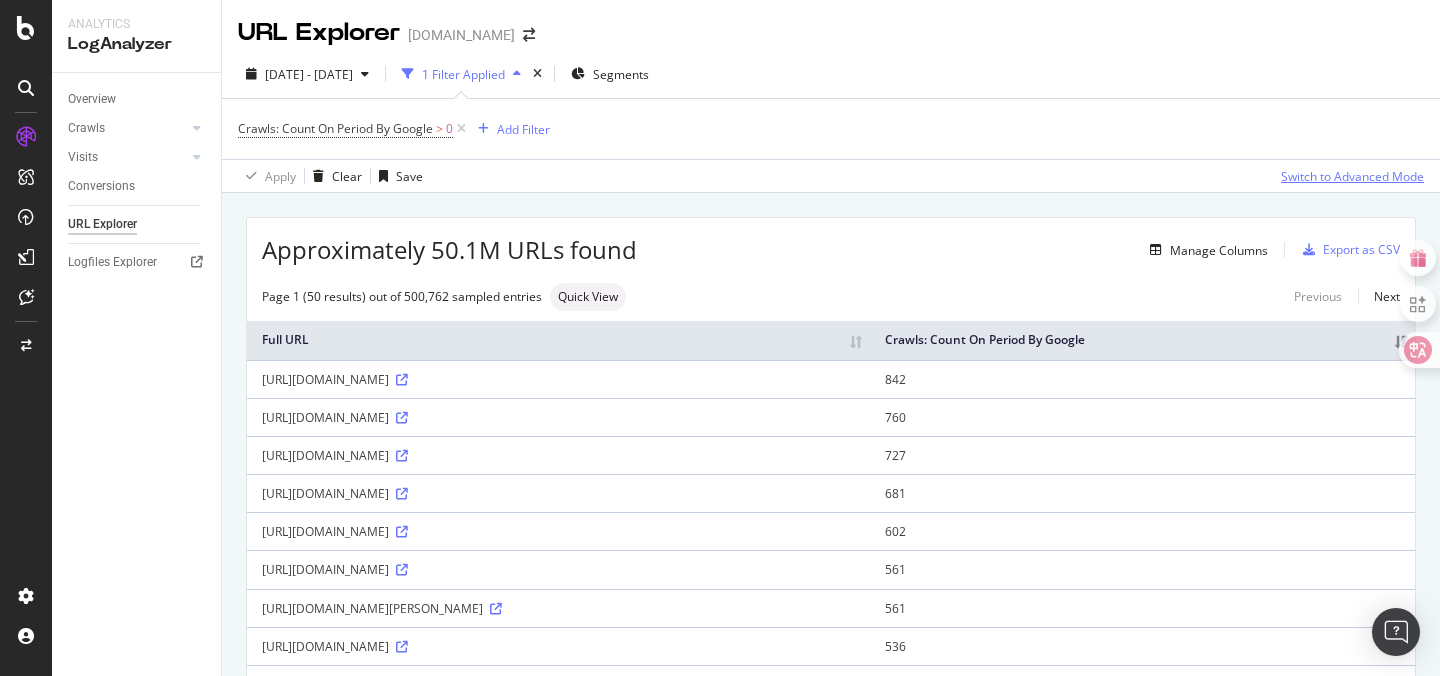 click on "Switch to Advanced Mode" at bounding box center [1352, 176] 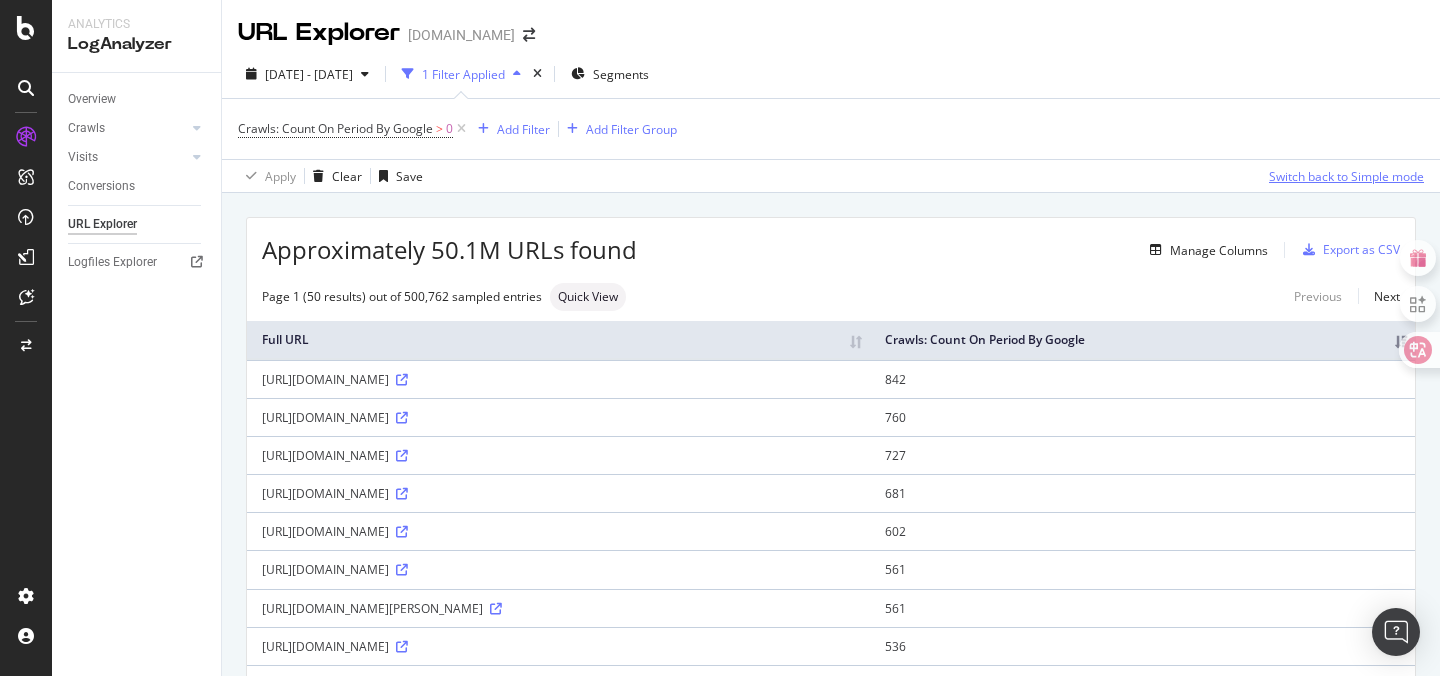 click on "Switch back to Simple mode" at bounding box center (1346, 176) 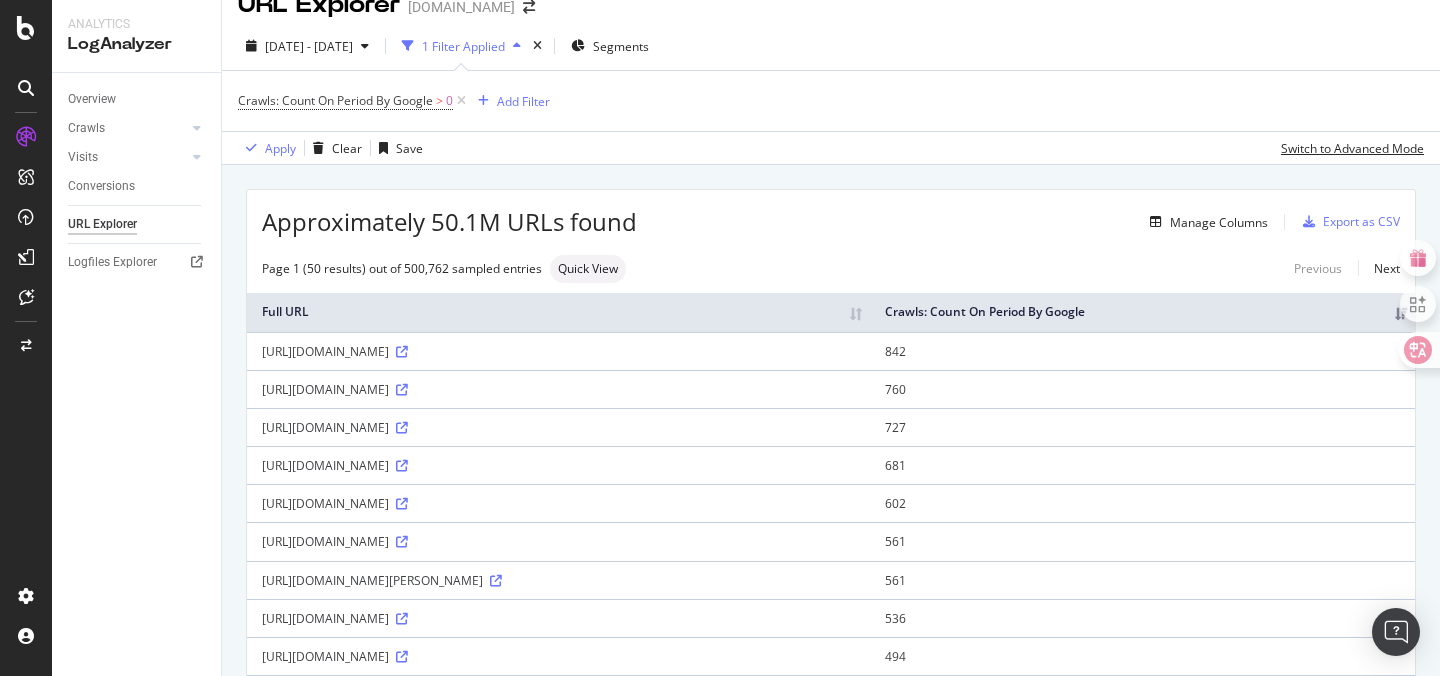 scroll, scrollTop: 0, scrollLeft: 0, axis: both 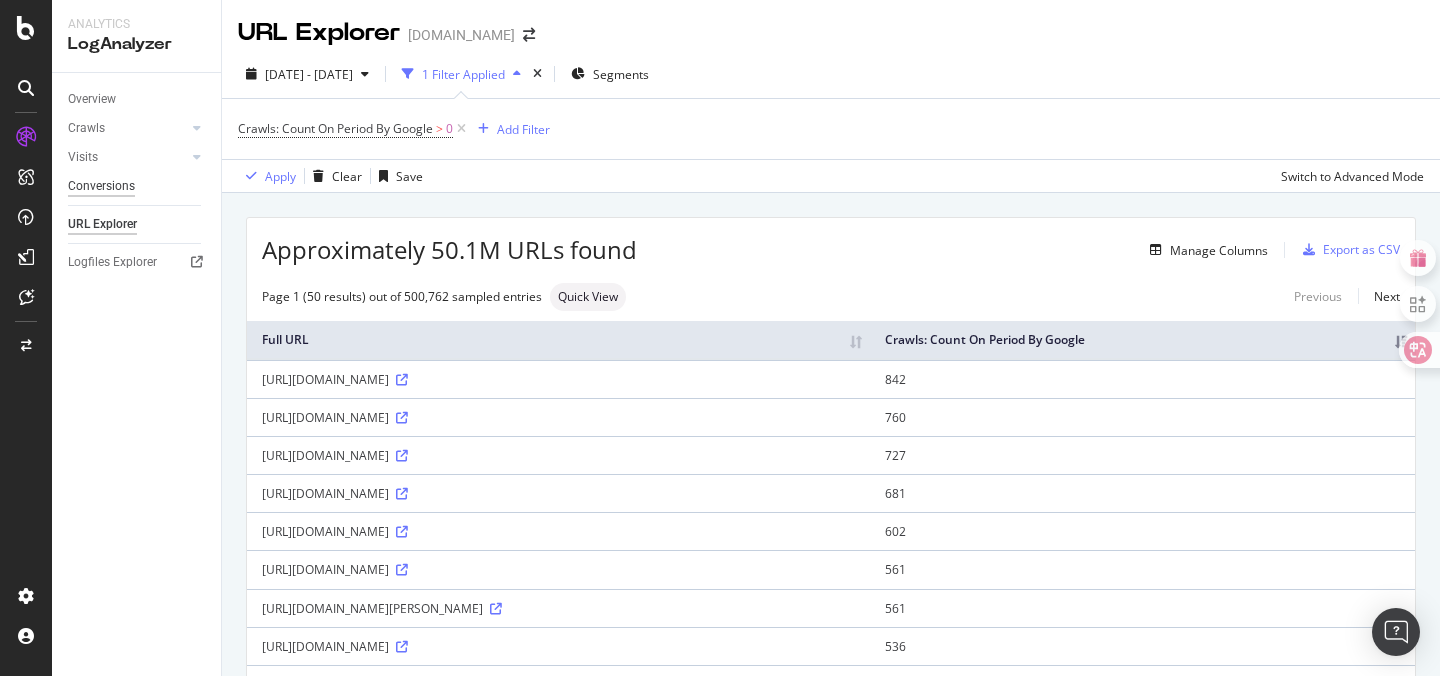 click on "Conversions" at bounding box center (101, 186) 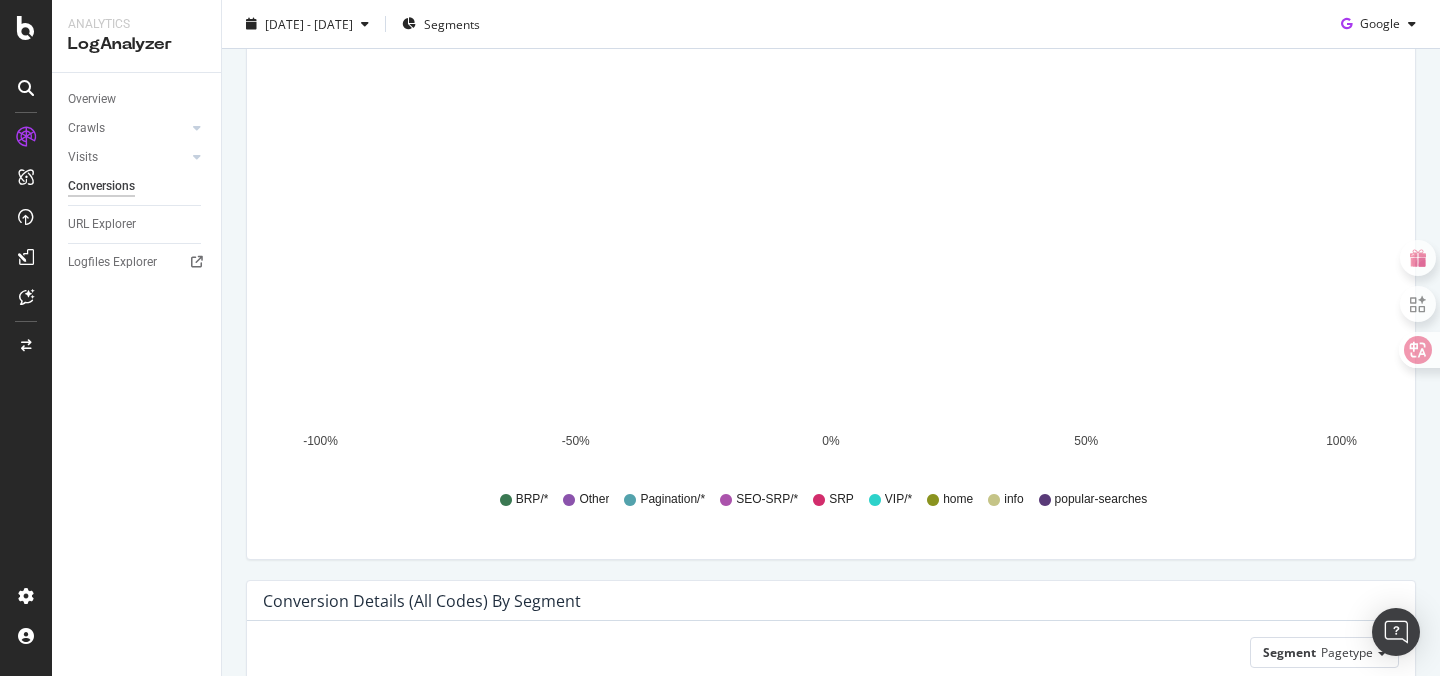 scroll, scrollTop: 0, scrollLeft: 0, axis: both 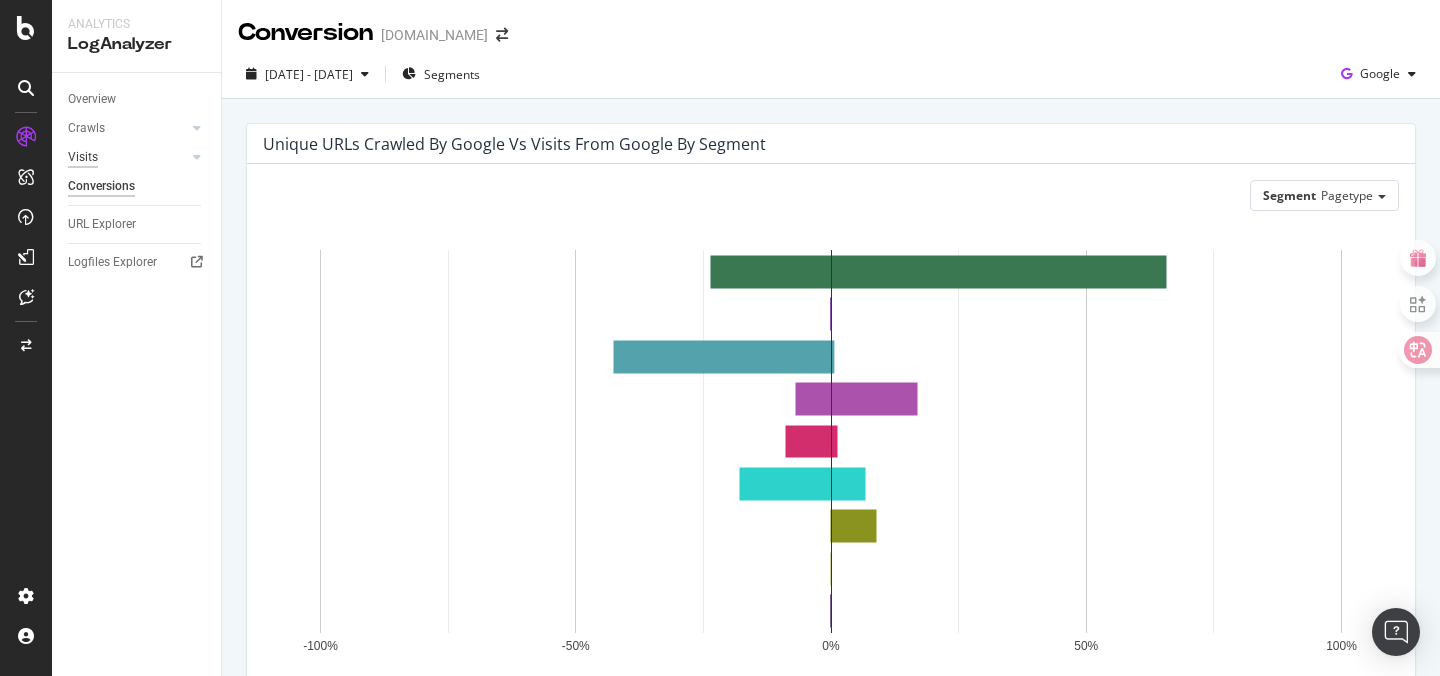 click on "Visits" at bounding box center (83, 157) 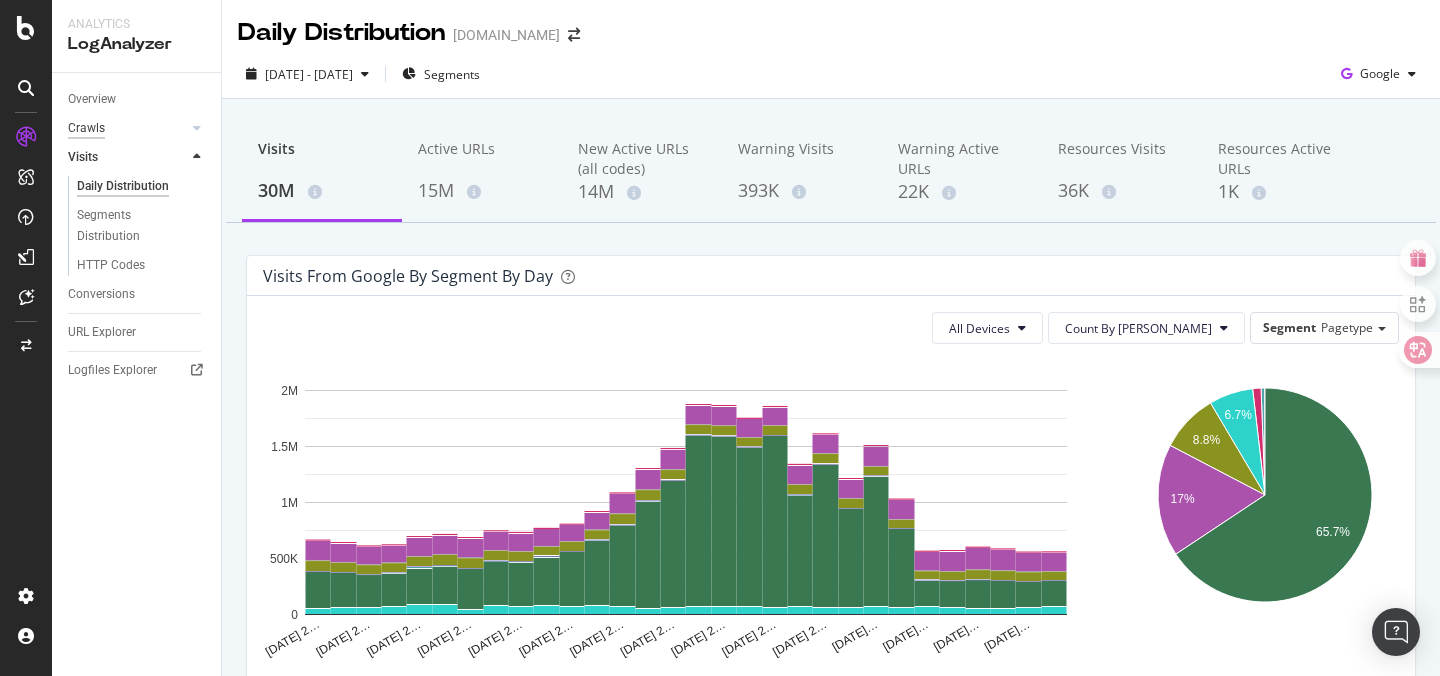 click on "Crawls" at bounding box center [86, 128] 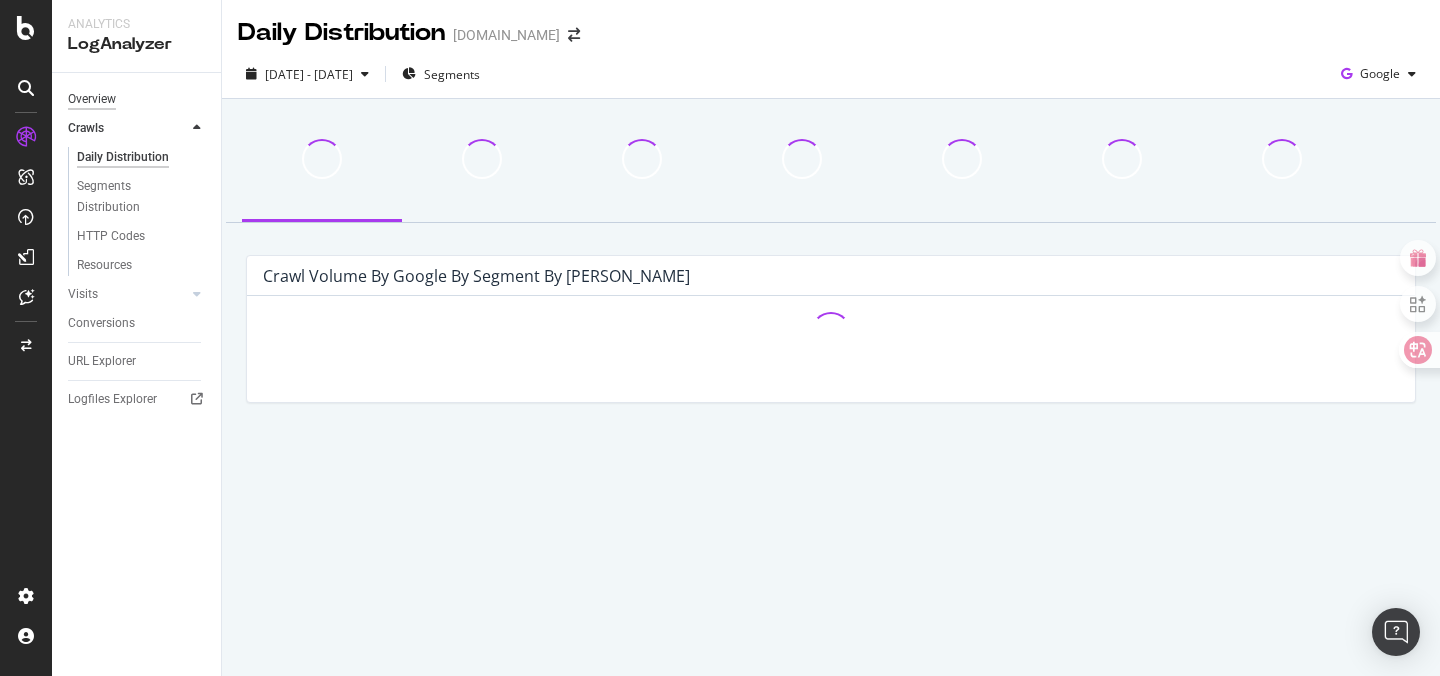 click on "Overview" at bounding box center (92, 99) 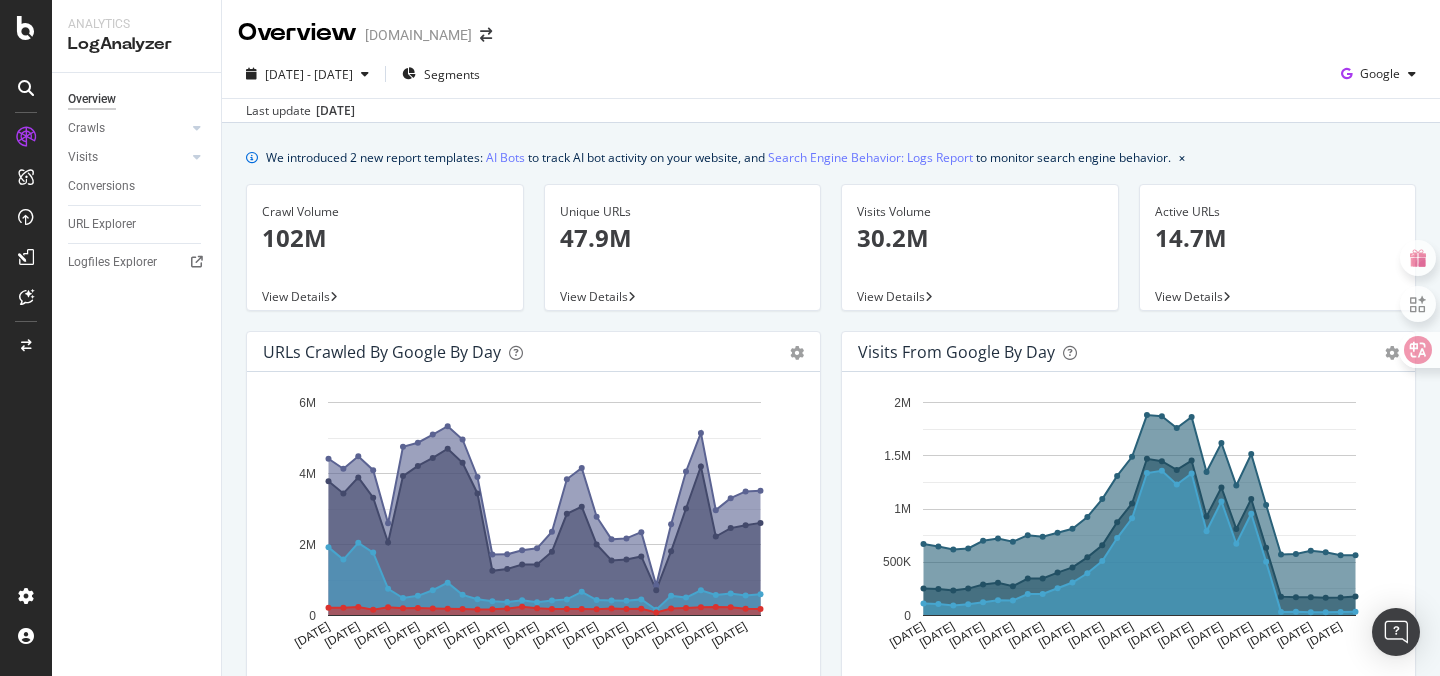click on "Overview" at bounding box center (92, 99) 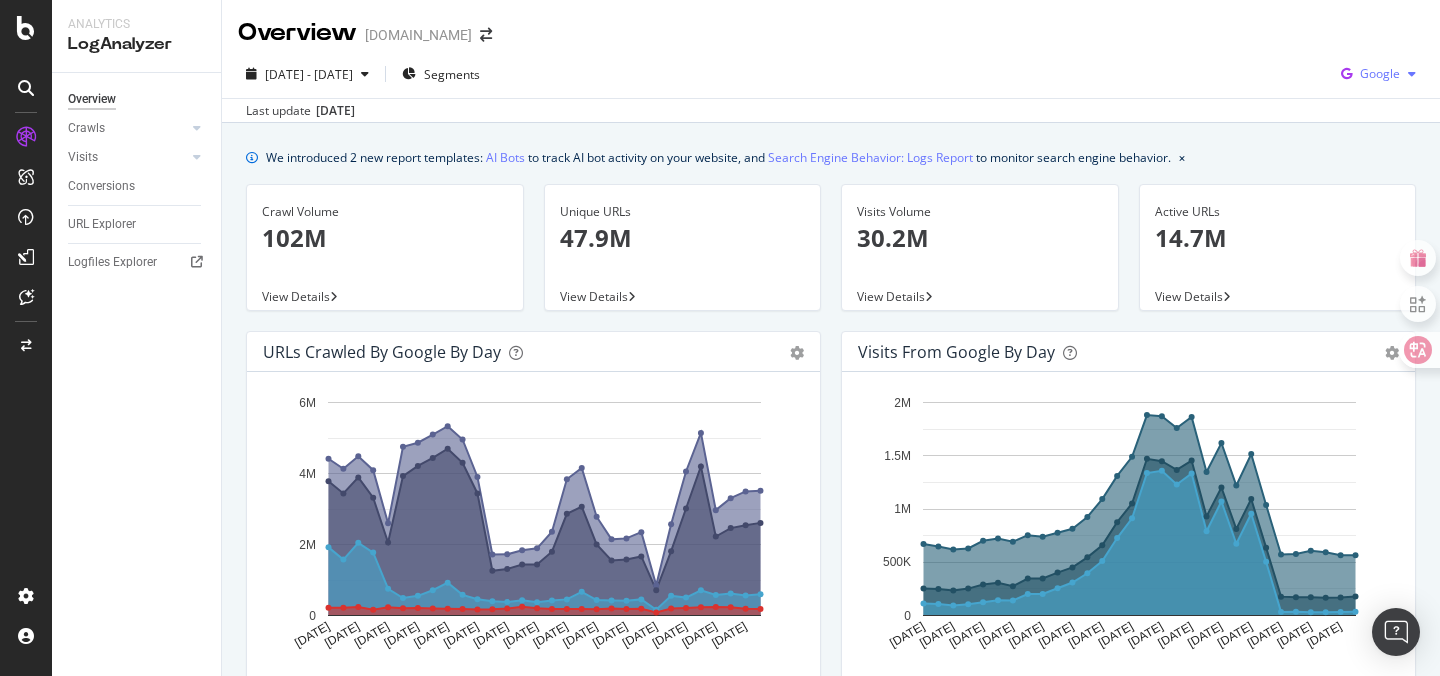click at bounding box center (1412, 74) 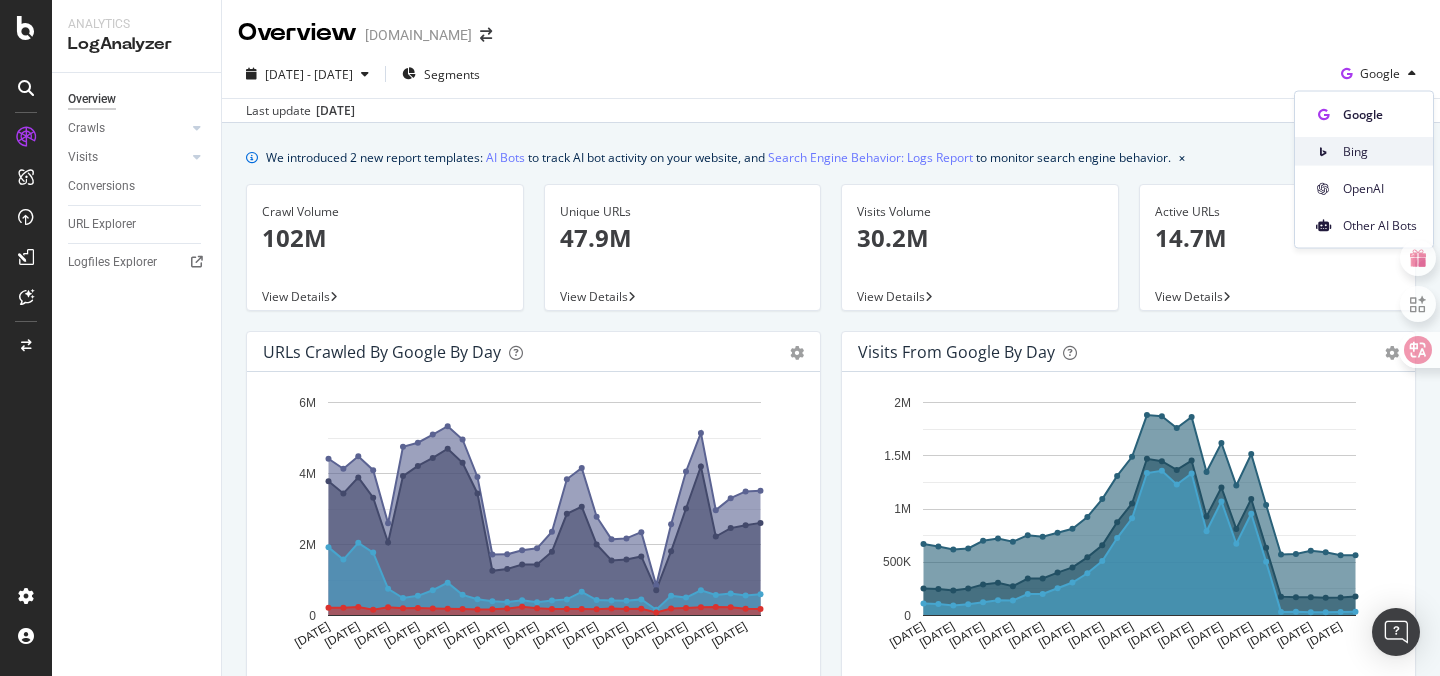 click on "Bing" at bounding box center (1380, 151) 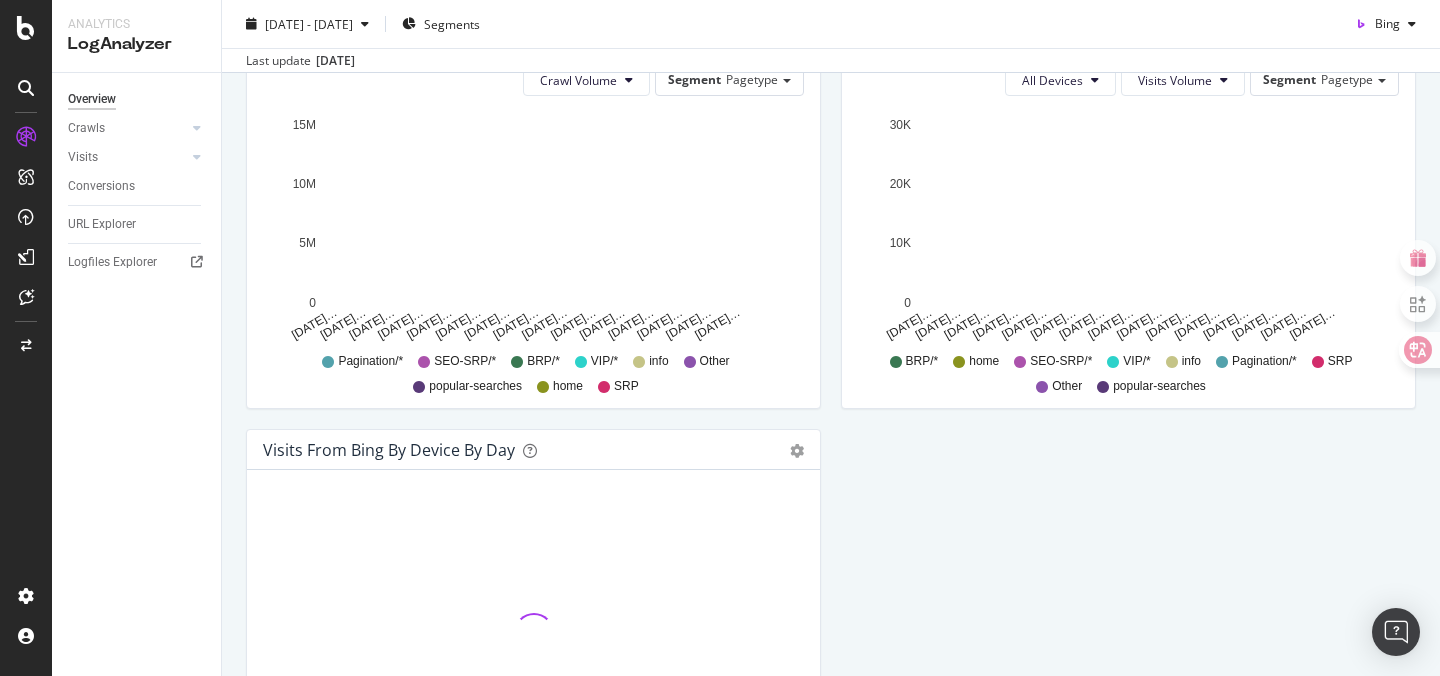 scroll, scrollTop: 600, scrollLeft: 0, axis: vertical 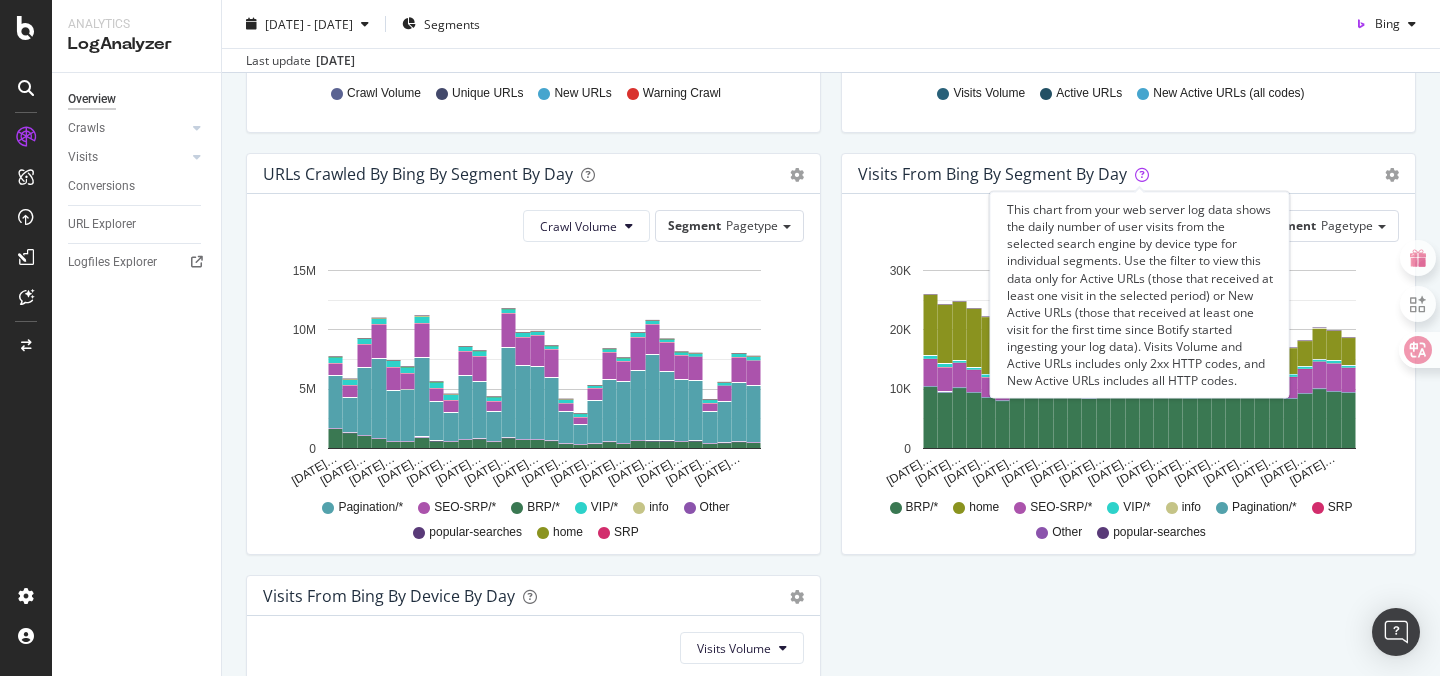 click on "This chart from your web server log data shows the daily number of user visits from the selected search engine by device type for individual segments. Use the filter to view this data only for Active URLs (those that received at least one visit in the selected period) or New Active URLs (those that received at least one visit for the first time since Botify started ingesting your log data). Visits Volume and Active URLs includes only 2xx HTTP codes, and New Active URLs includes all HTTP codes." at bounding box center [1140, 295] 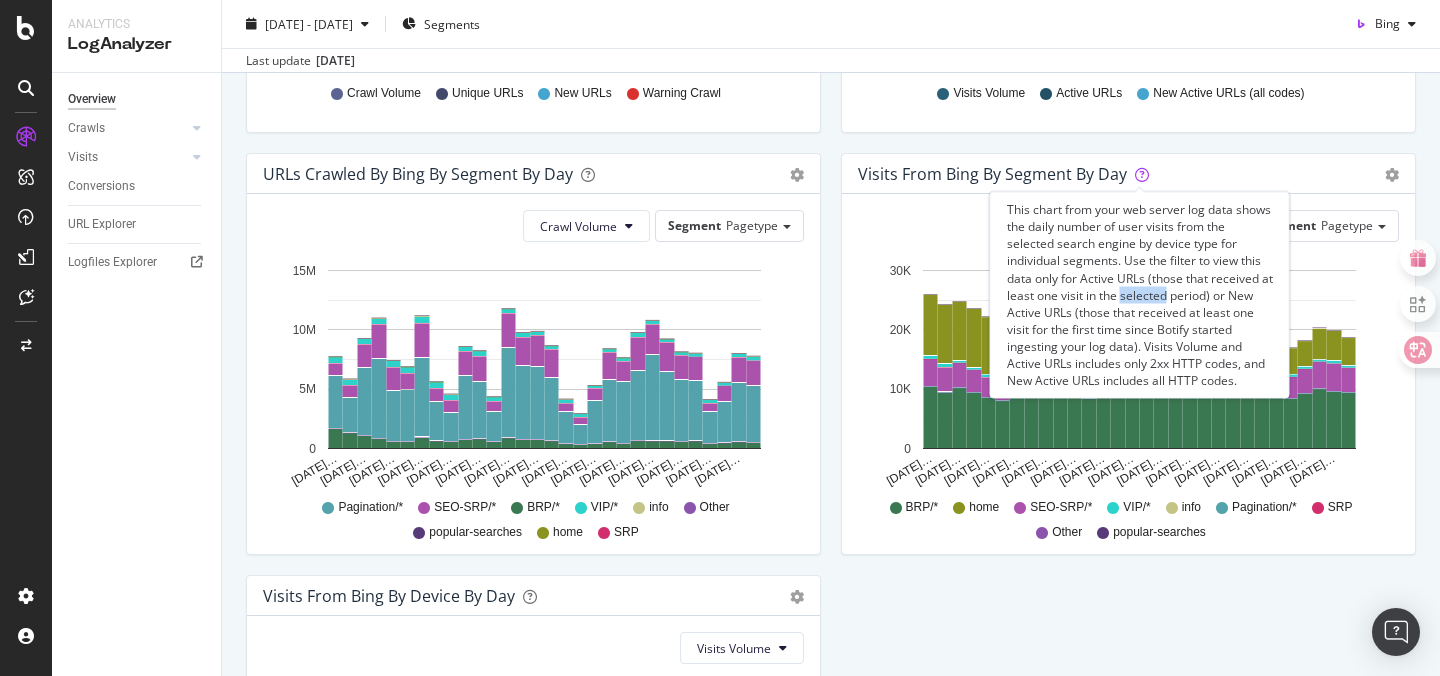 click on "This chart from your web server log data shows the daily number of user visits from the selected search engine by device type for individual segments. Use the filter to view this data only for Active URLs (those that received at least one visit in the selected period) or New Active URLs (those that received at least one visit for the first time since Botify started ingesting your log data). Visits Volume and Active URLs includes only 2xx HTTP codes, and New Active URLs includes all HTTP codes." at bounding box center (1140, 295) 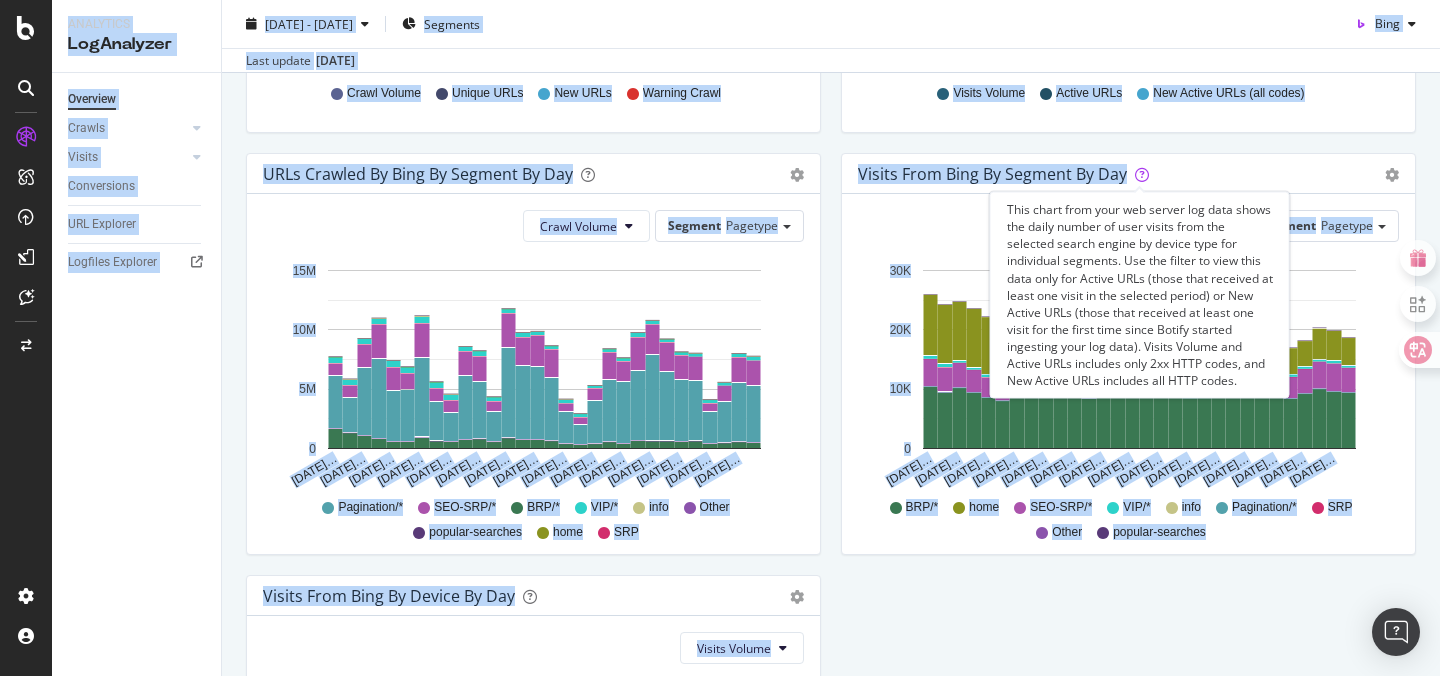 click on "This chart from your web server log data shows the daily number of user visits from the selected search engine by device type for individual segments. Use the filter to view this data only for Active URLs (those that received at least one visit in the selected period) or New Active URLs (those that received at least one visit for the first time since Botify started ingesting your log data). Visits Volume and Active URLs includes only 2xx HTTP codes, and New Active URLs includes all HTTP codes." at bounding box center [1140, 295] 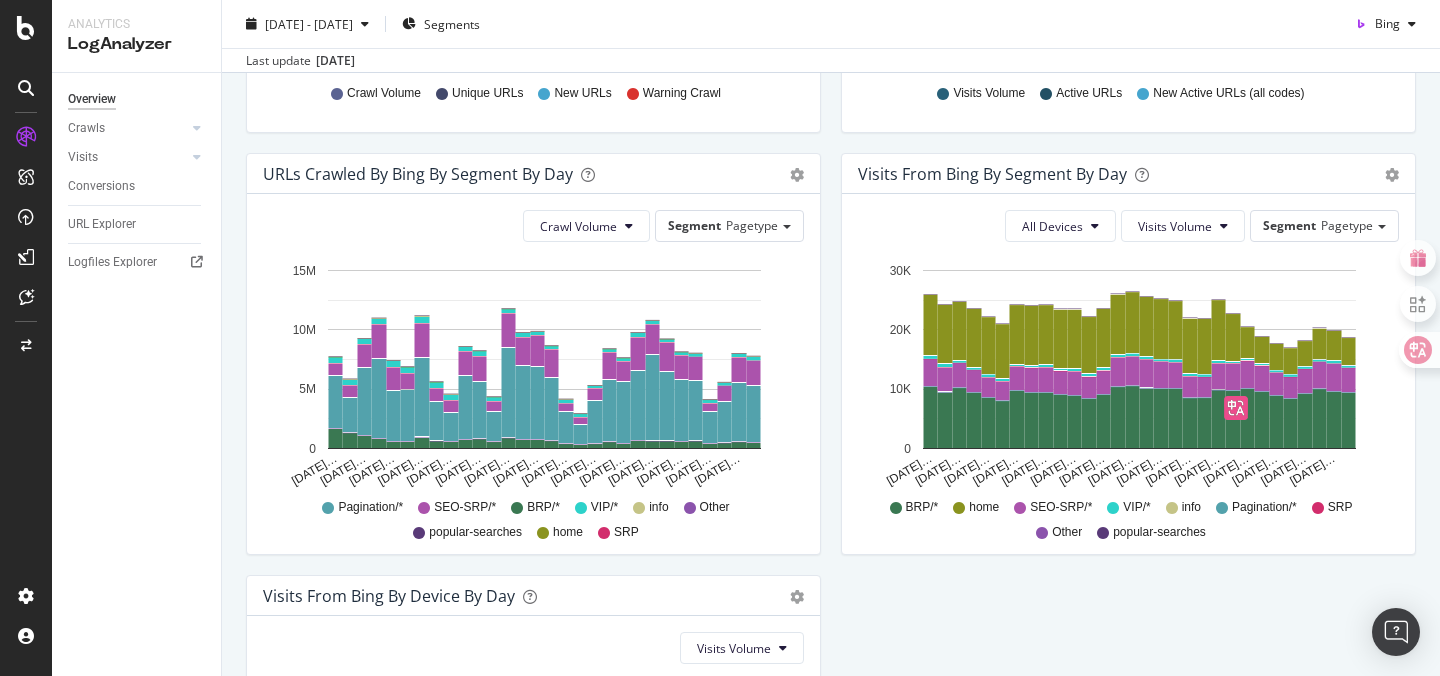 click 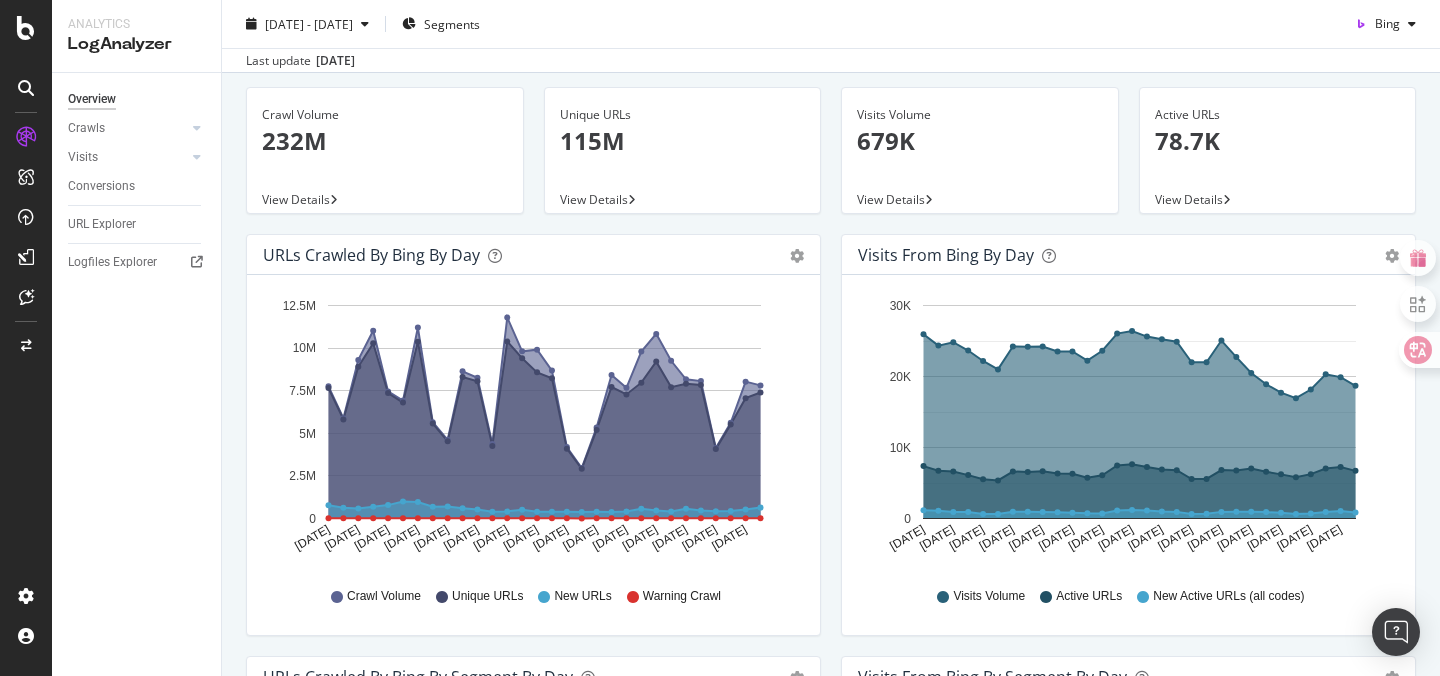 scroll, scrollTop: 0, scrollLeft: 0, axis: both 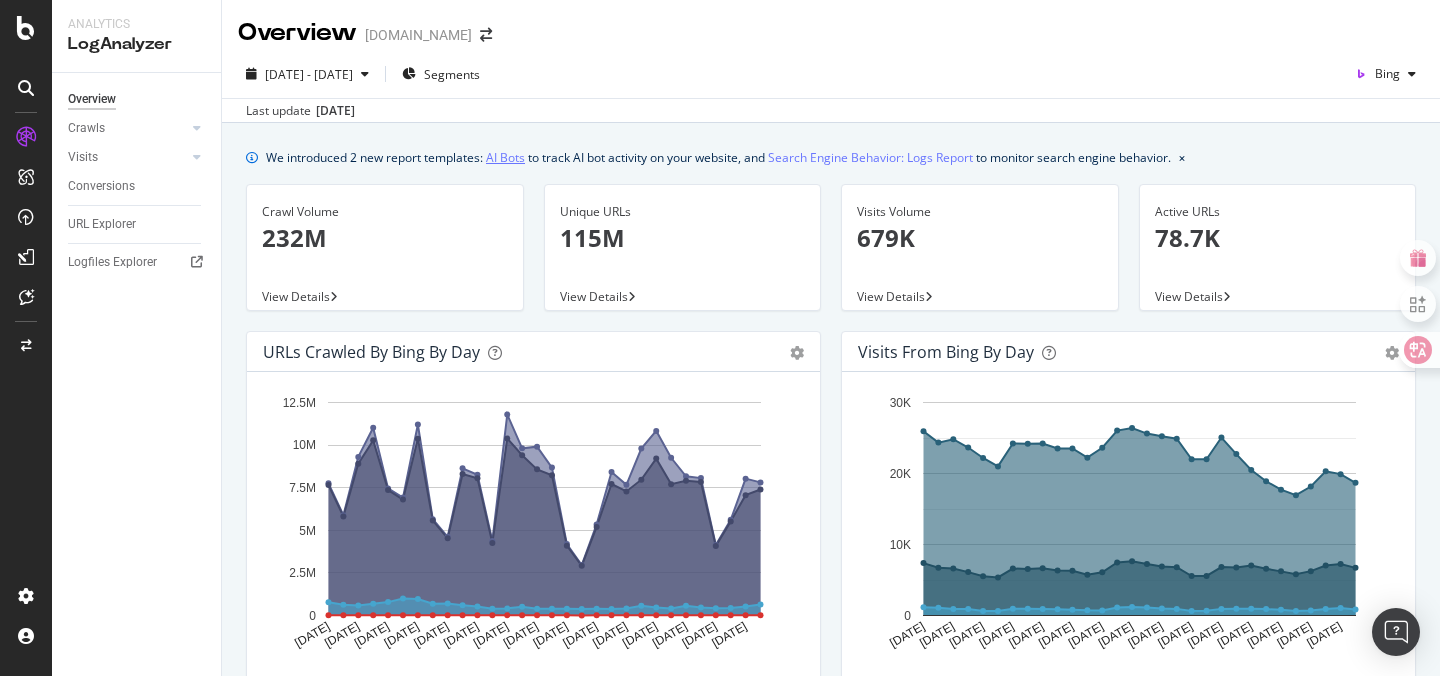 click on "AI Bots" at bounding box center (505, 157) 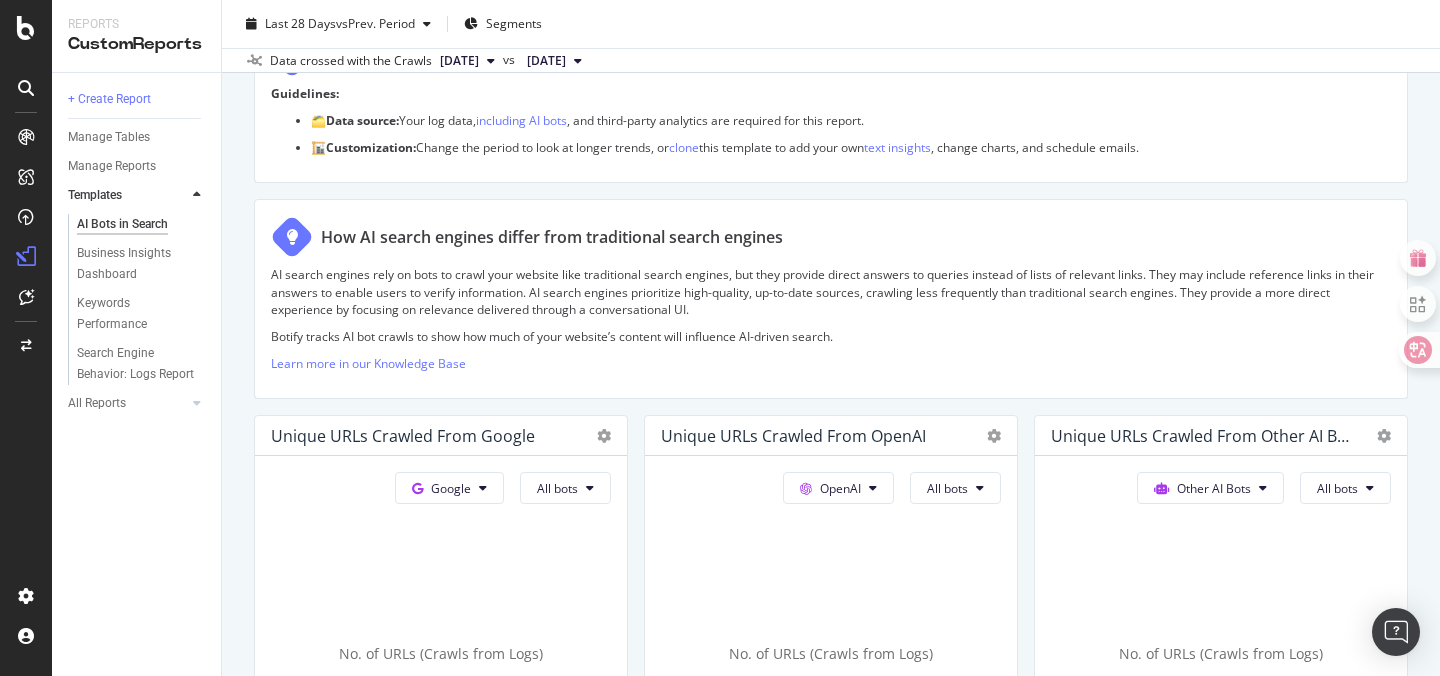 scroll, scrollTop: 0, scrollLeft: 0, axis: both 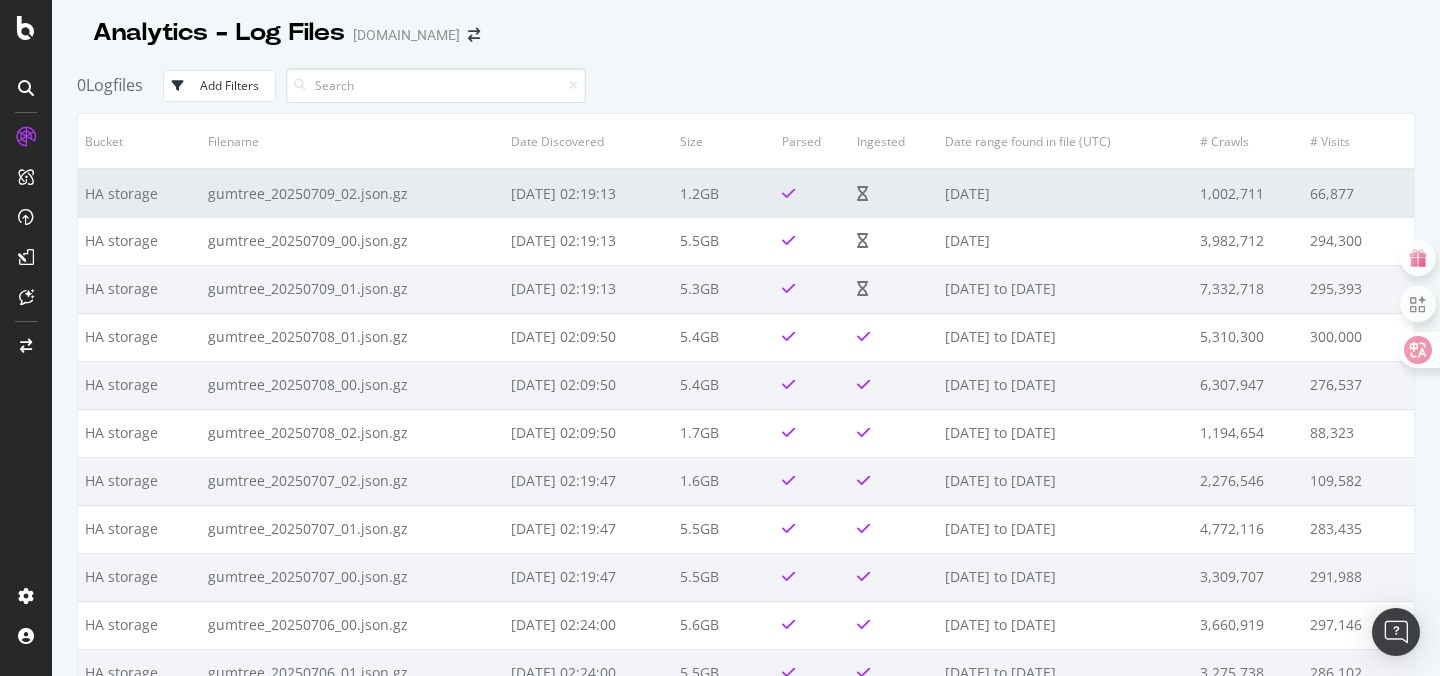 click on "HA storage" at bounding box center (139, 193) 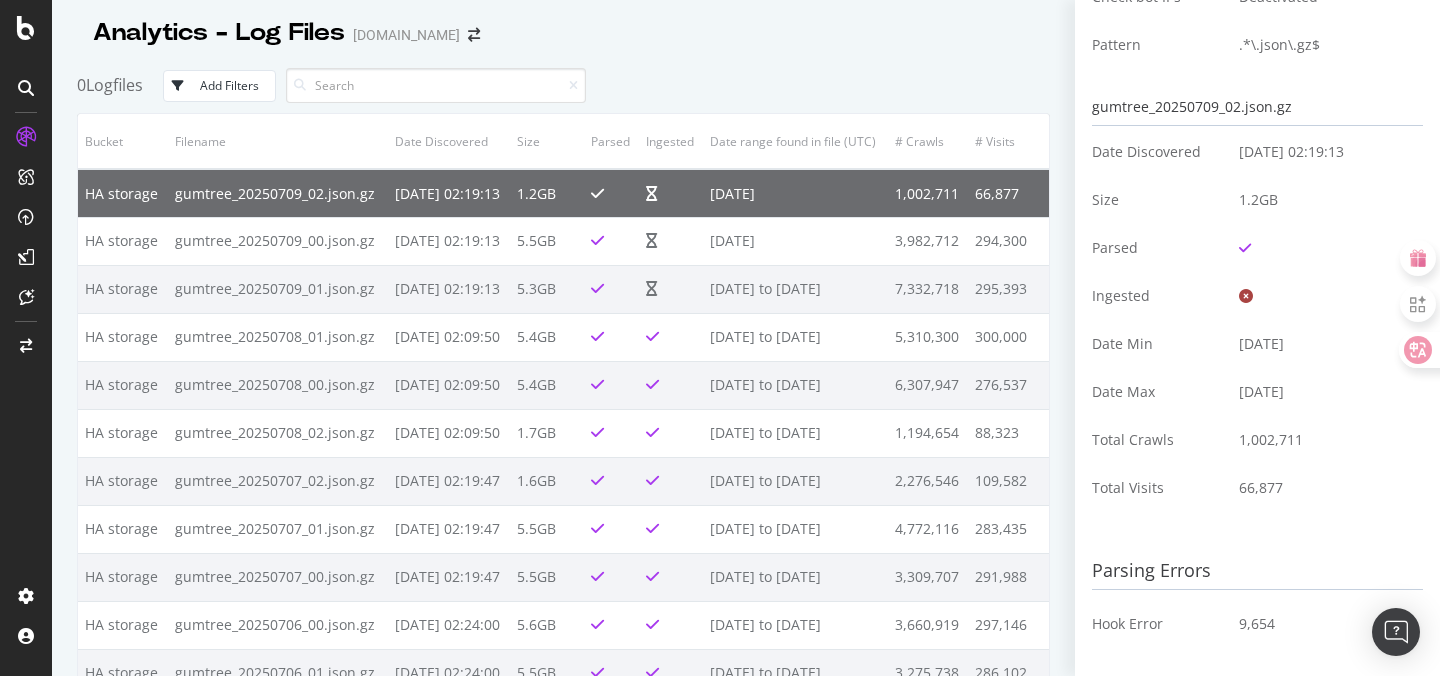 scroll, scrollTop: 0, scrollLeft: 0, axis: both 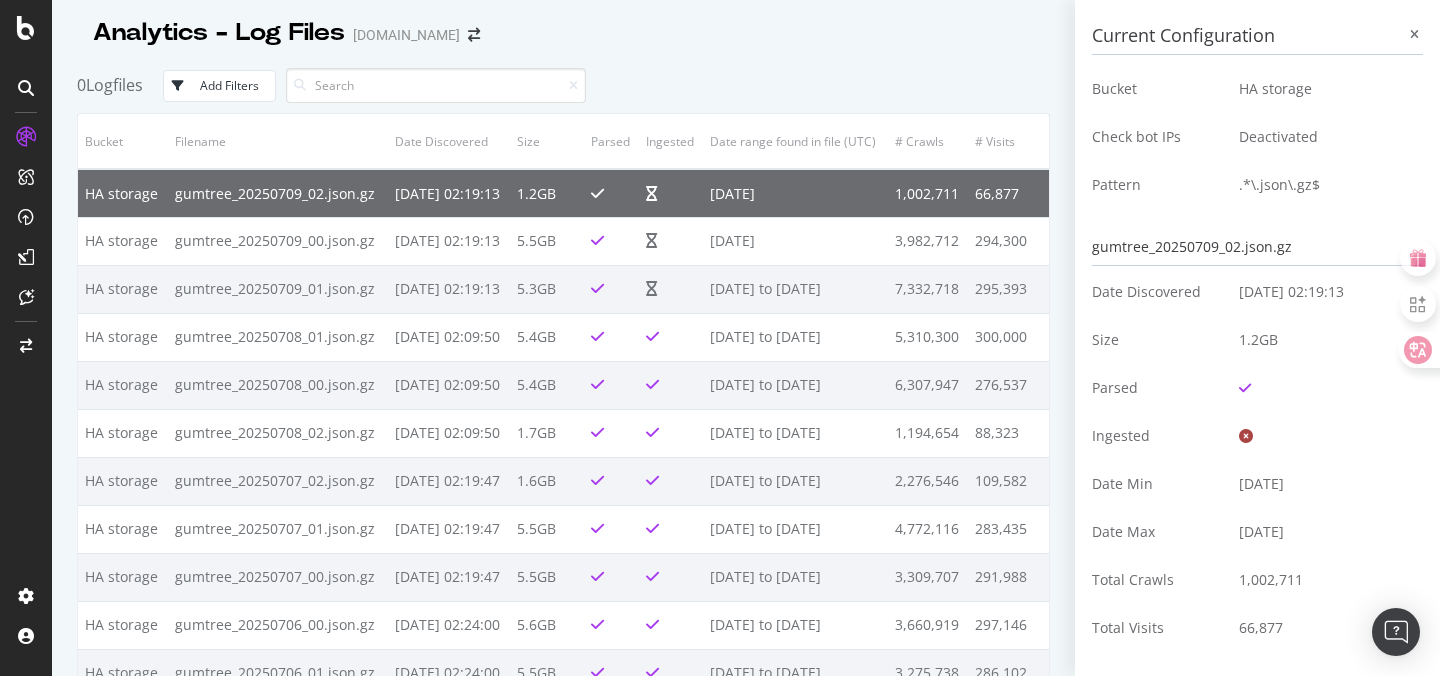 click at bounding box center [563, 54] 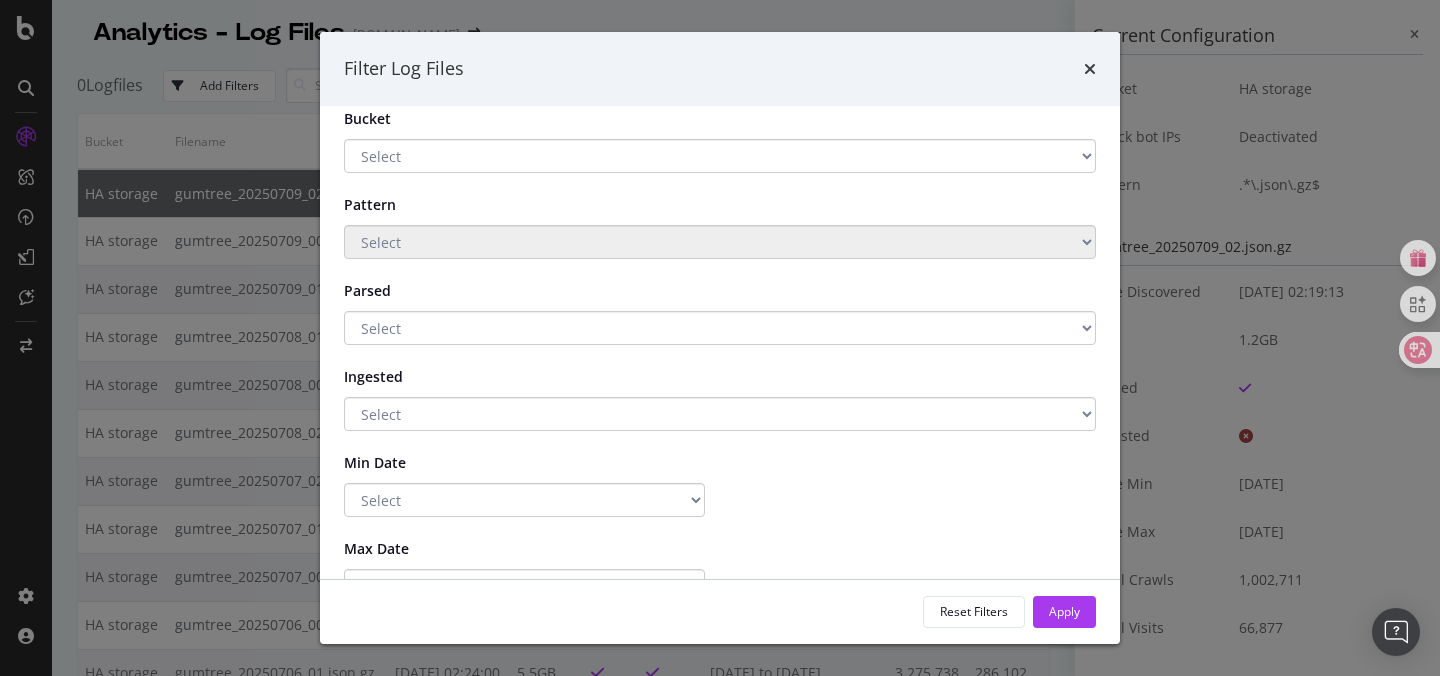 scroll, scrollTop: 0, scrollLeft: 0, axis: both 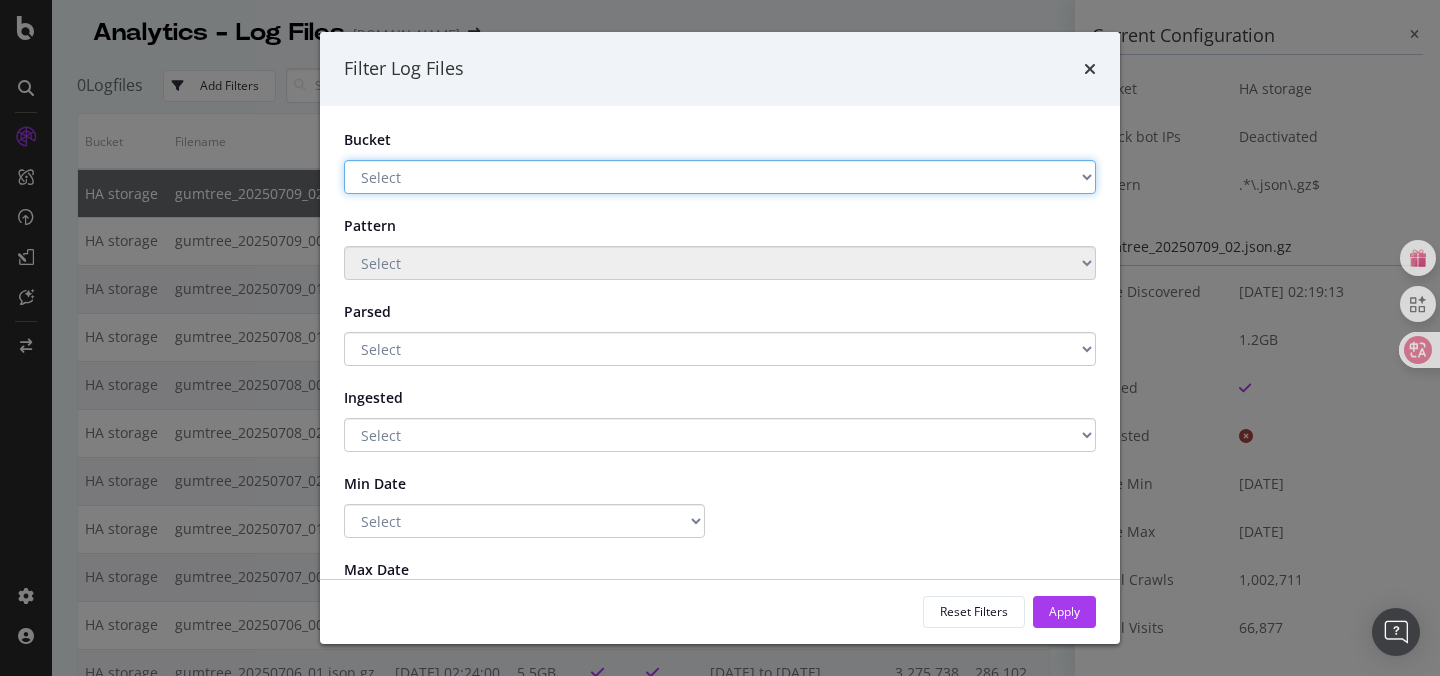 click on "Select S3 HA storage Main storage" at bounding box center [720, 177] 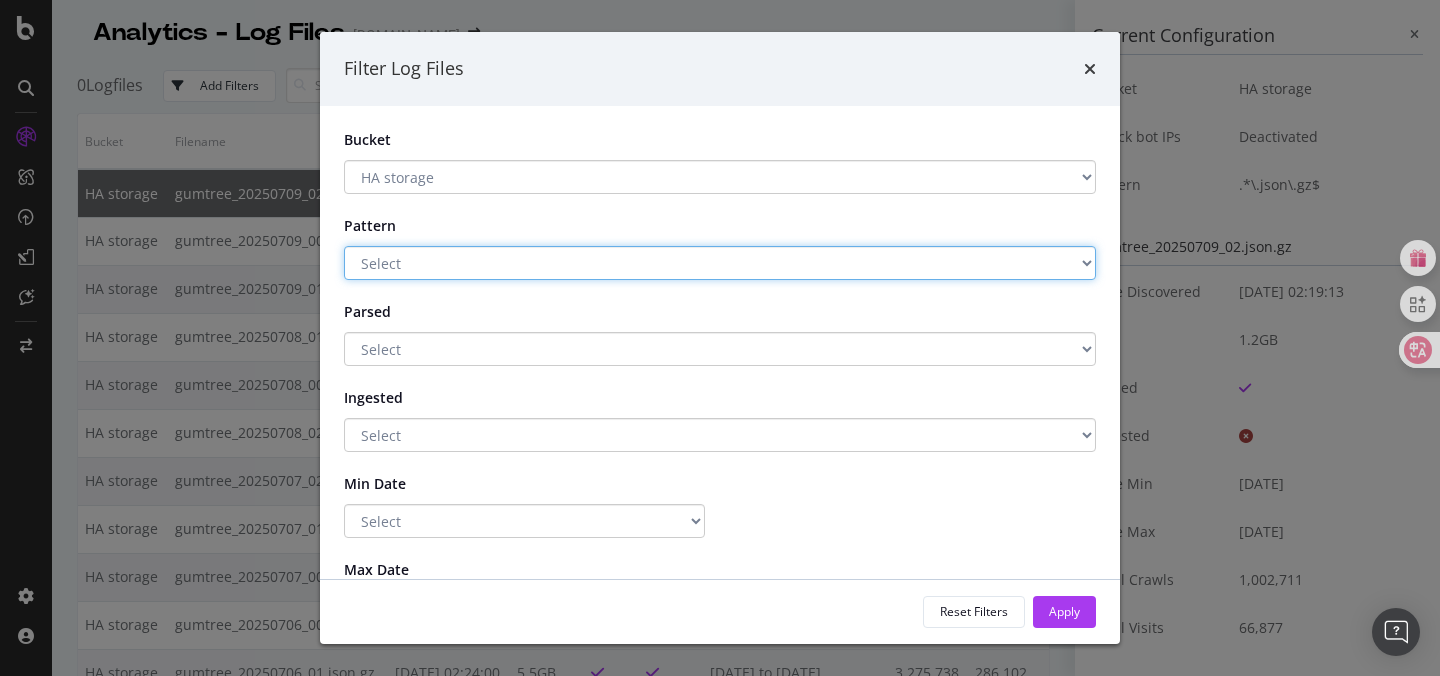click on "Select .*\.json\.gz$ Has a Pattern No Pattern" at bounding box center (720, 263) 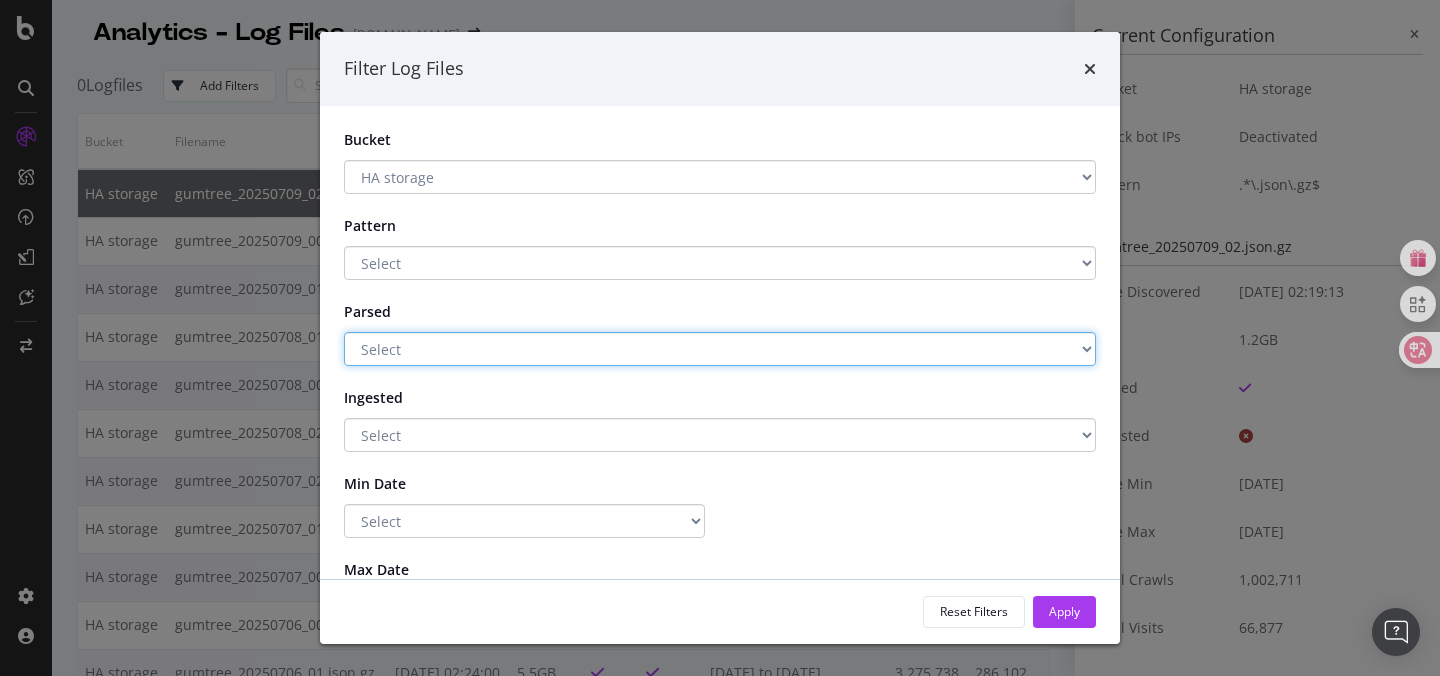click on "Select Yes No" at bounding box center [720, 349] 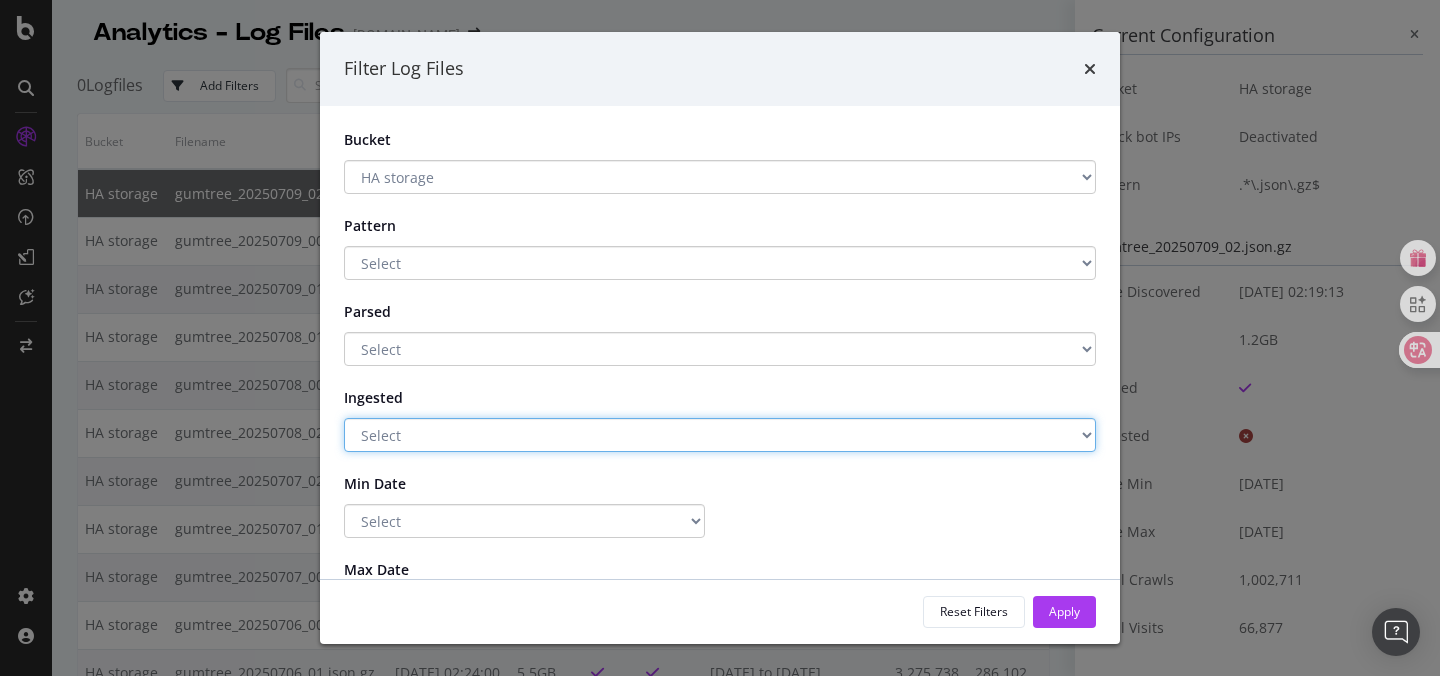 click on "Select Yes No" at bounding box center (720, 435) 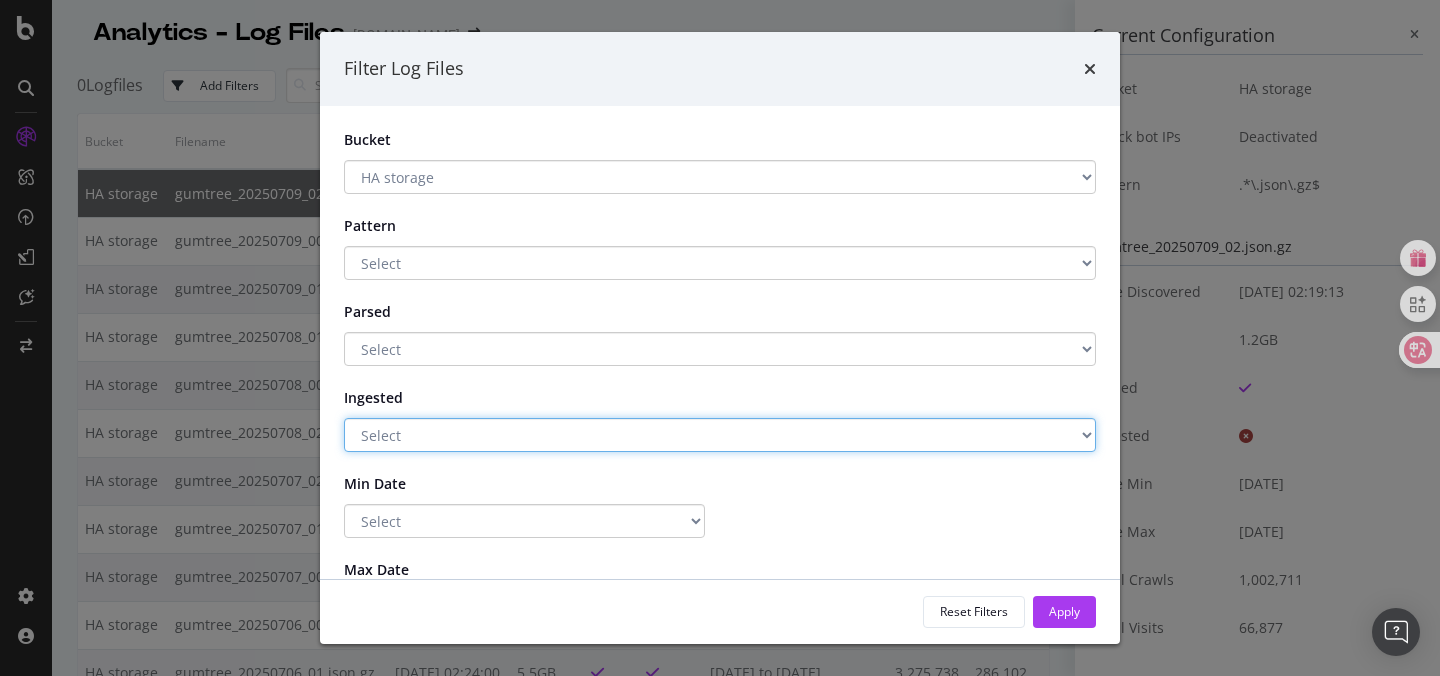 scroll, scrollTop: 57, scrollLeft: 0, axis: vertical 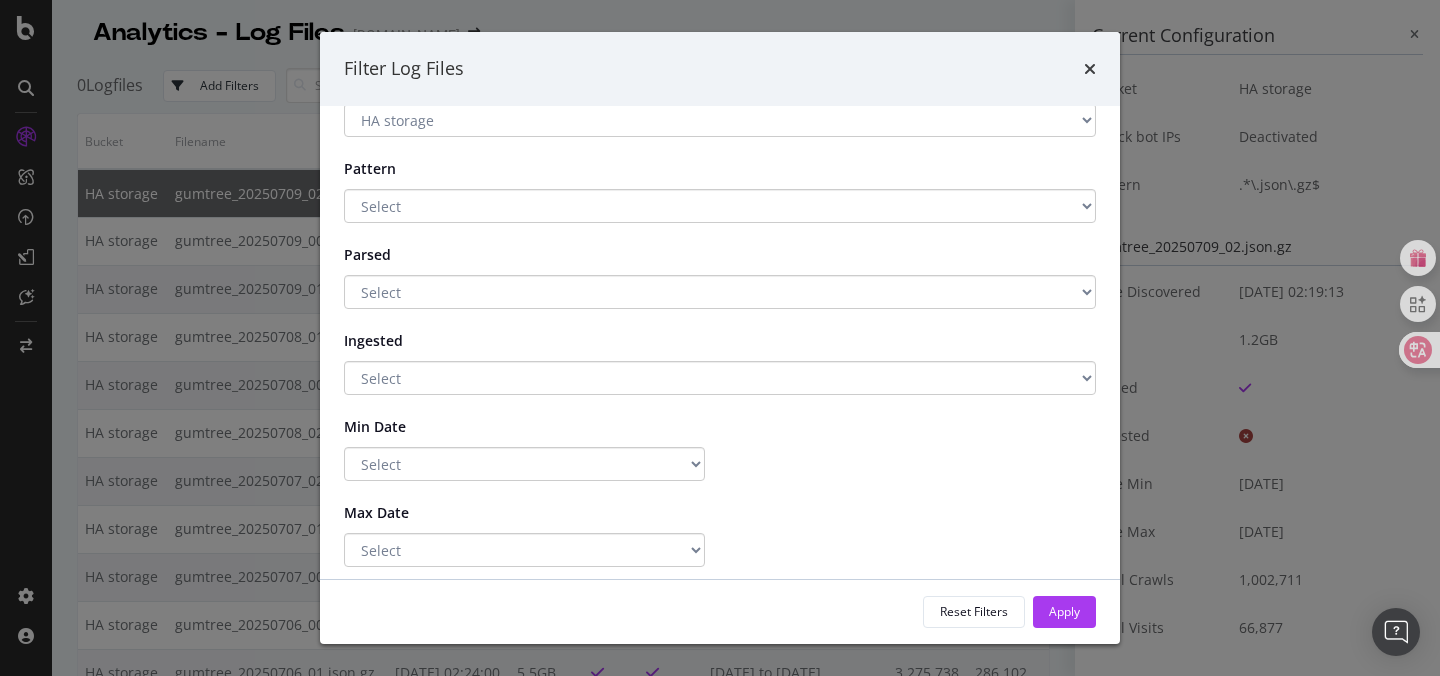 click on "Ingested" at bounding box center (394, 337) 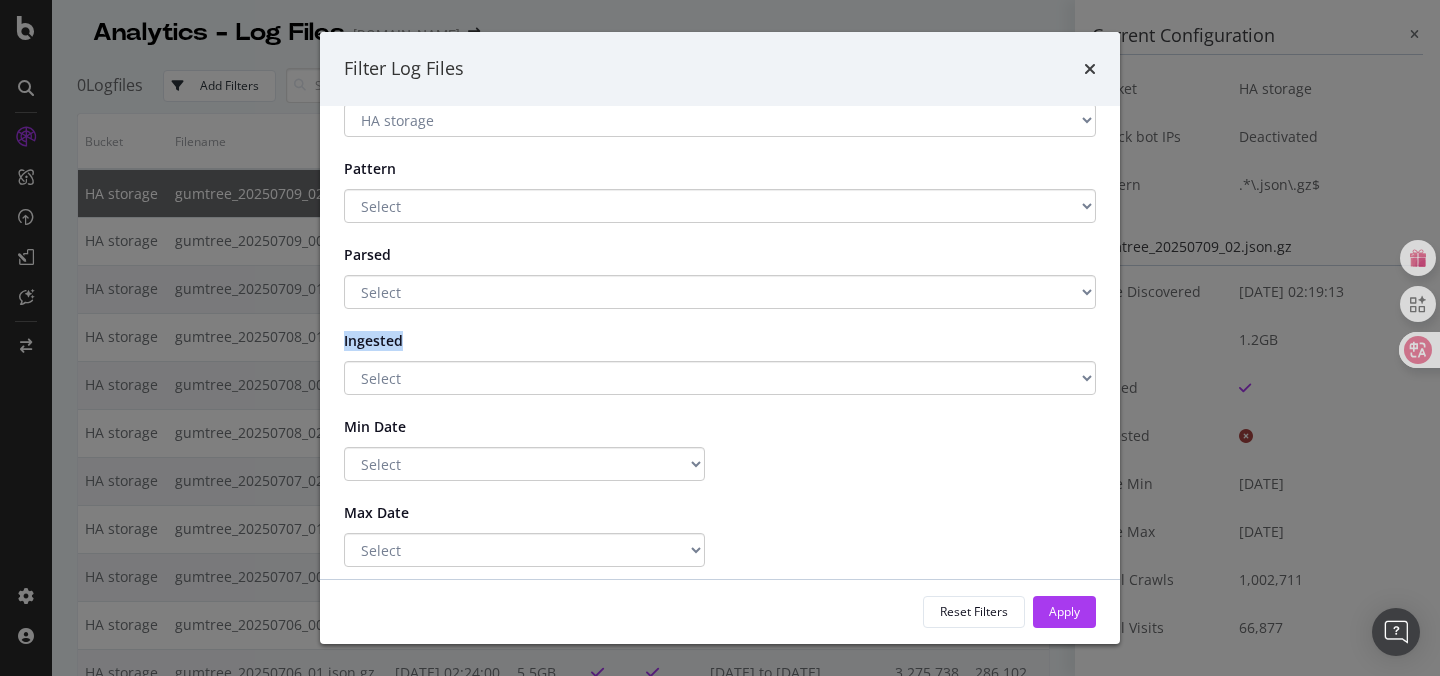 click on "Ingested" at bounding box center [394, 337] 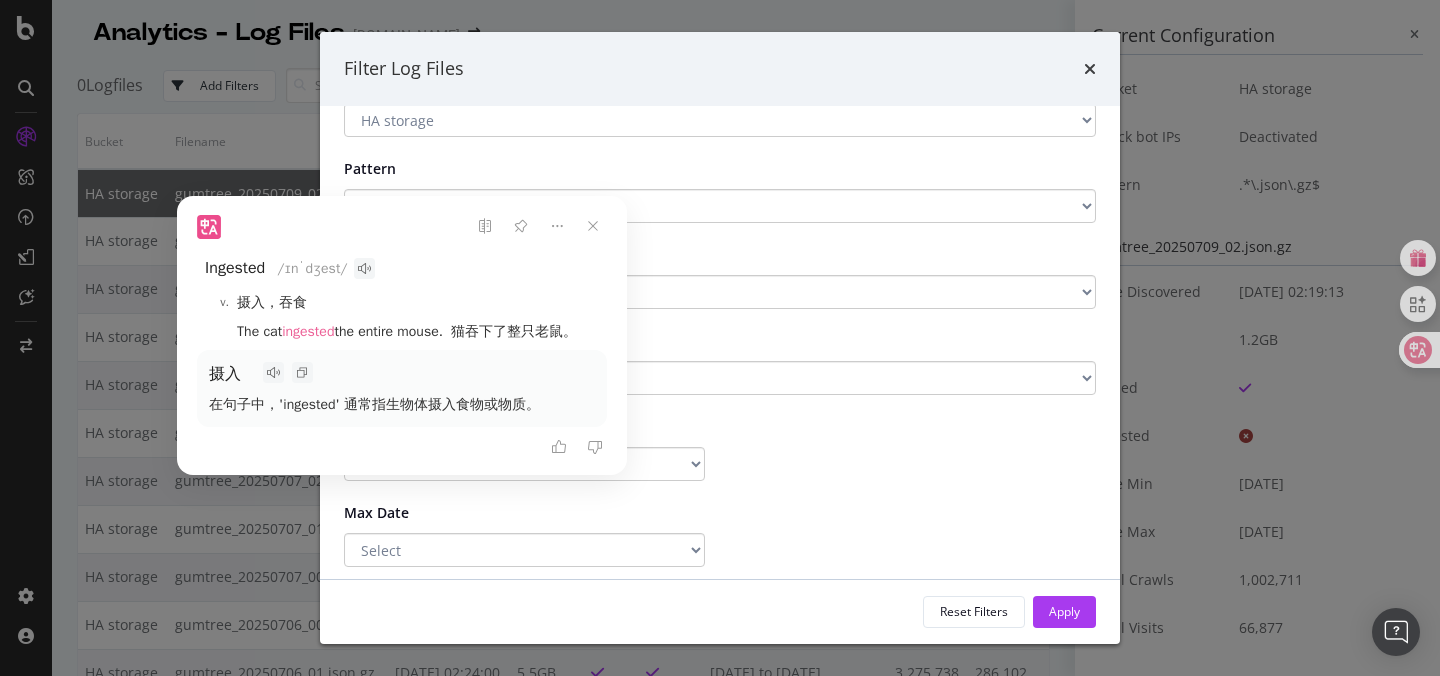 click on "Ingested Select Yes No" at bounding box center [720, 359] 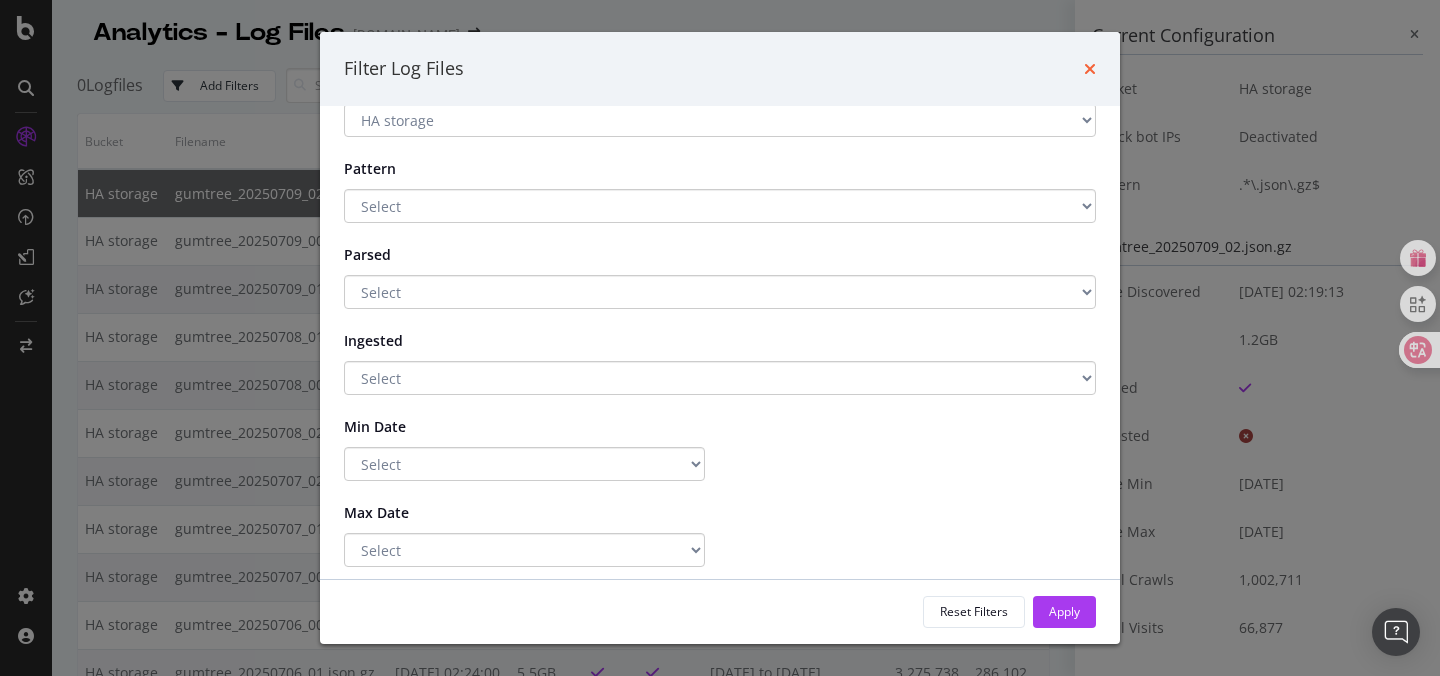 click at bounding box center (1090, 69) 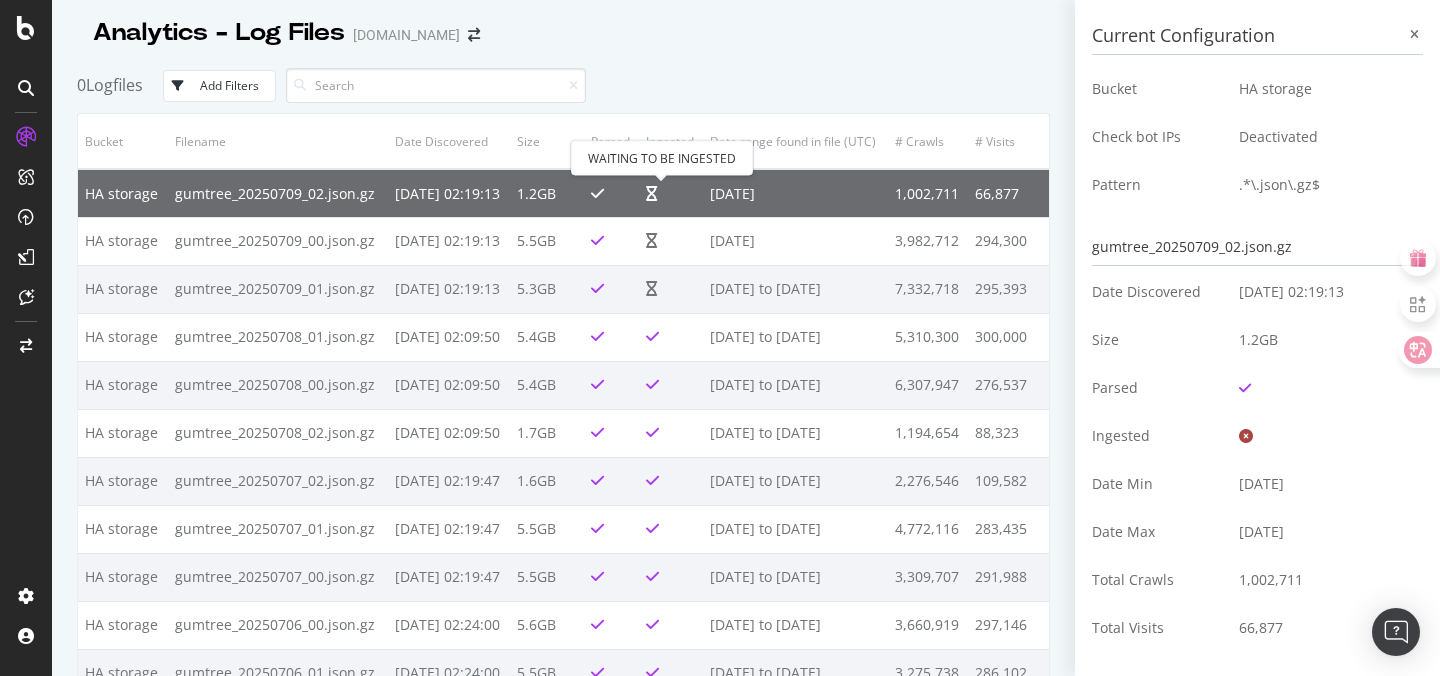 click at bounding box center (651, 193) 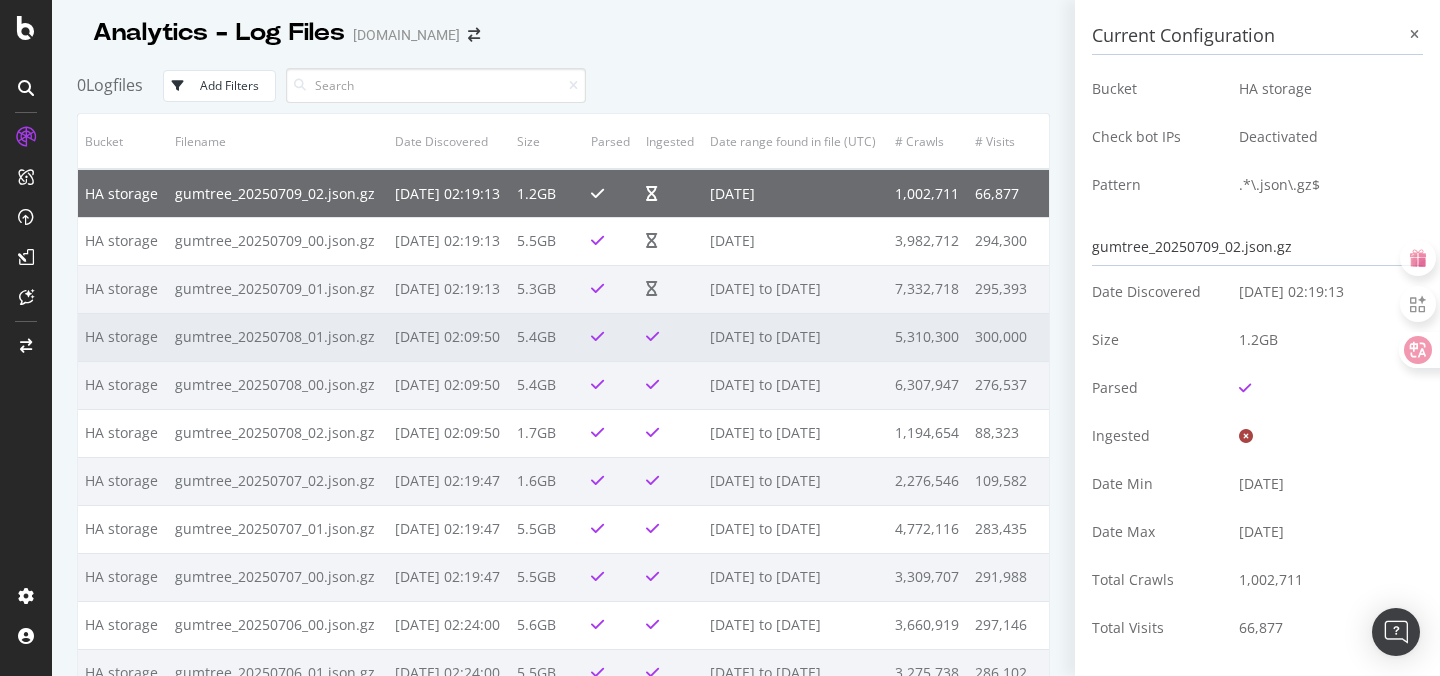 click at bounding box center (652, 336) 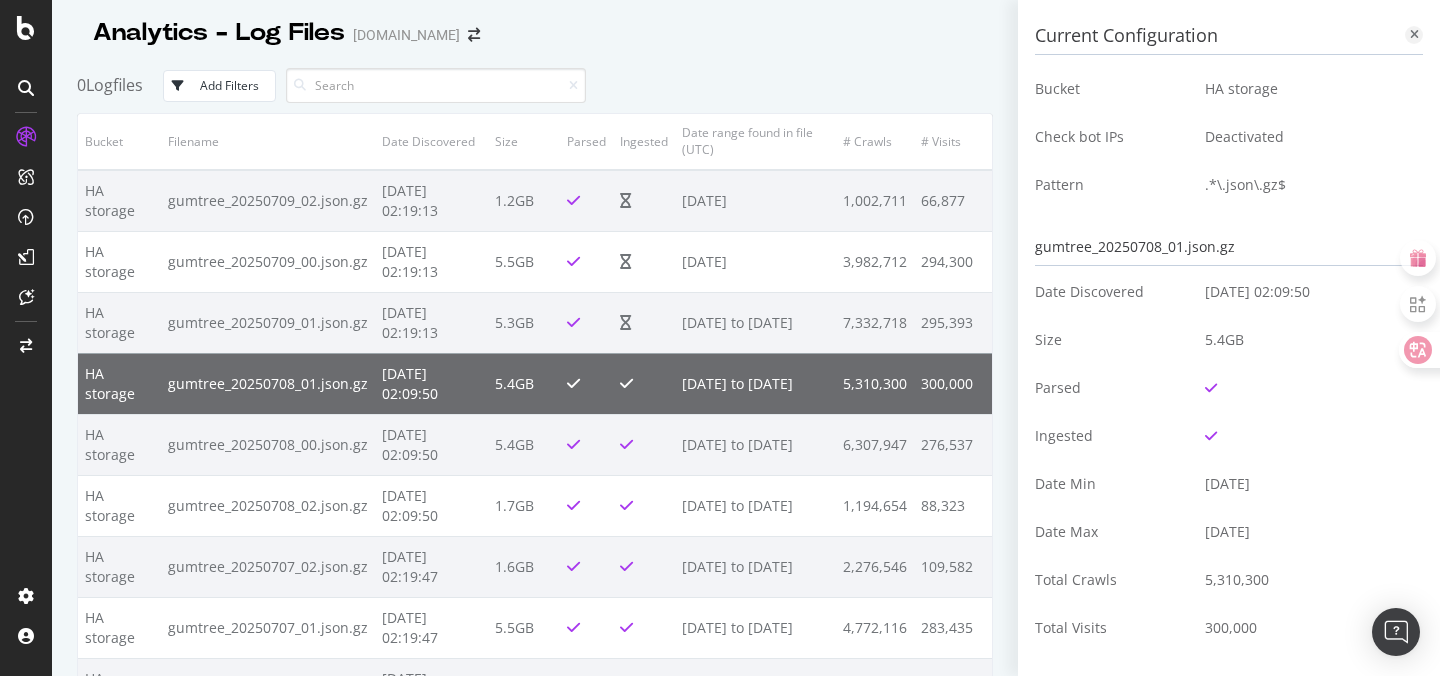 click at bounding box center [1414, 35] 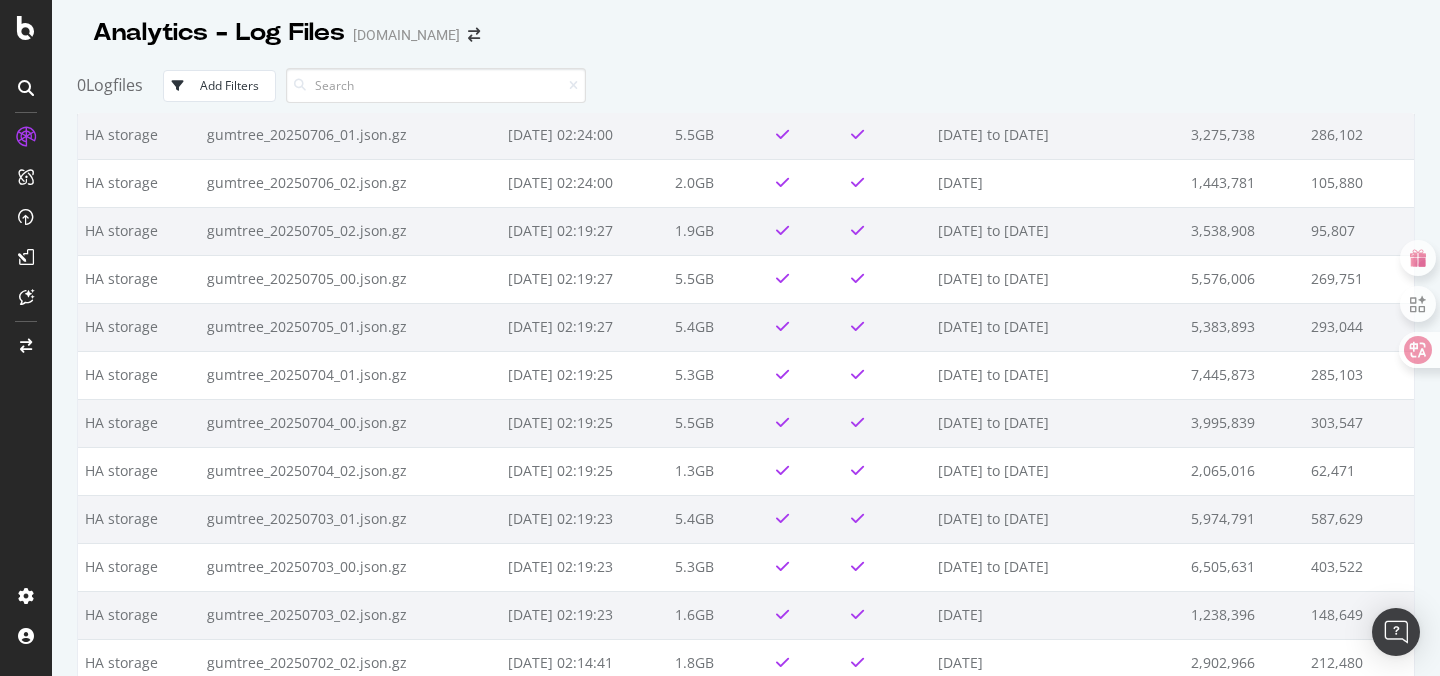 scroll, scrollTop: 0, scrollLeft: 0, axis: both 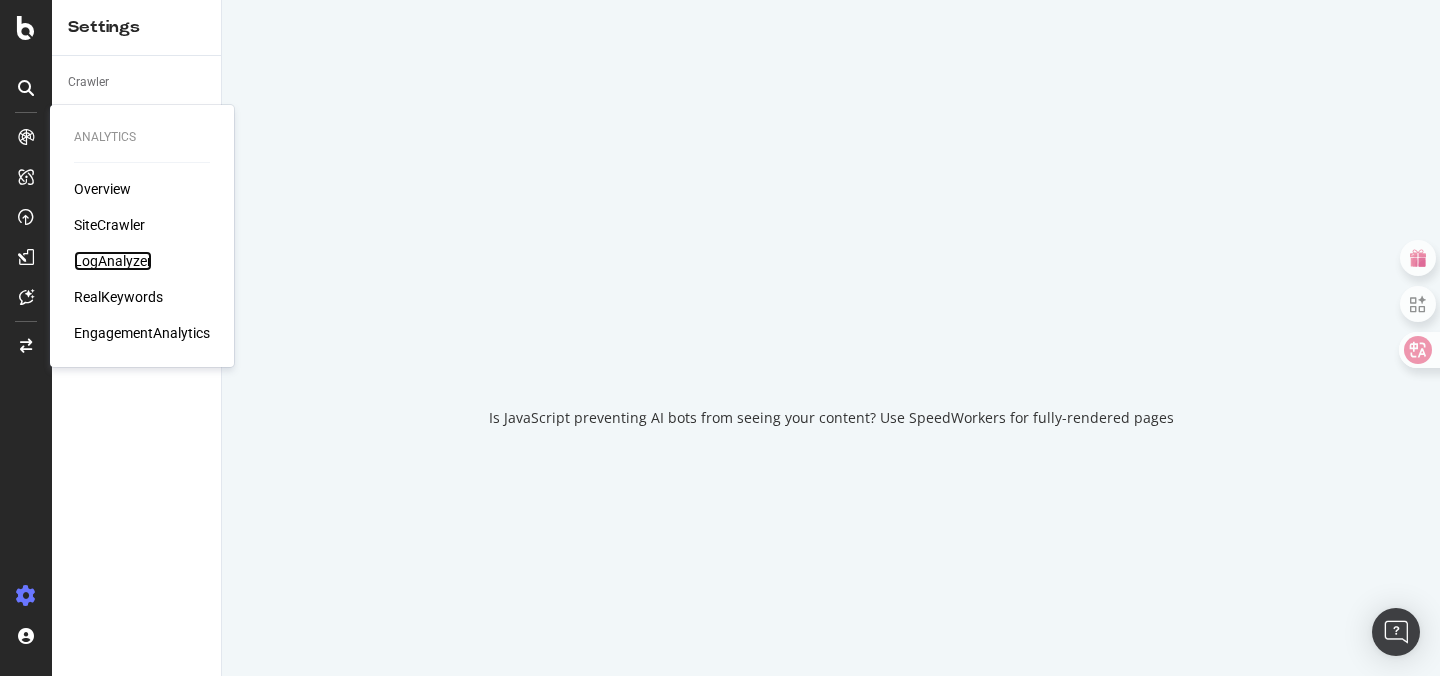 click on "LogAnalyzer" at bounding box center [113, 261] 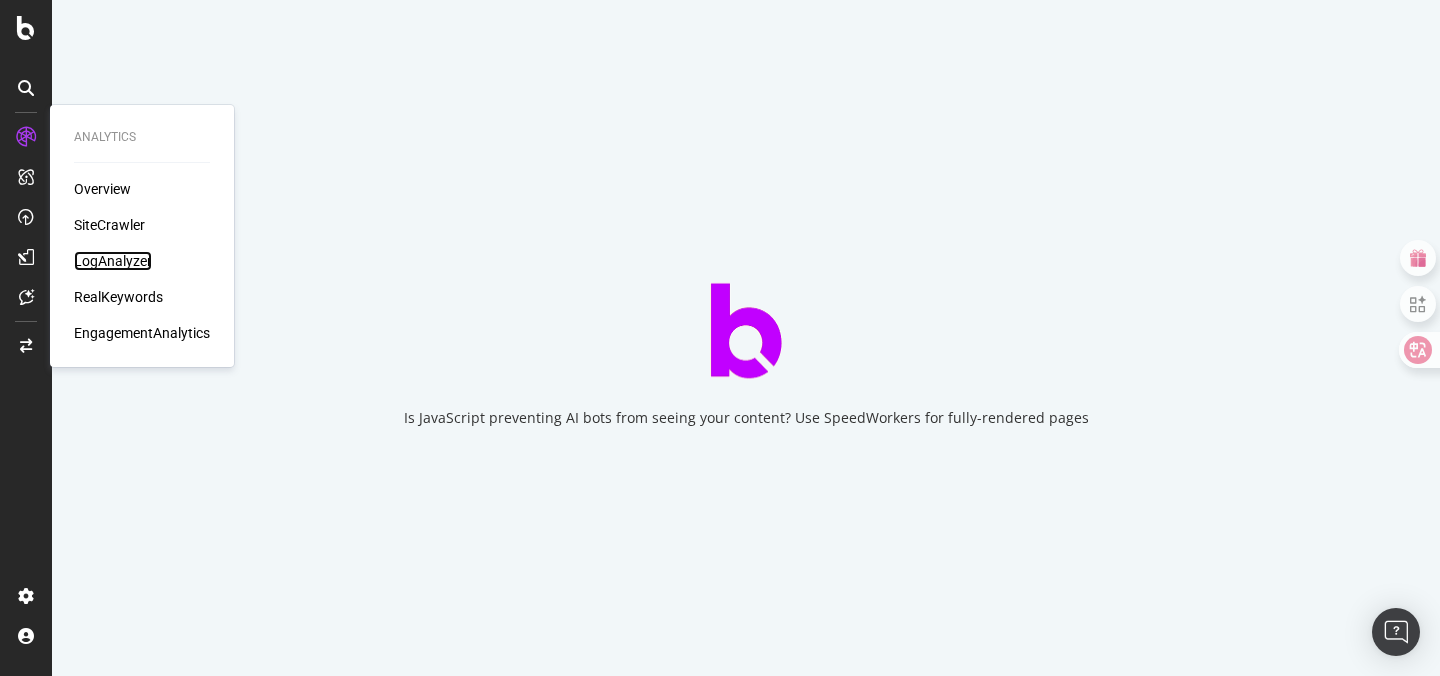 scroll, scrollTop: 0, scrollLeft: 0, axis: both 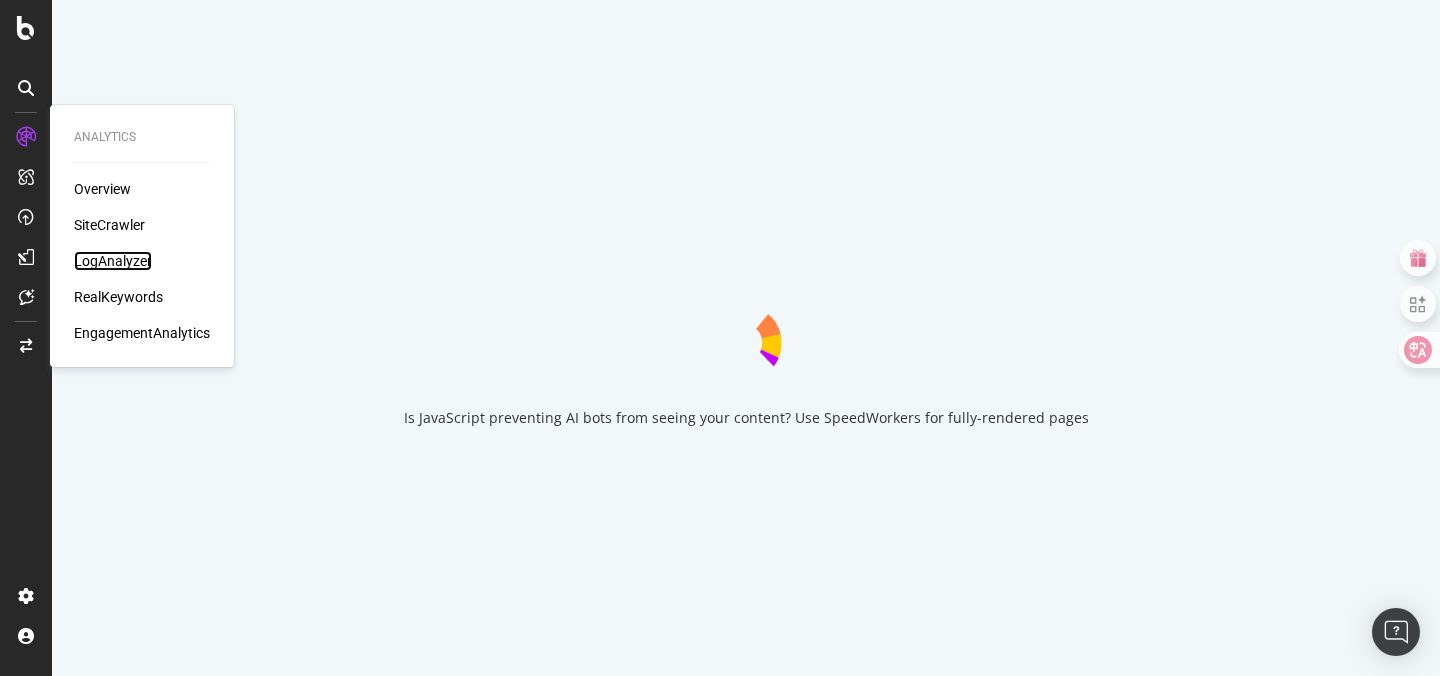 click on "LogAnalyzer" at bounding box center [113, 261] 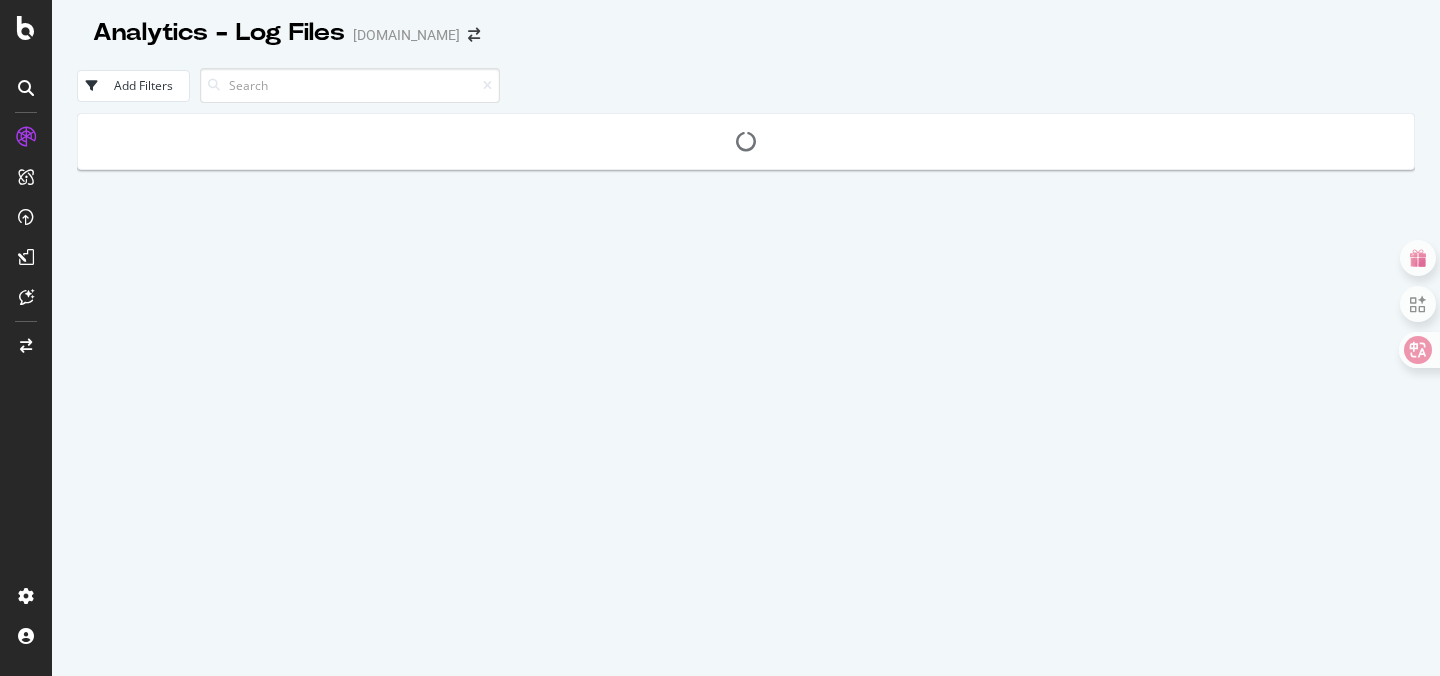 scroll, scrollTop: 0, scrollLeft: 0, axis: both 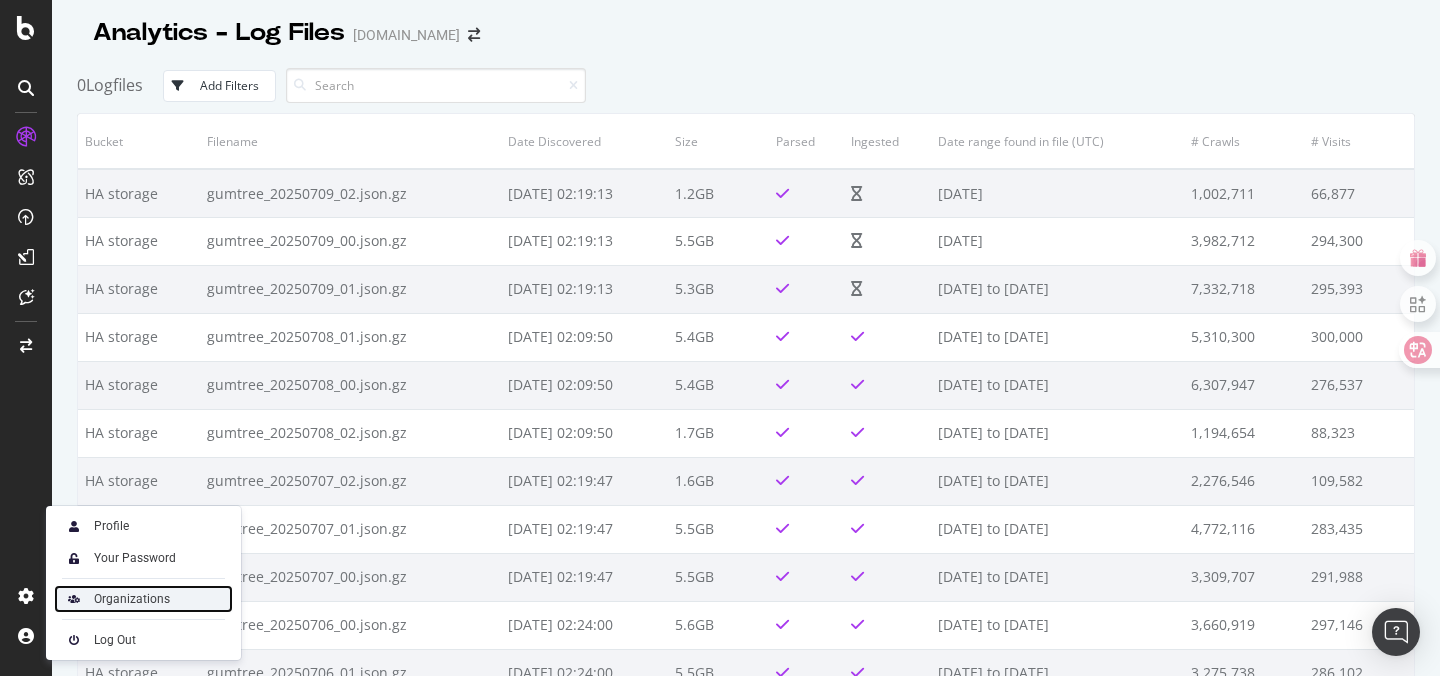 click on "Organizations" at bounding box center (132, 599) 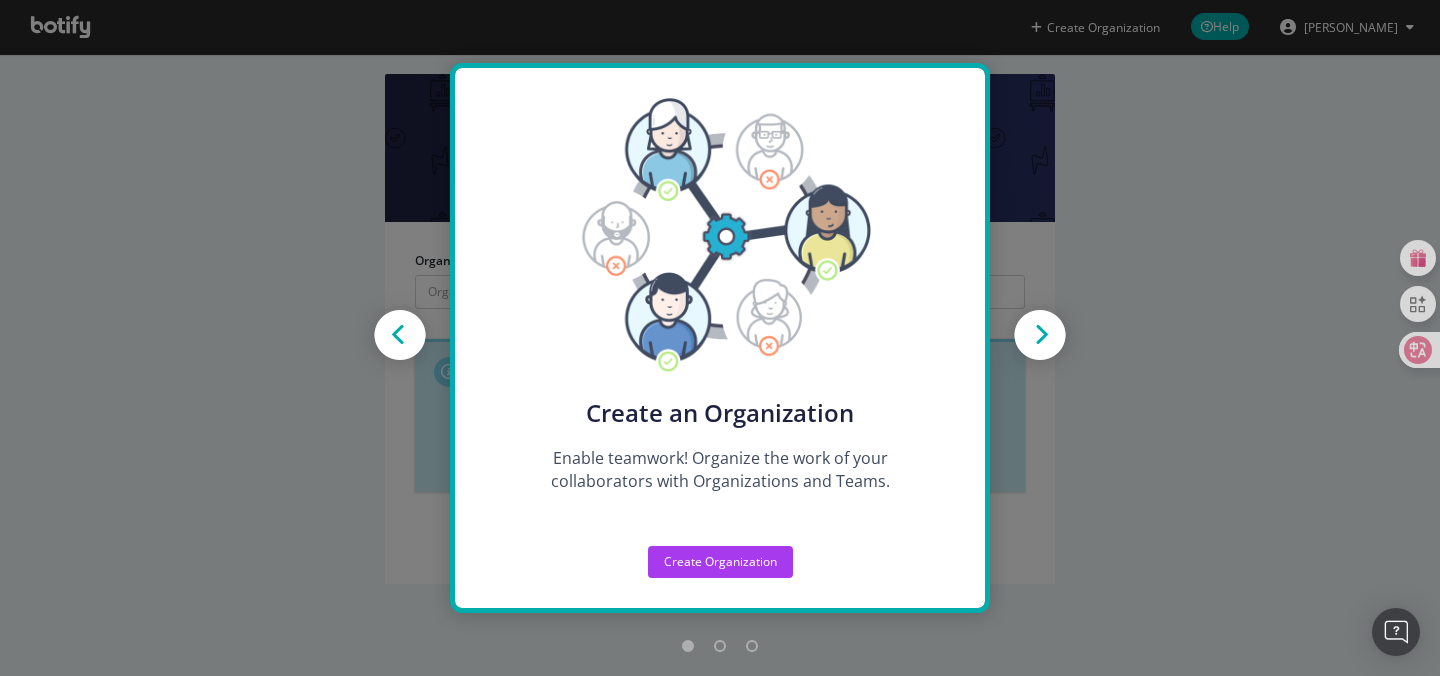 click at bounding box center (1040, 337) 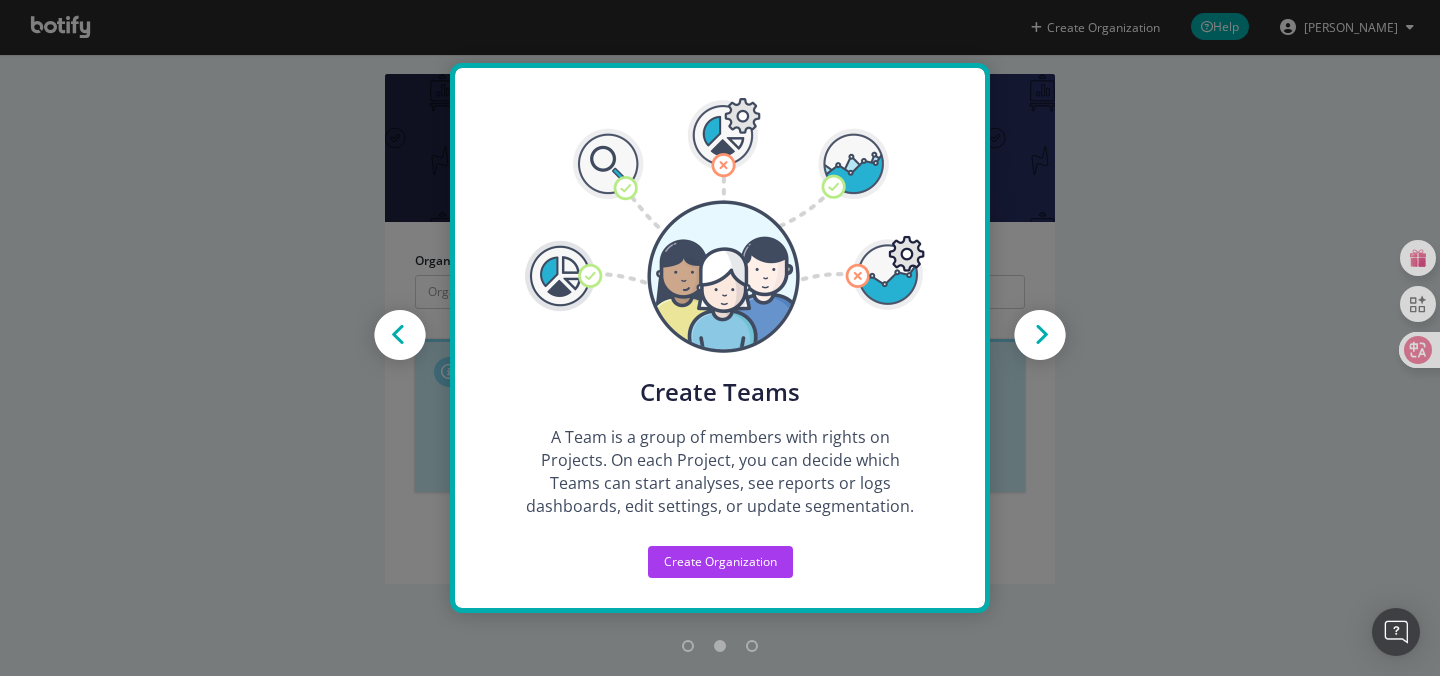click at bounding box center (1040, 337) 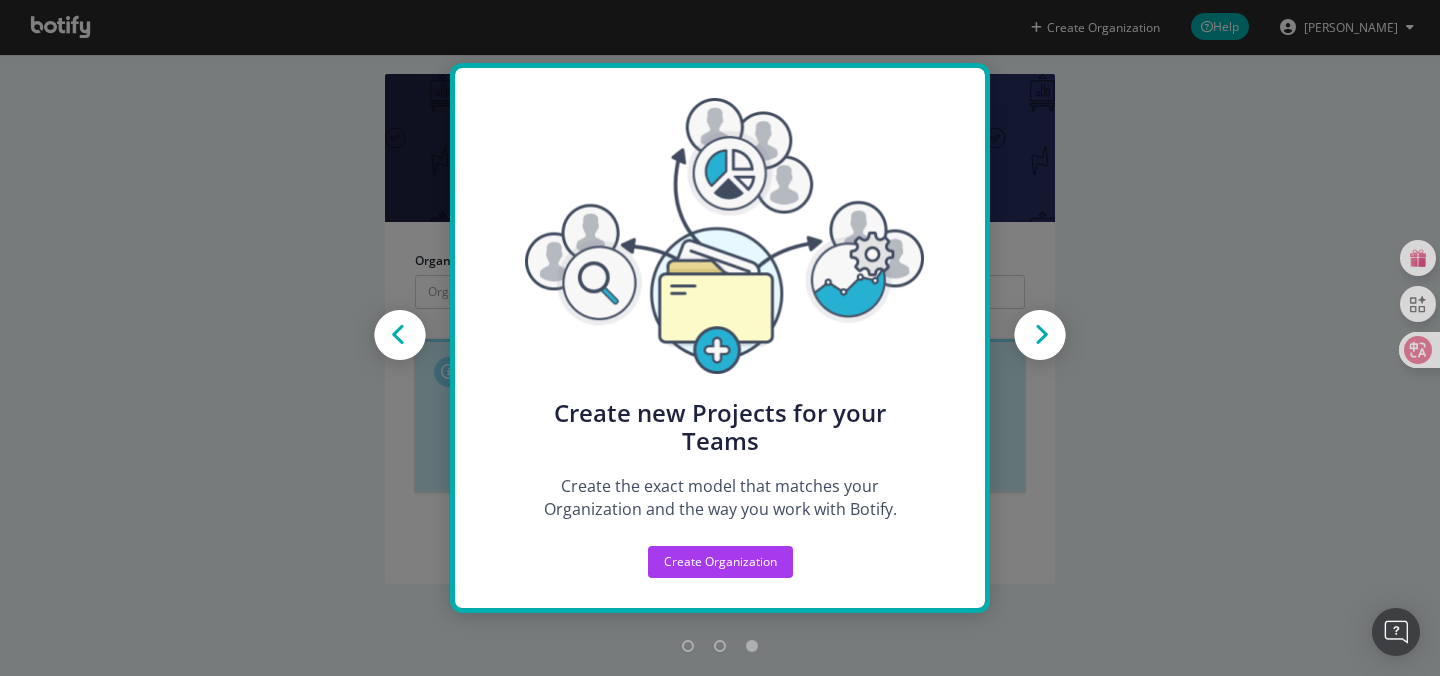 click at bounding box center (1040, 337) 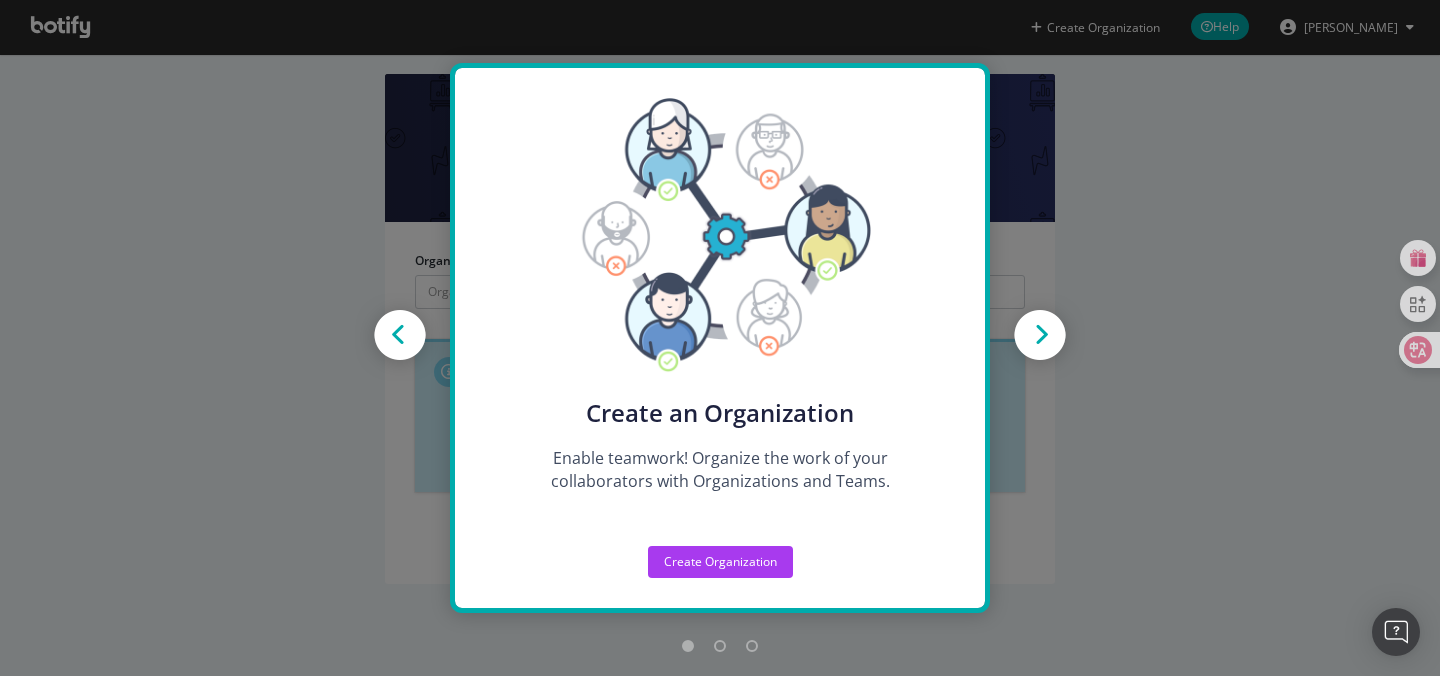 click at bounding box center (1040, 337) 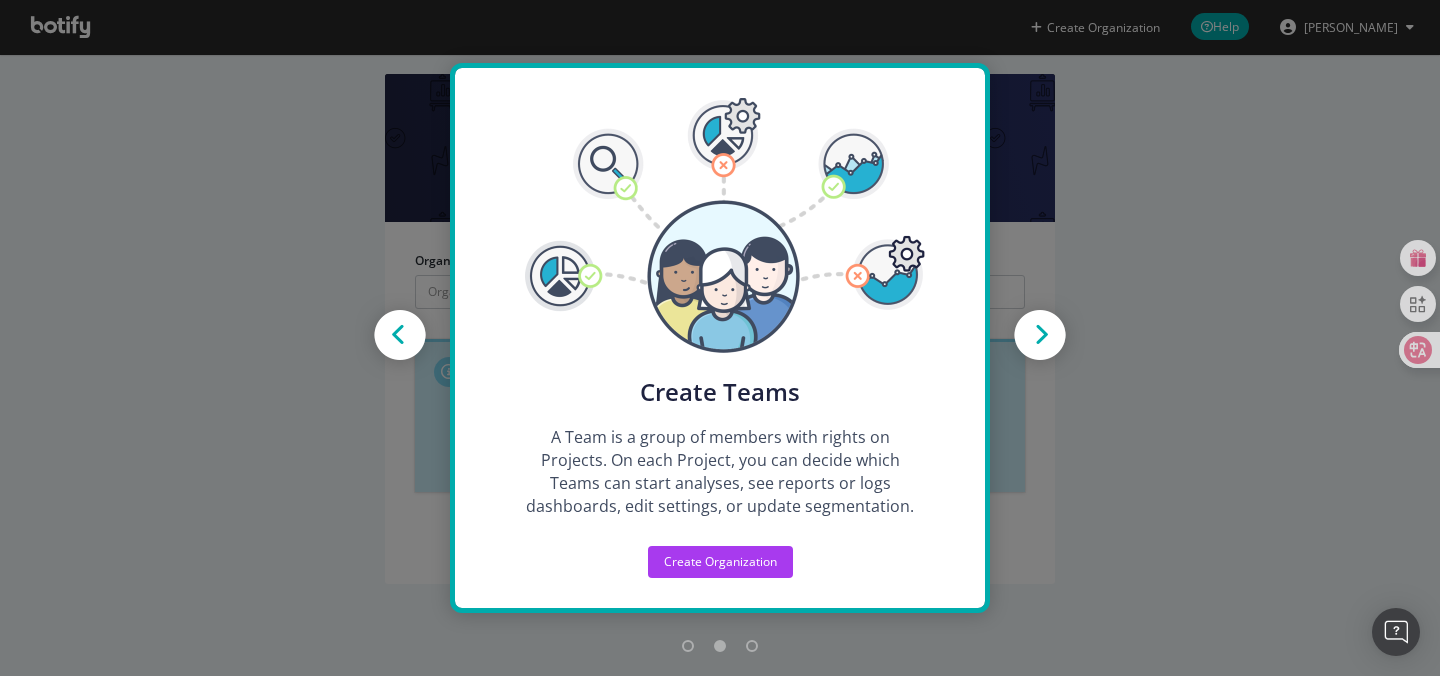 click at bounding box center [1040, 337] 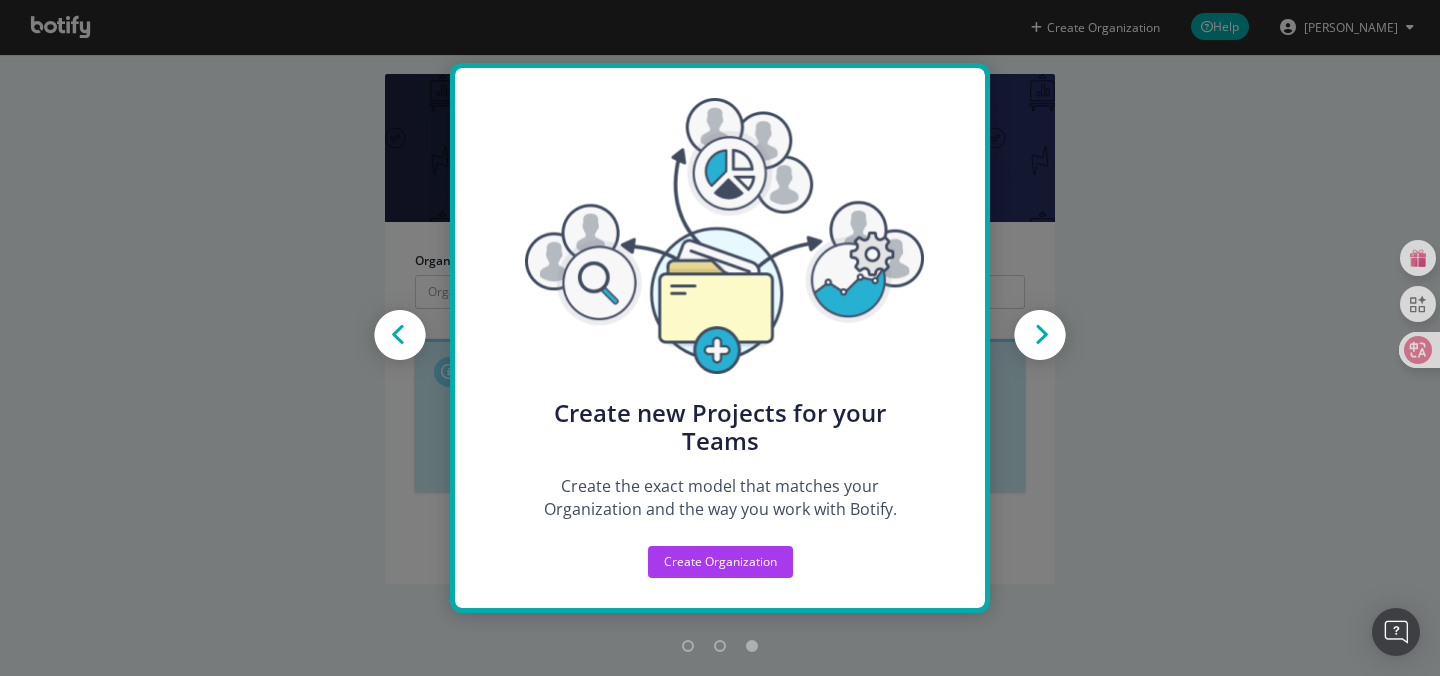 click at bounding box center (1040, 337) 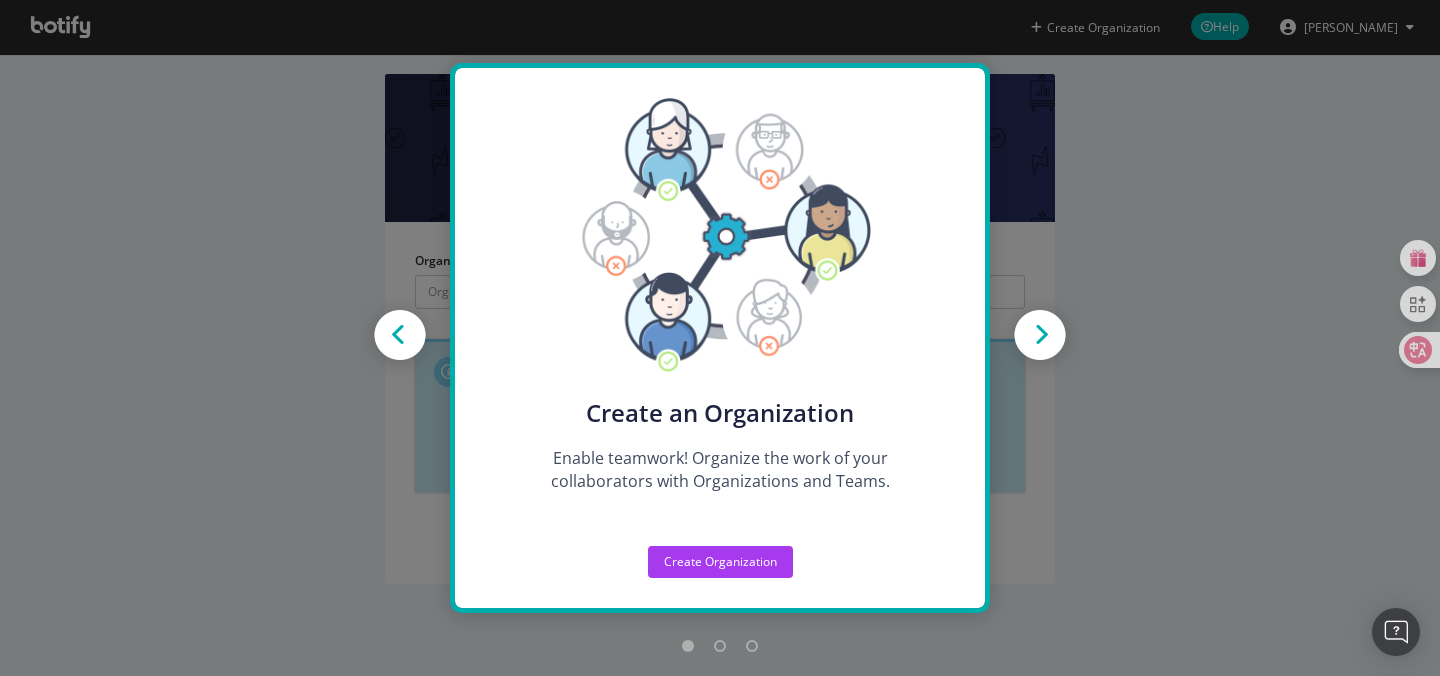 click at bounding box center (1040, 337) 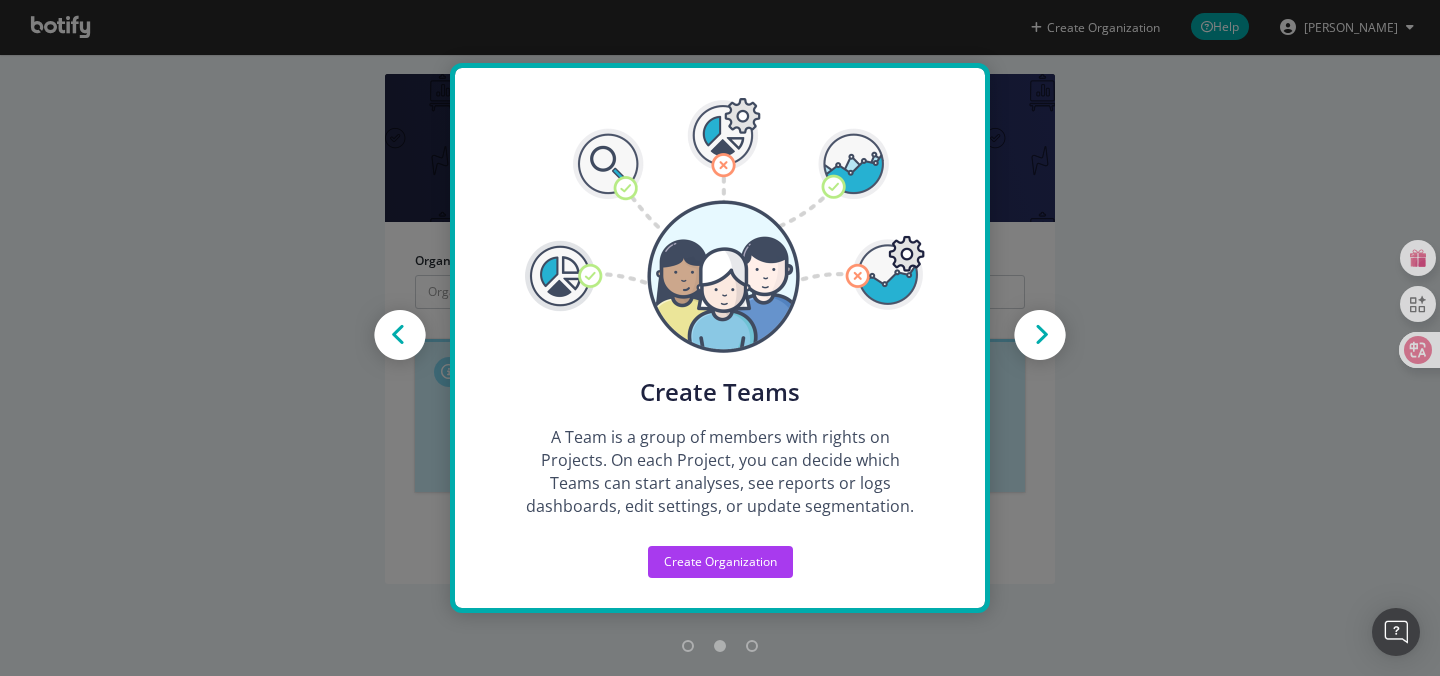 click at bounding box center (1040, 337) 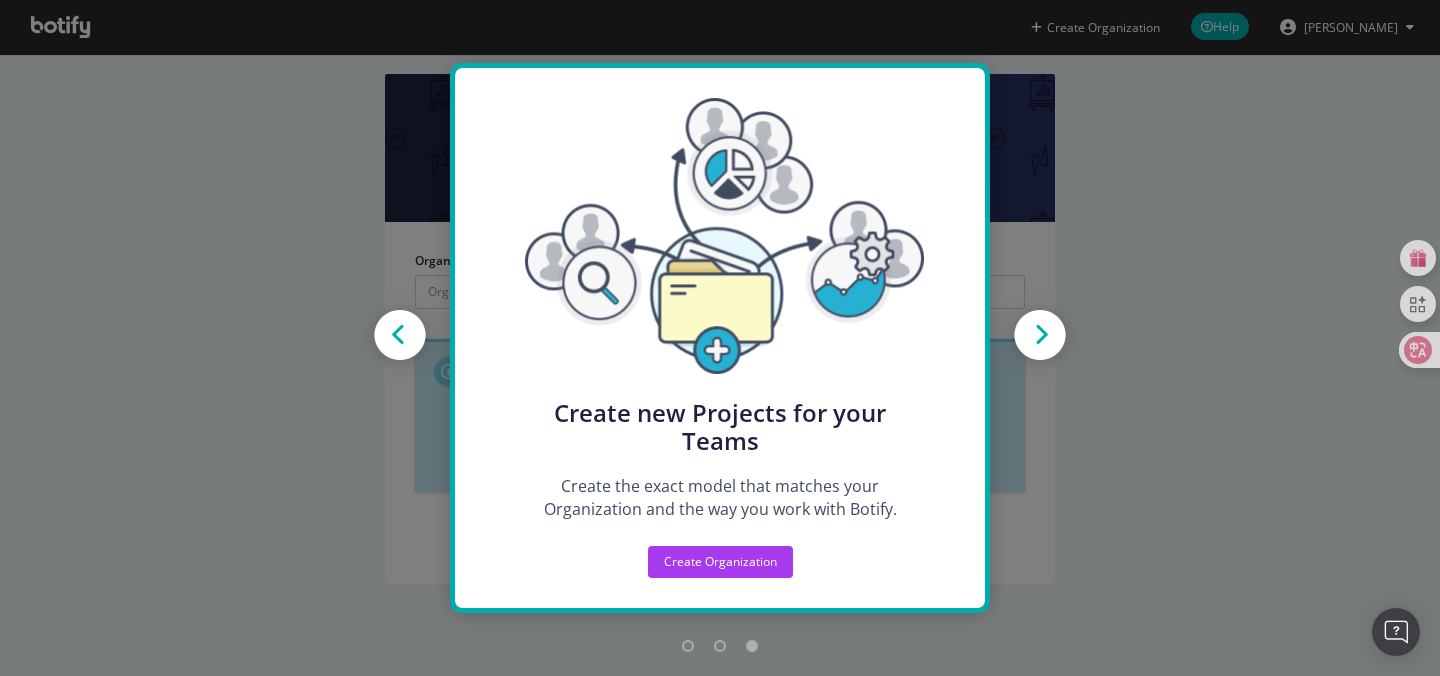 click on "Create new Projects for your Teams Create the exact model that matches your Organization and the way you work with Botify. Create an Organization Enable teamwork! Organize the work of your collaborators with Organizations and Teams. Create Teams A Team is a group of members with rights on Projects. On each Project, you can decide which Teams can start analyses, see reports or logs dashboards, edit settings, or update segmentation. Create new Projects for your Teams Create the exact model that matches your Organization and the way you work with Botify. Create an Organization Enable teamwork! Organize the work of your collaborators with Organizations and Teams. Create Teams A Team is a group of members with rights on Projects. On each Project, you can decide which Teams can start analyses, see reports or logs dashboards, edit settings, or update segmentation. Create new Projects for your Teams Create the exact model that matches your Organization and the way you work with Botify. Create Organization" at bounding box center [720, 338] 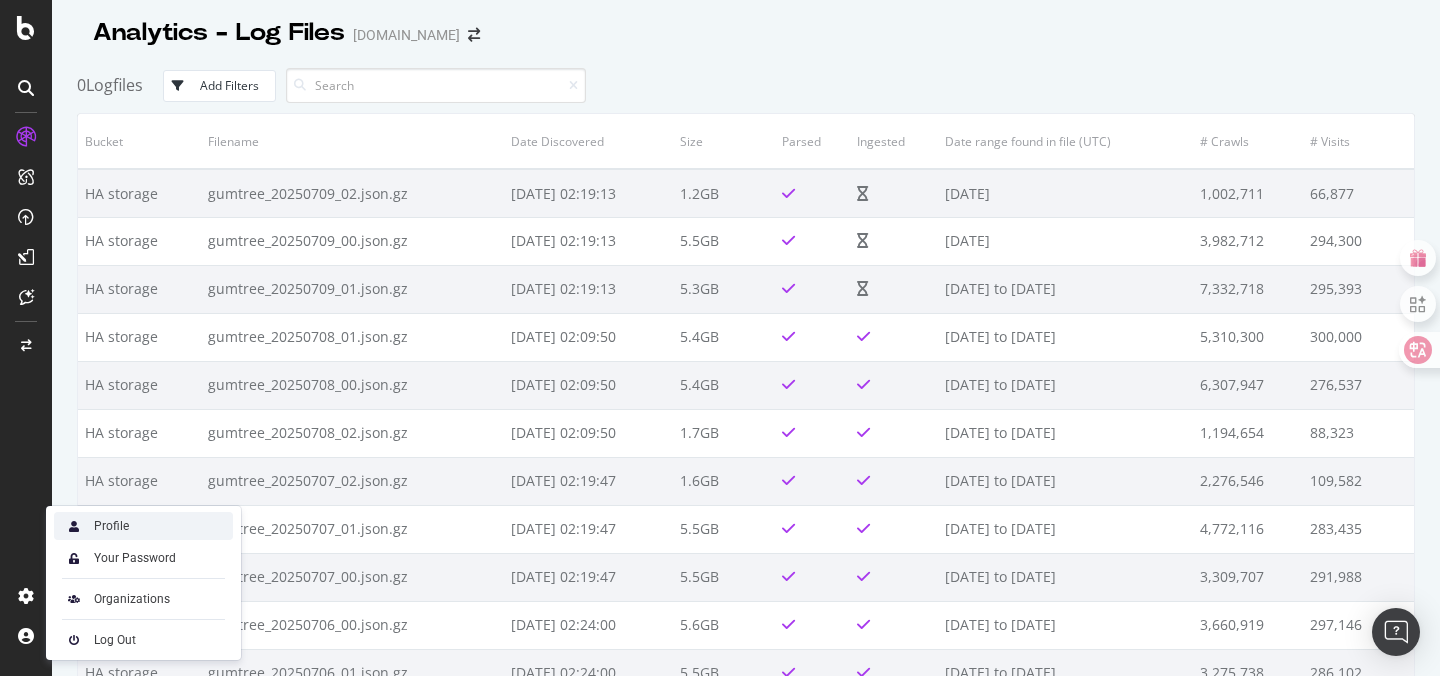 click on "Profile" at bounding box center [143, 526] 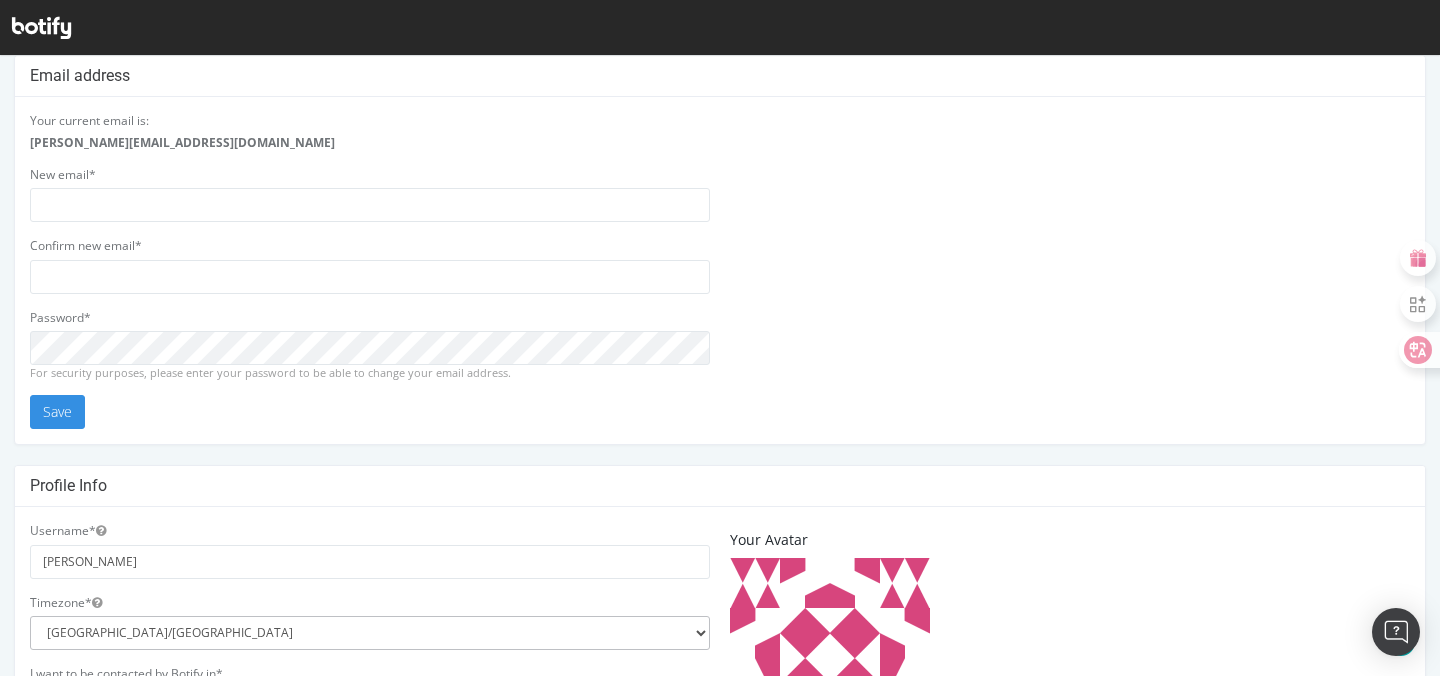 scroll, scrollTop: 0, scrollLeft: 0, axis: both 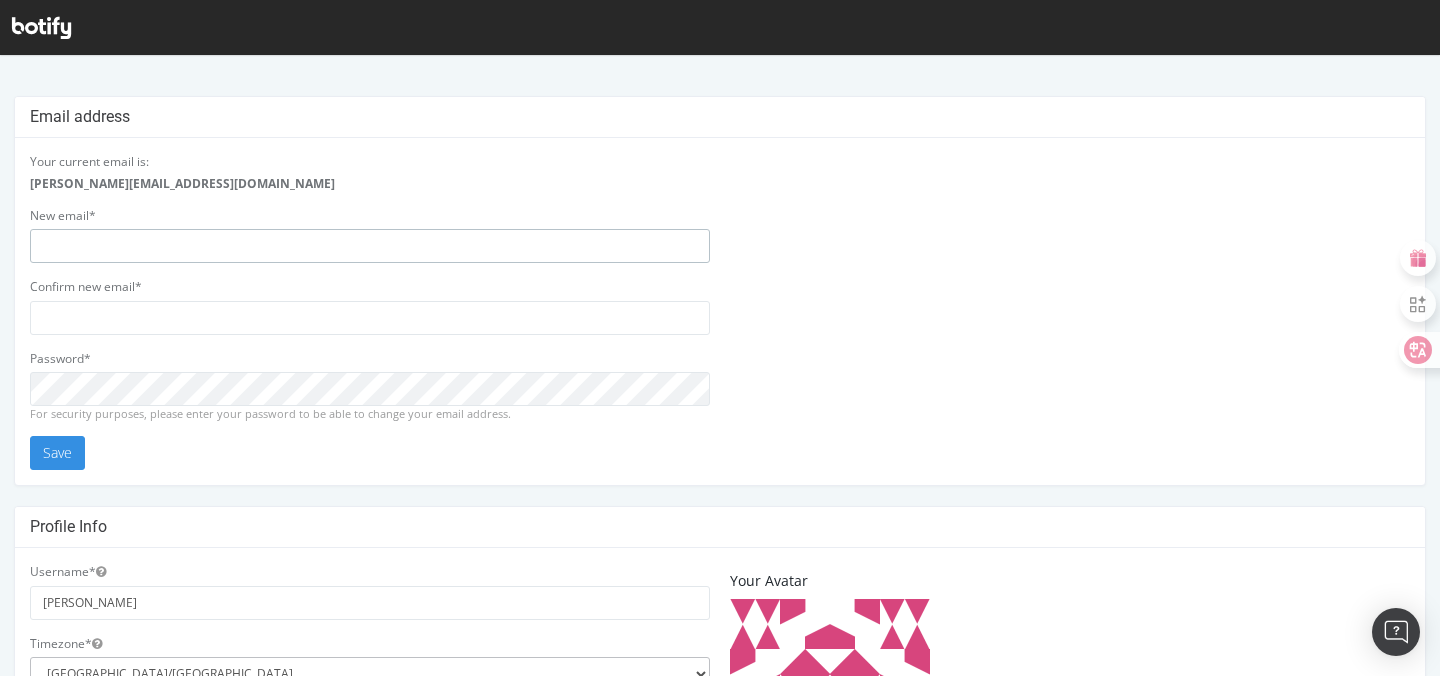 type on "[PERSON_NAME]" 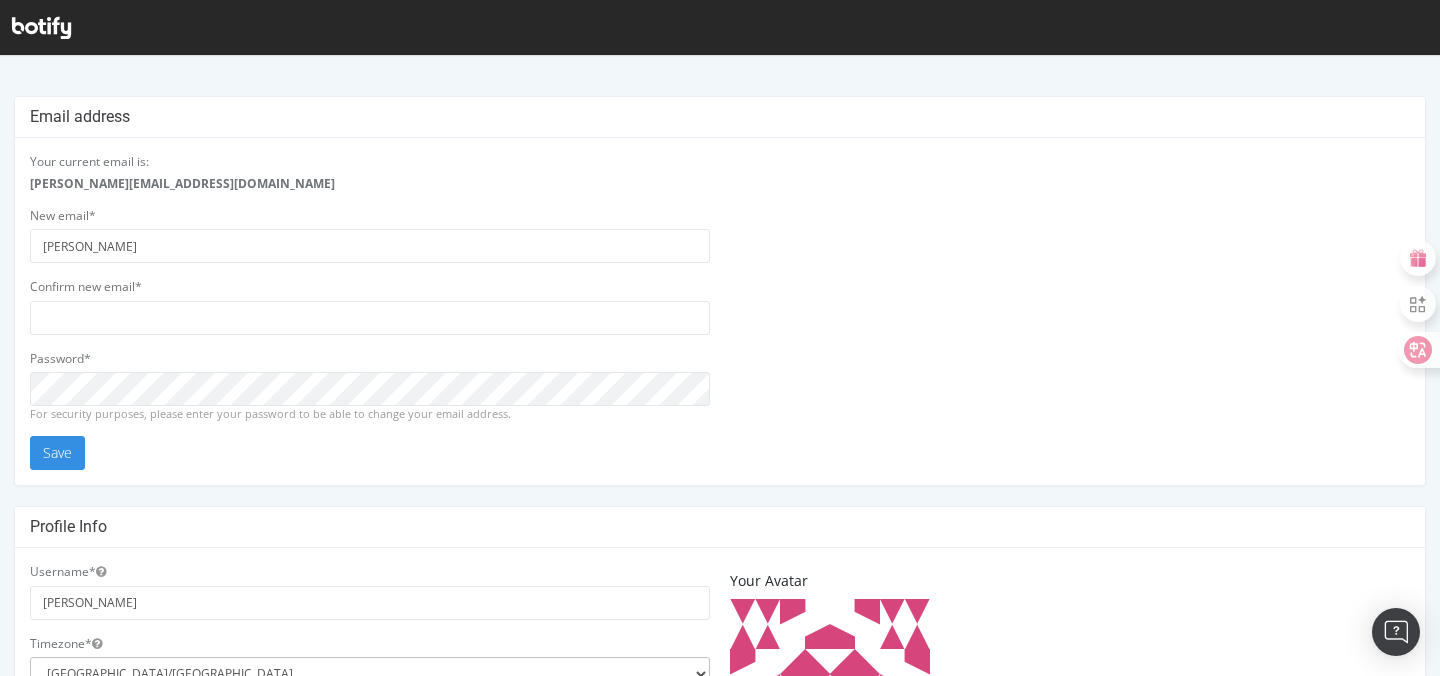 click on "Your current email is: [PERSON_NAME][EMAIL_ADDRESS][DOMAIN_NAME] New email* [PERSON_NAME] new email* Password* For security purposes, please enter your password to be able to change your email address. Save" at bounding box center [720, 311] 